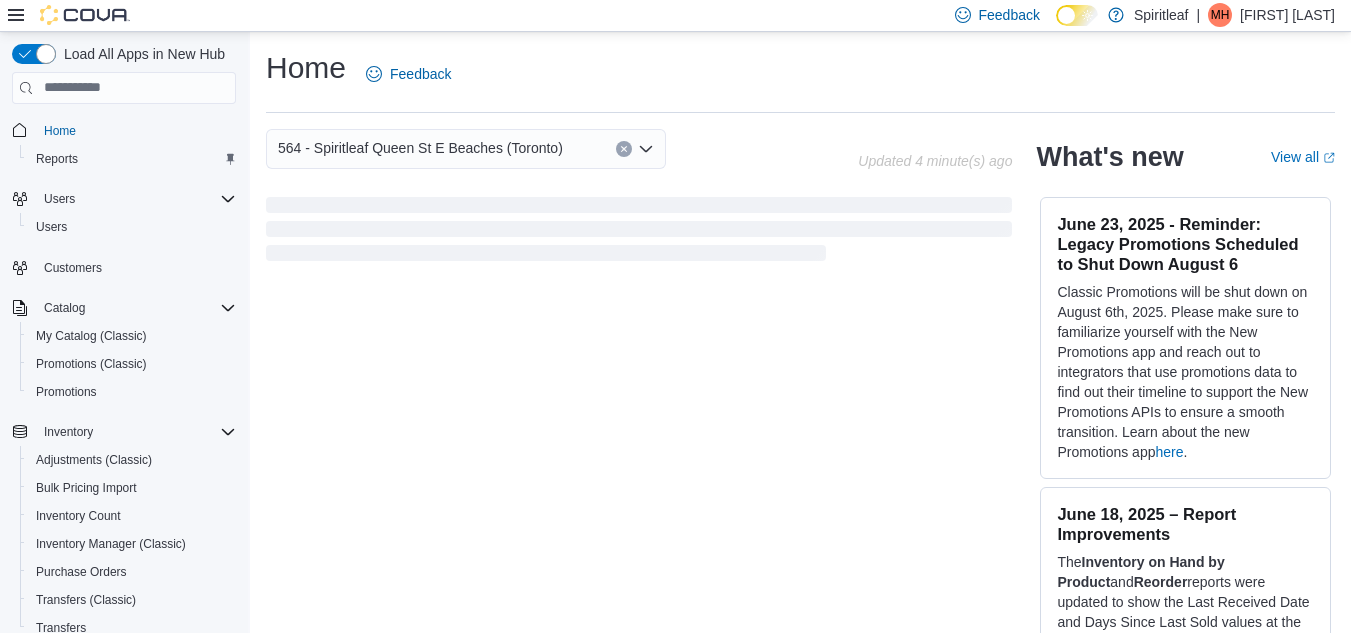 scroll, scrollTop: 0, scrollLeft: 0, axis: both 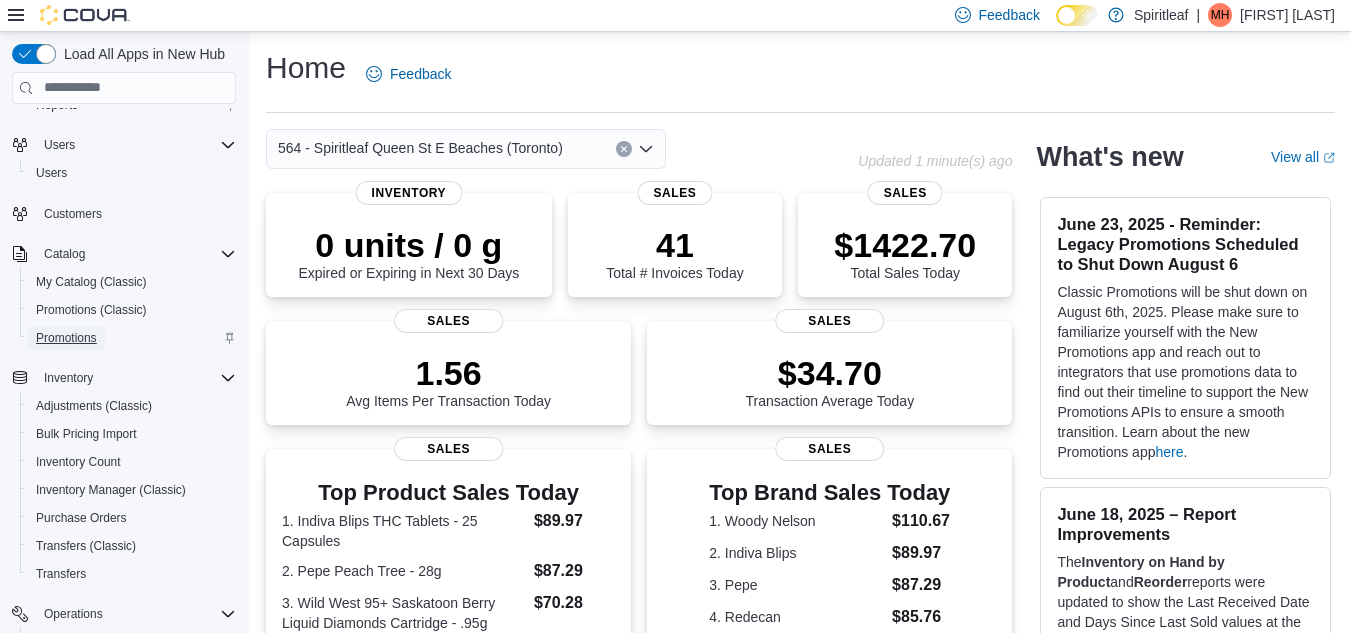 click on "Promotions" at bounding box center (66, 338) 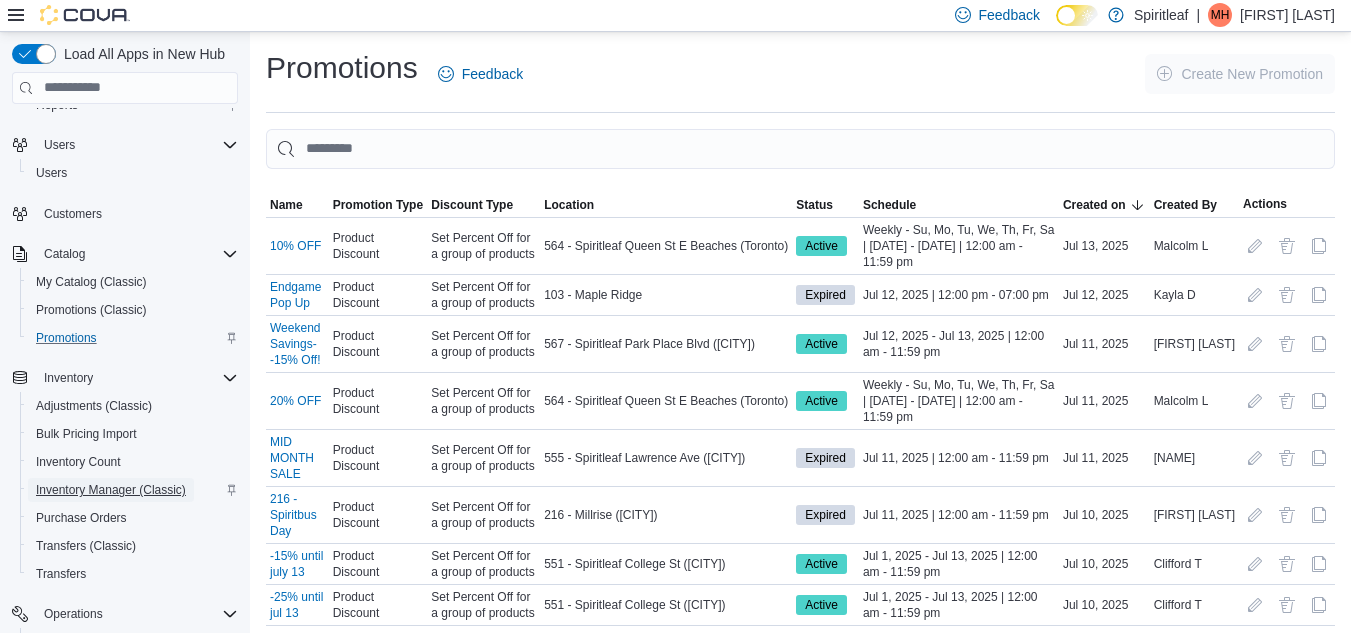 click on "Inventory Manager (Classic)" at bounding box center (111, 490) 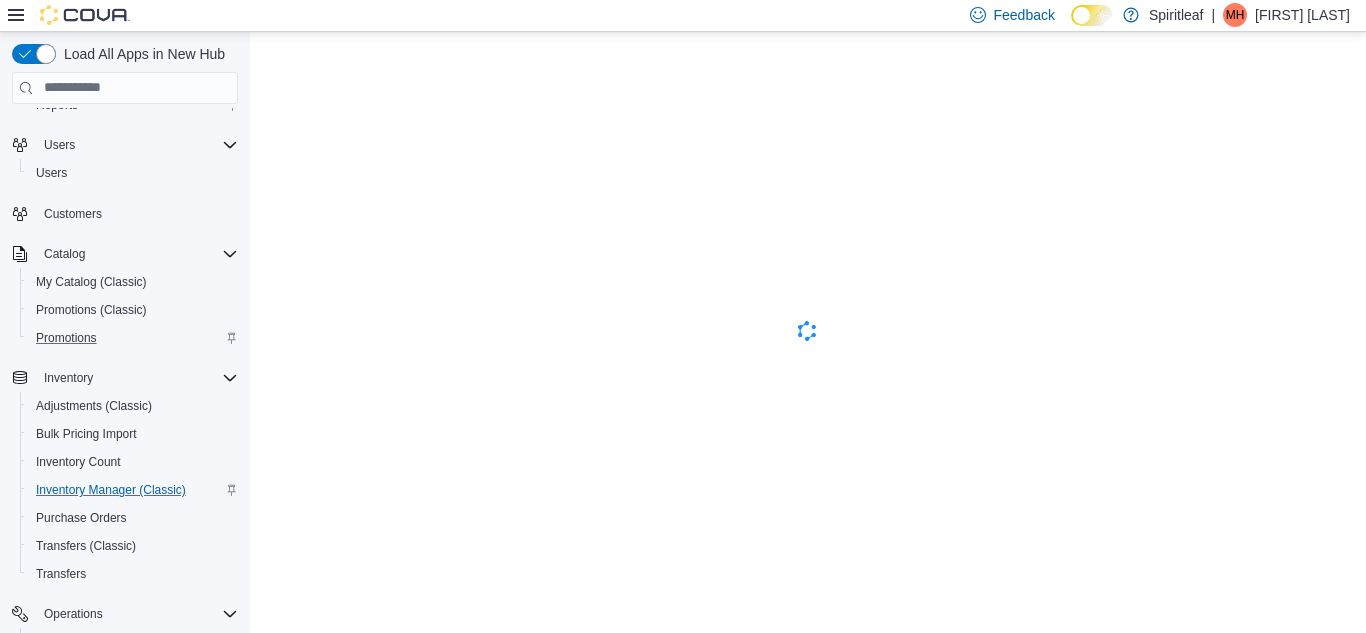scroll, scrollTop: 0, scrollLeft: 0, axis: both 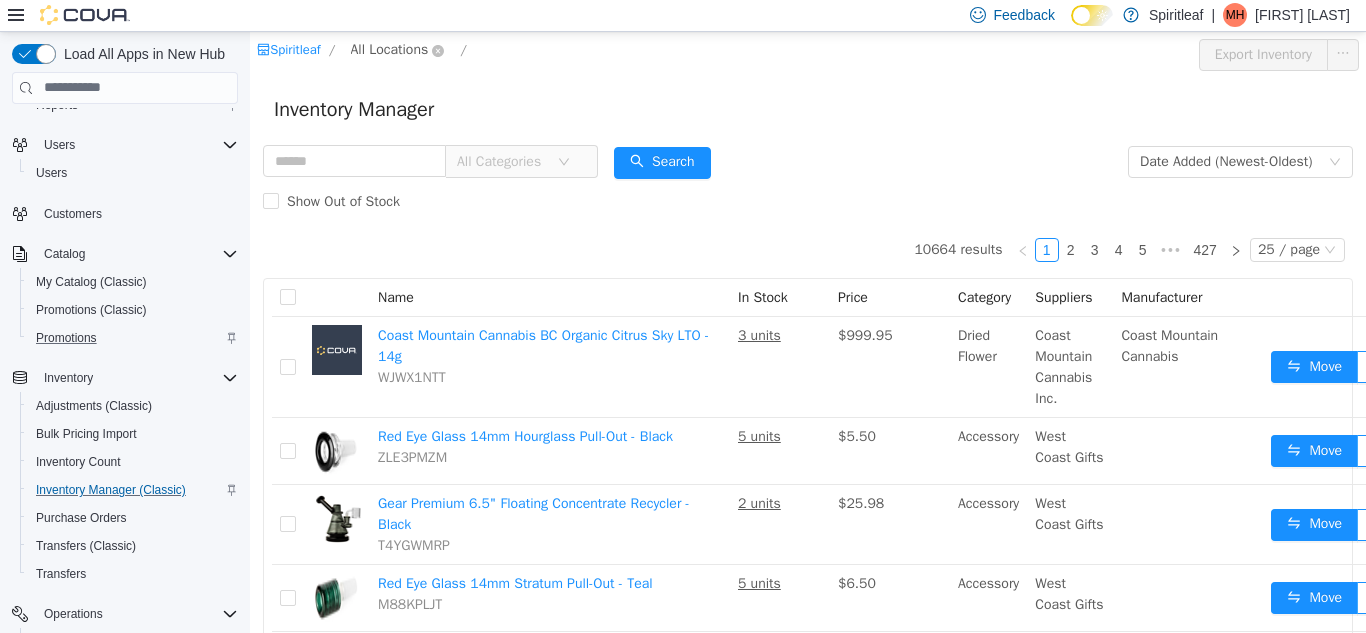 click on "All Locations" at bounding box center (390, 49) 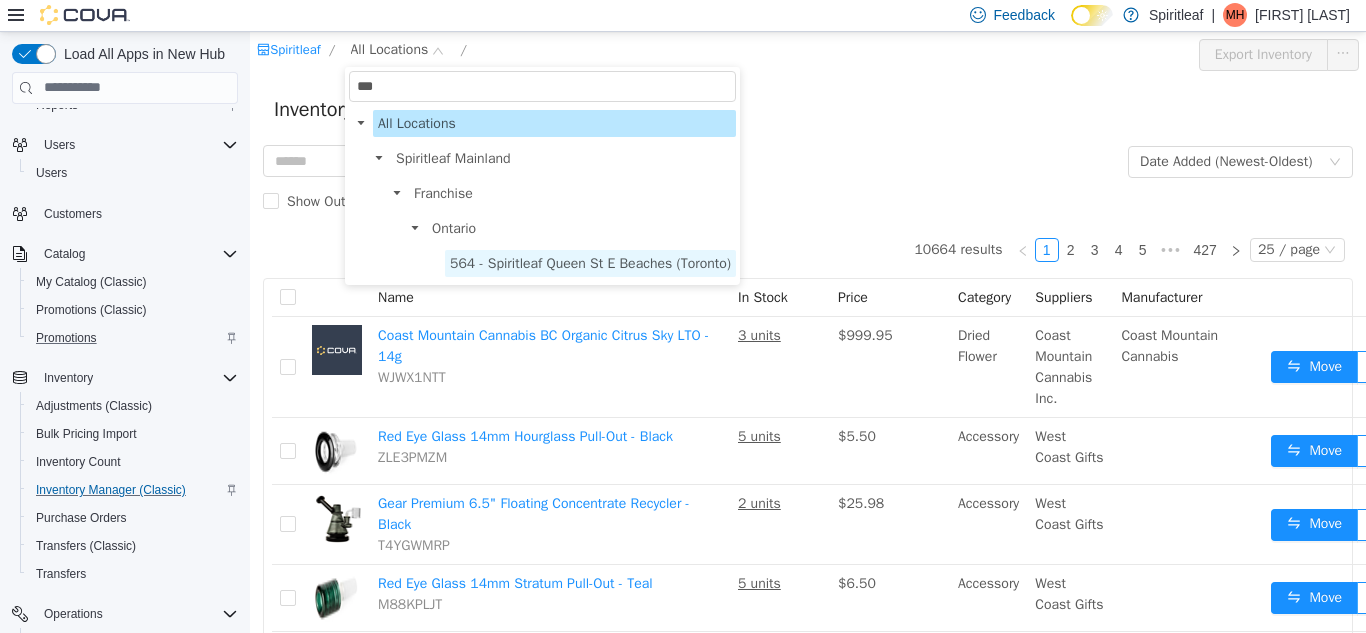 type on "***" 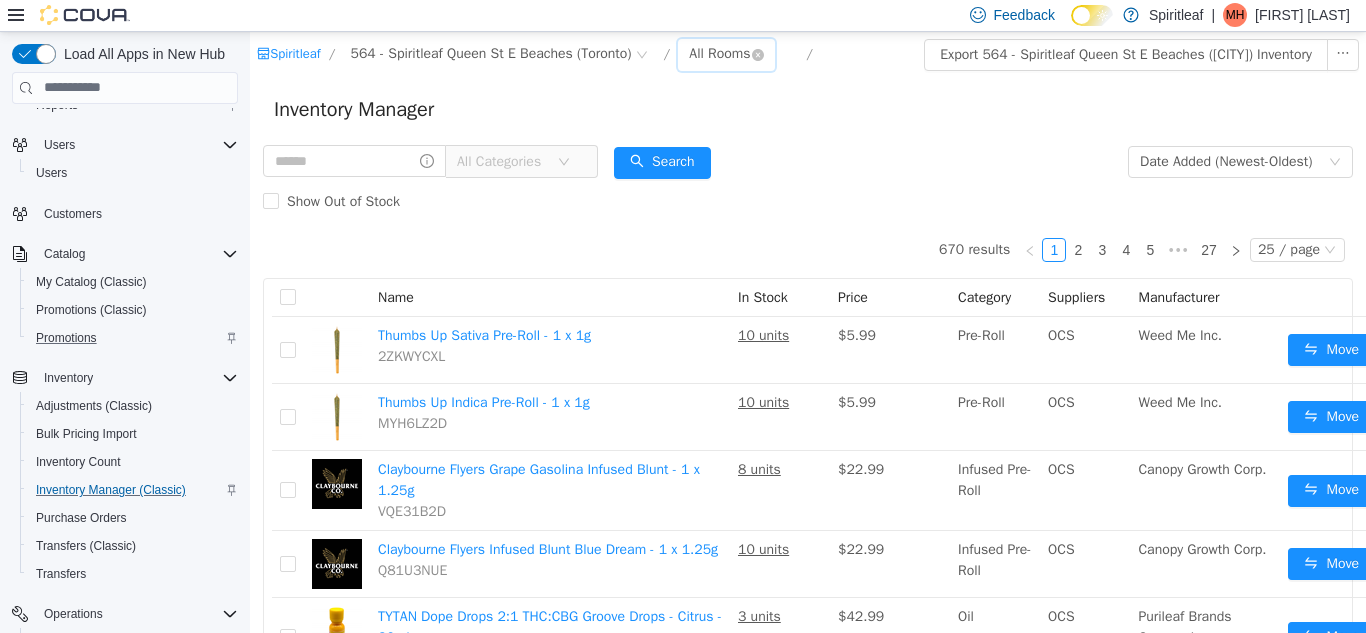 click on "All Rooms" at bounding box center (719, 53) 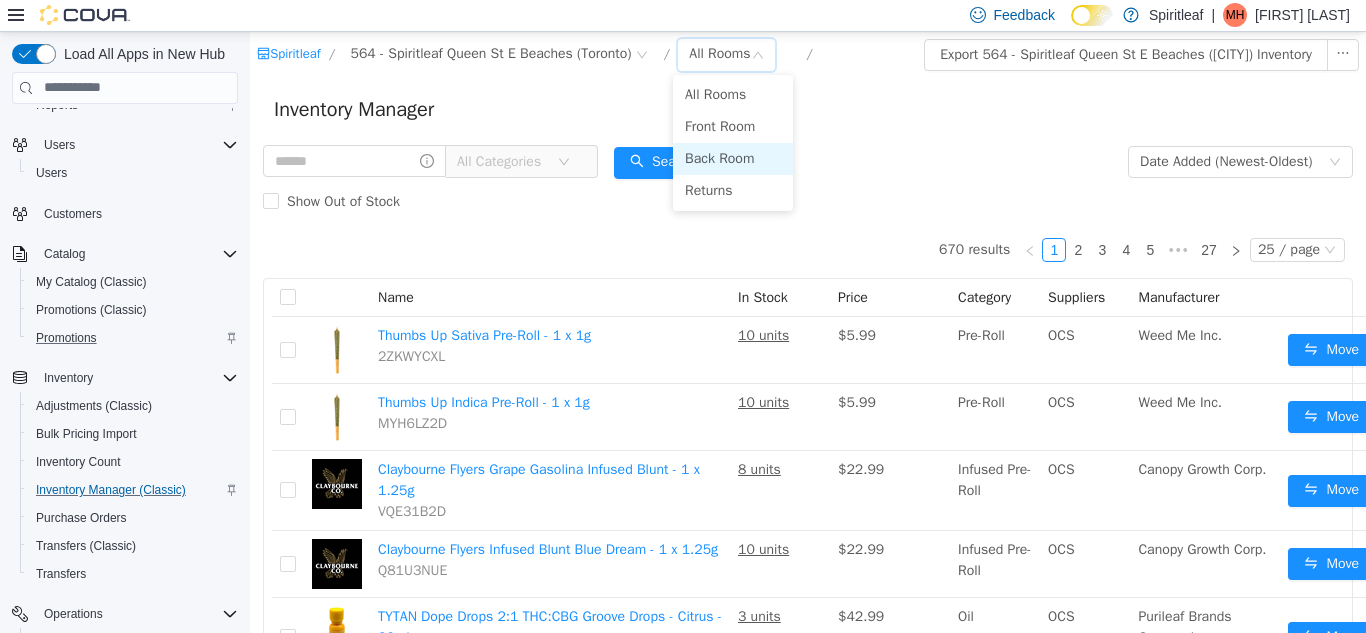 click on "Back Room" at bounding box center (733, 158) 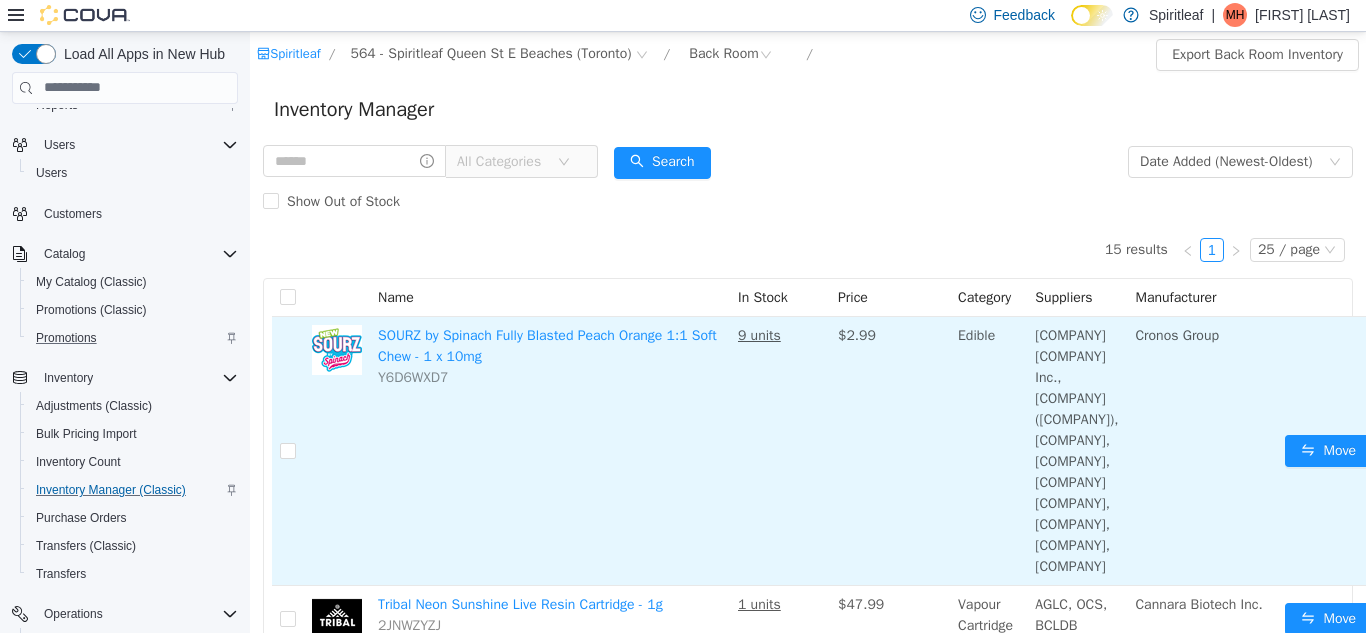 scroll, scrollTop: 0, scrollLeft: 72, axis: horizontal 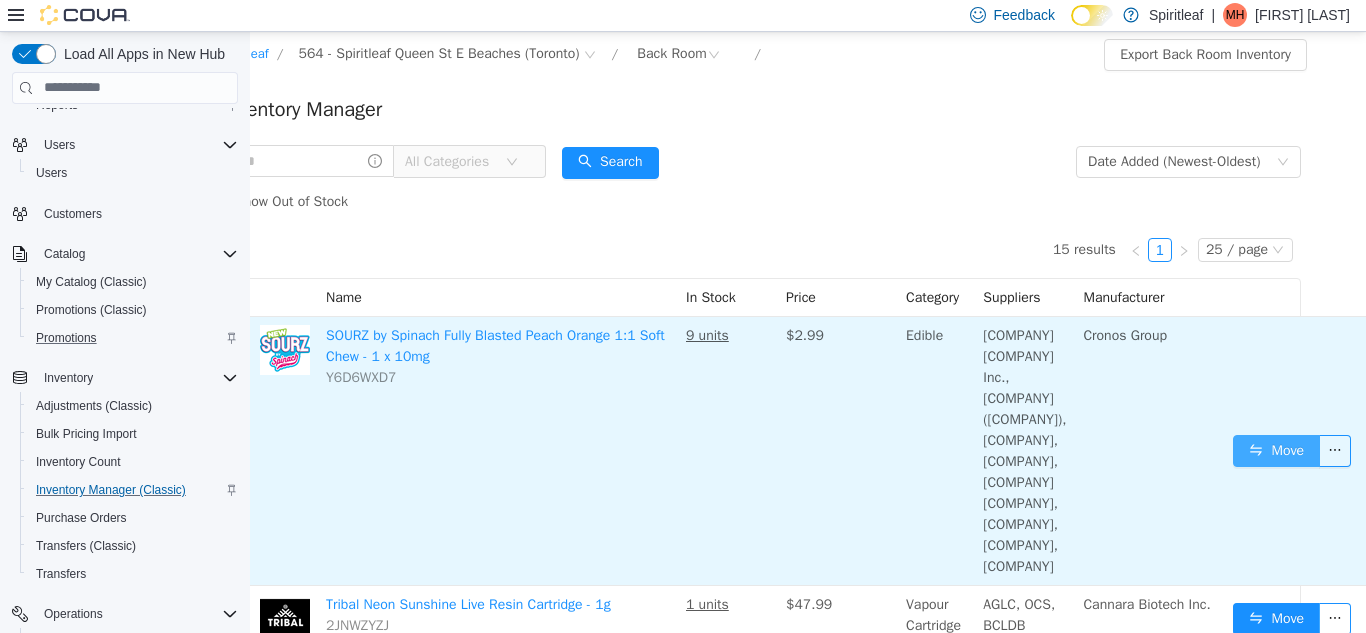 click on "Move" at bounding box center [1276, 450] 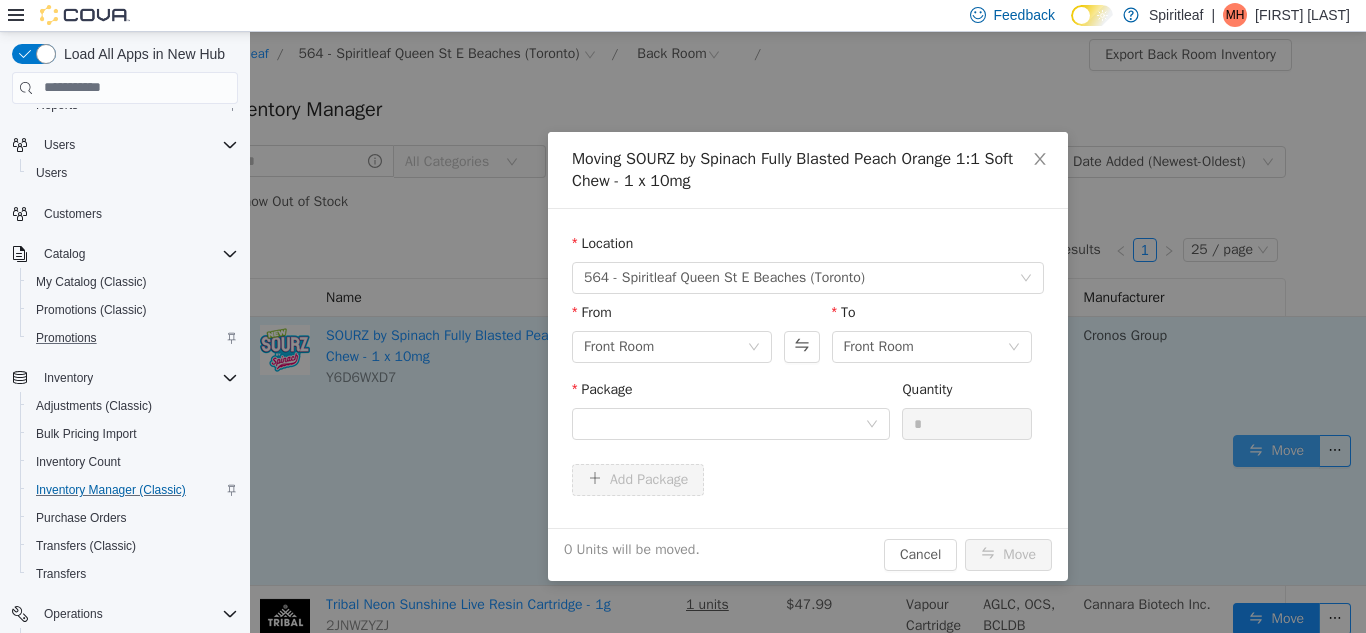scroll, scrollTop: 0, scrollLeft: 57, axis: horizontal 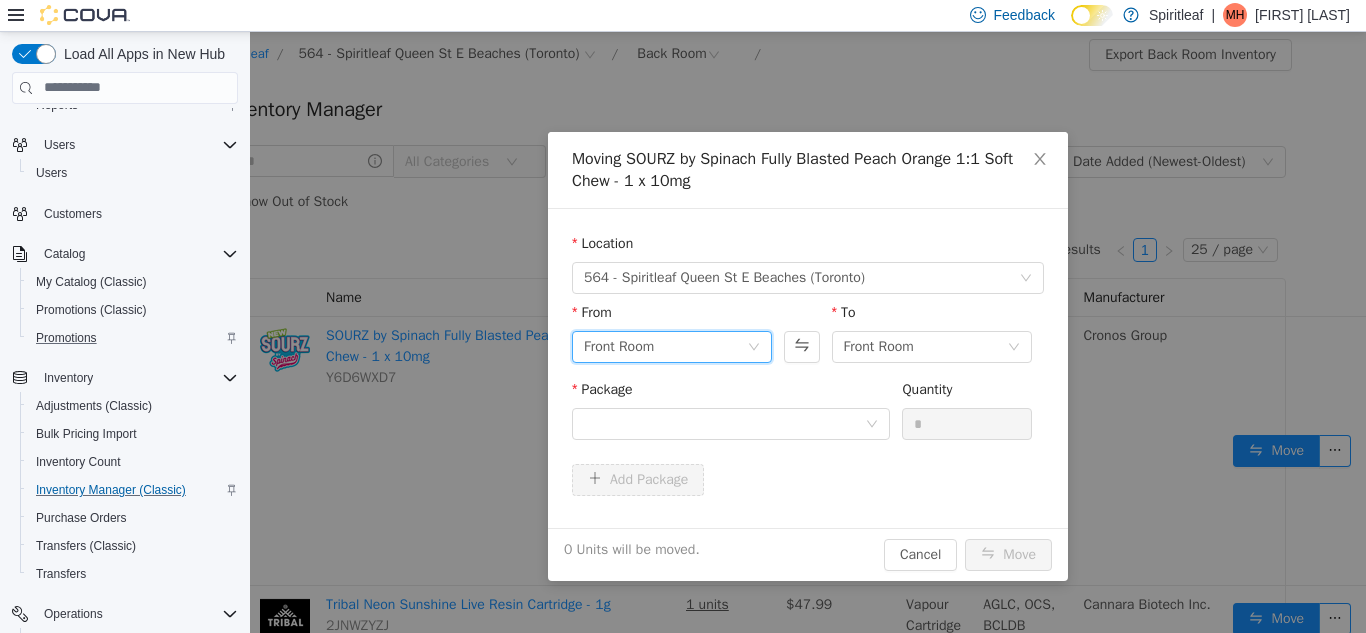 click on "Front Room" at bounding box center (665, 346) 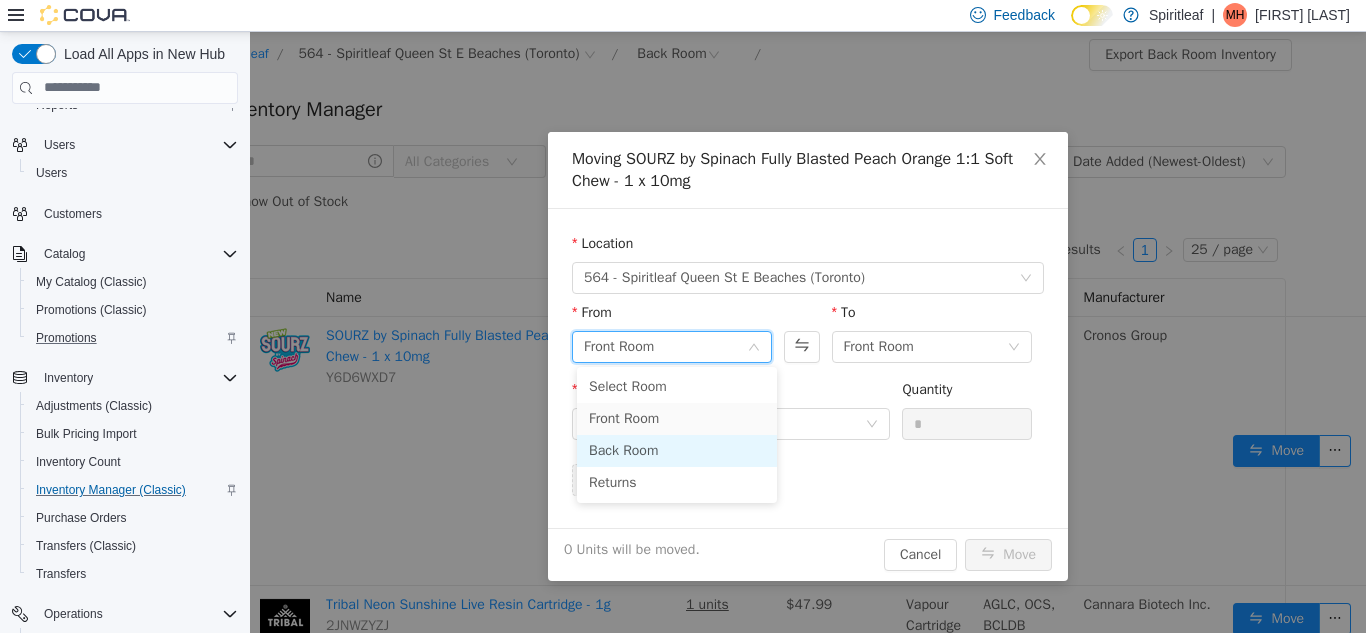 click on "Back Room" at bounding box center (677, 450) 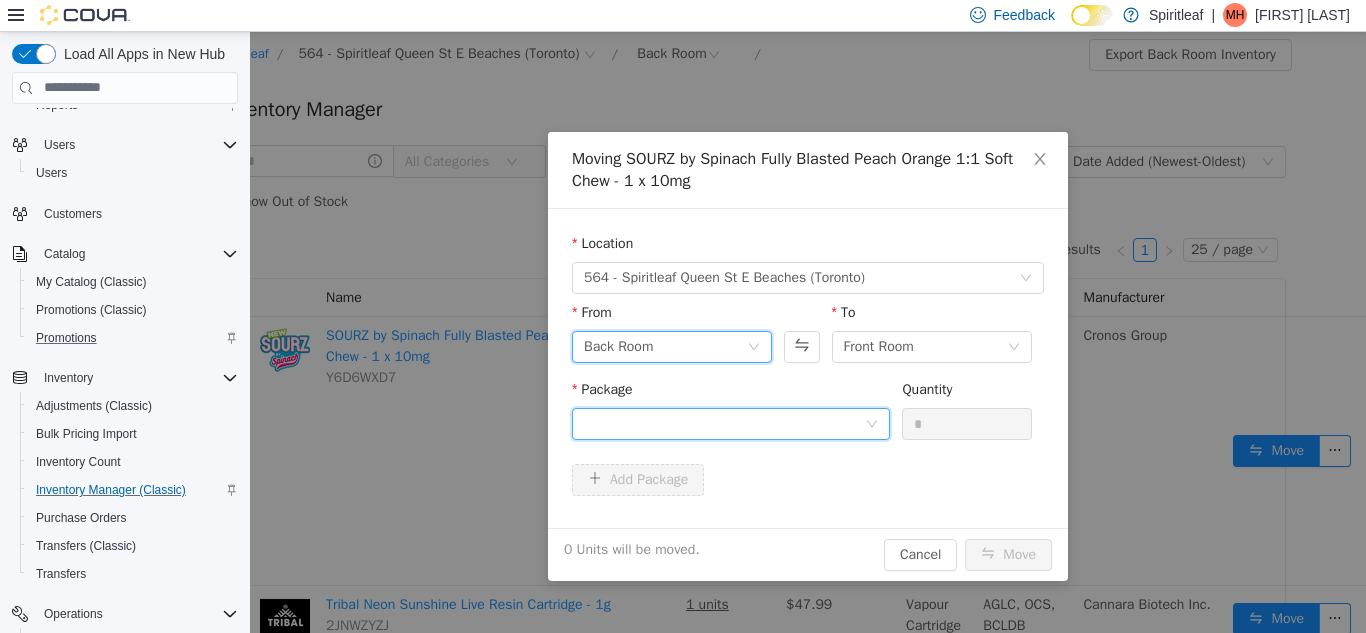 click at bounding box center [724, 423] 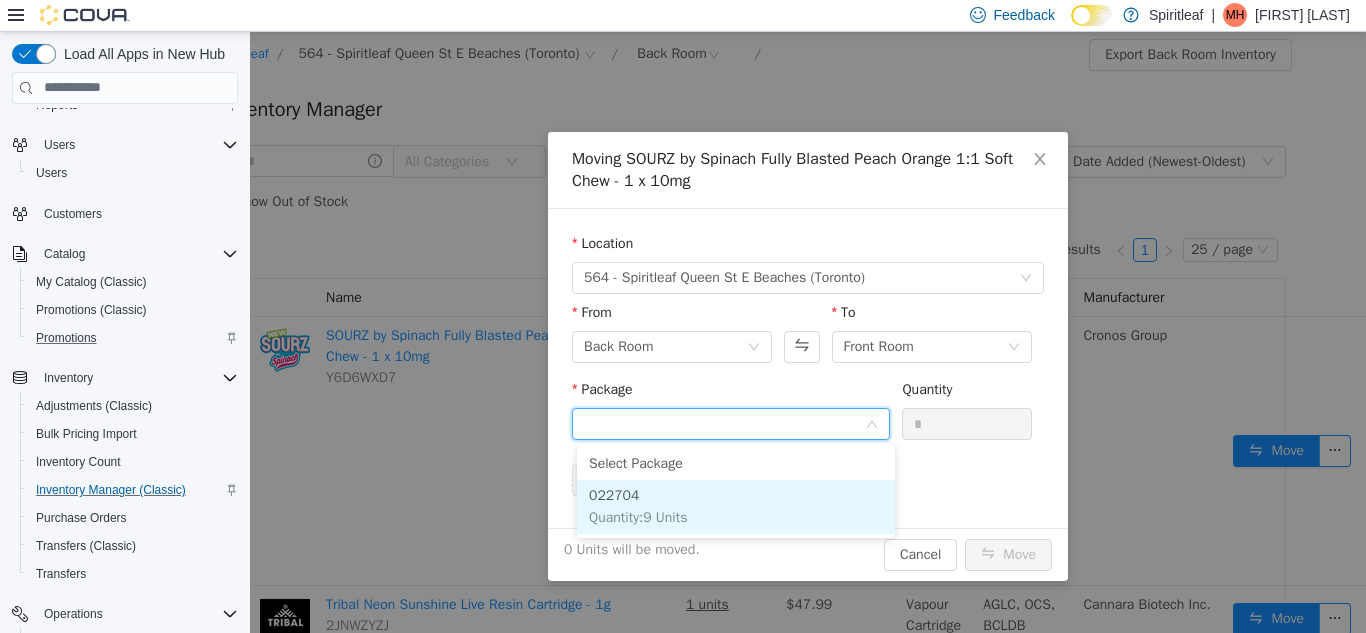 click on "022704 Quantity : 9 Units" at bounding box center [736, 506] 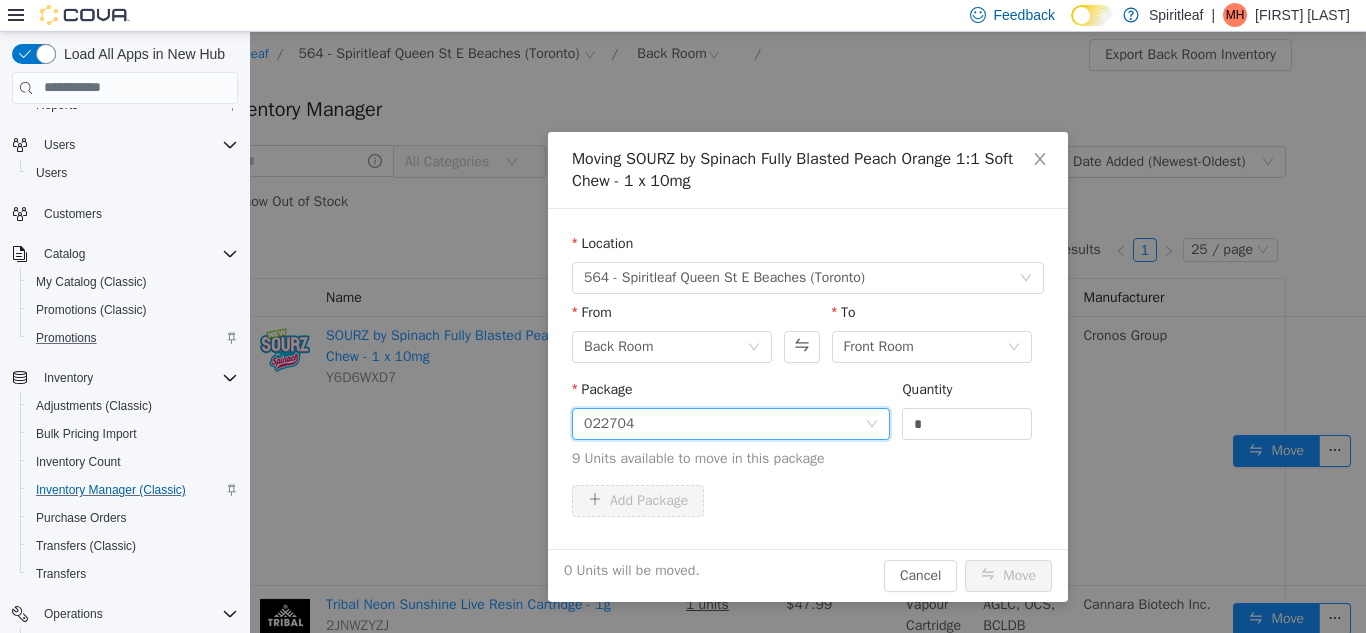 click on "022704" at bounding box center (724, 423) 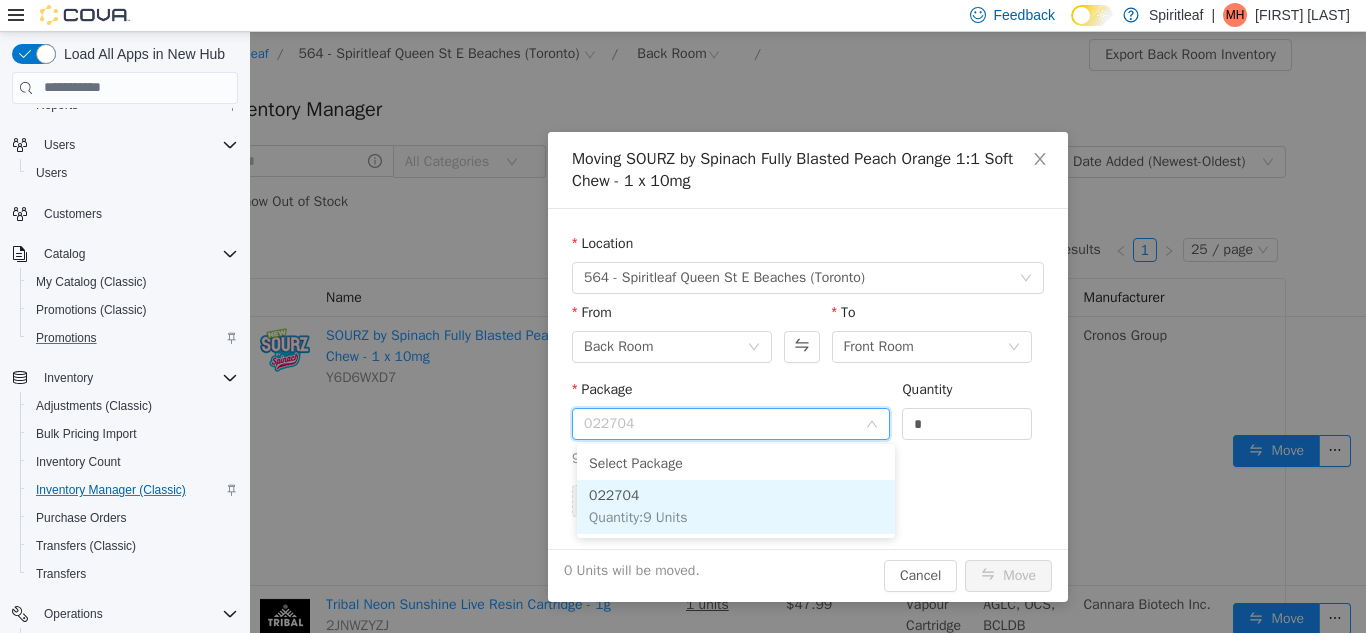 click on "022704 Quantity : 9 Units" at bounding box center (736, 506) 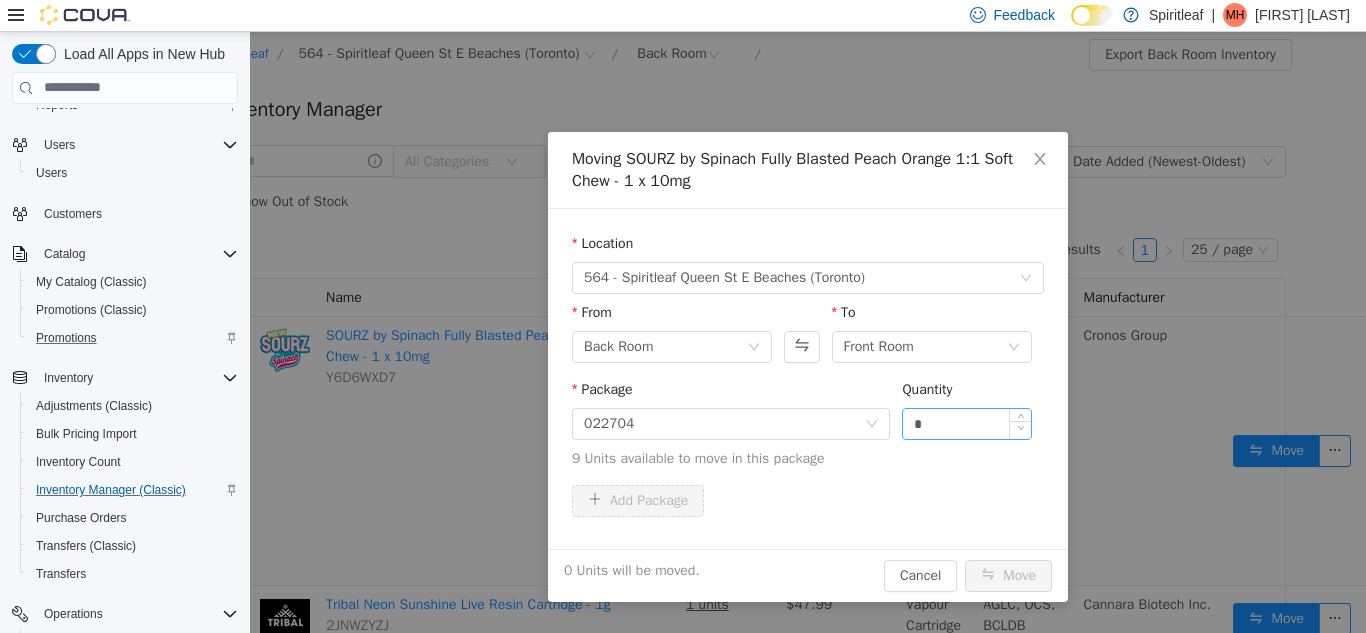 click at bounding box center (1020, 423) 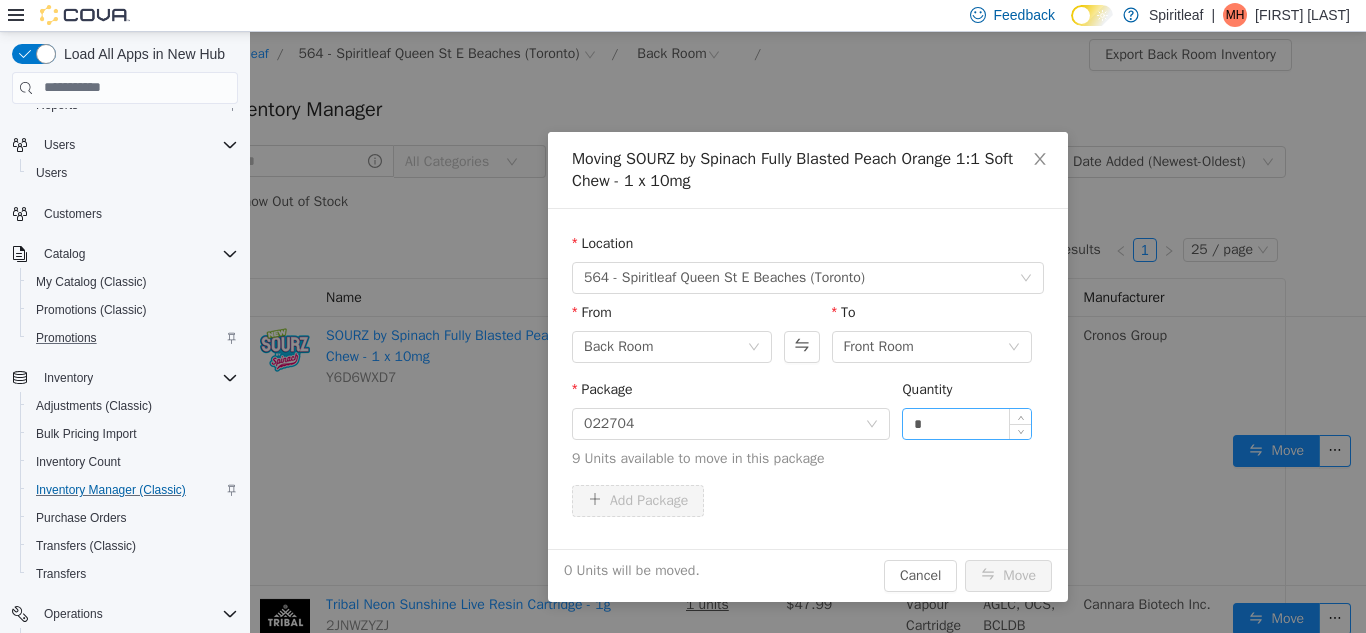 click on "*" at bounding box center (967, 423) 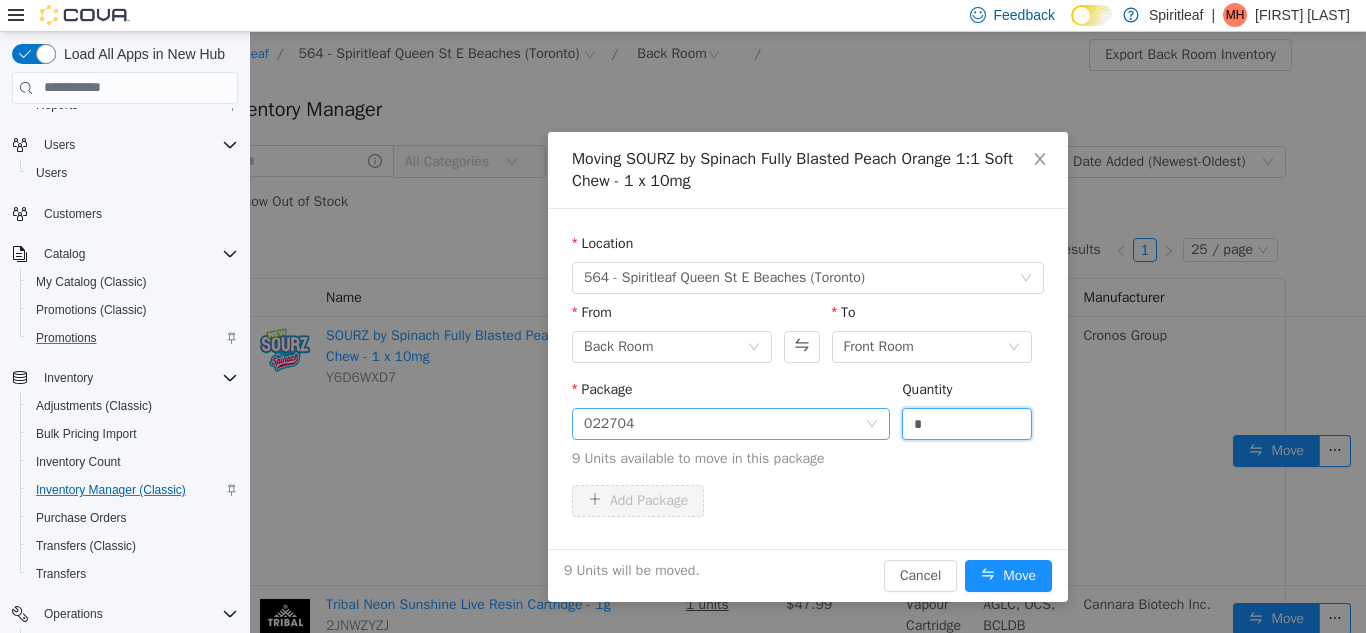 type on "*" 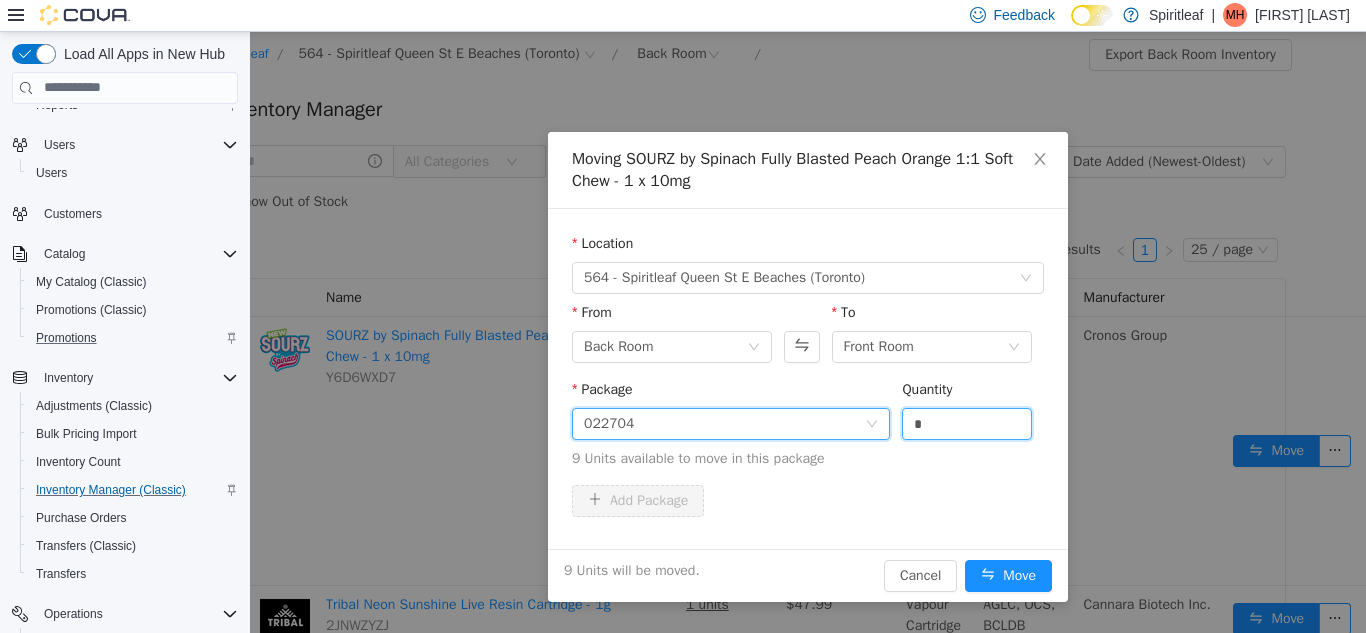 click on "022704" at bounding box center [724, 423] 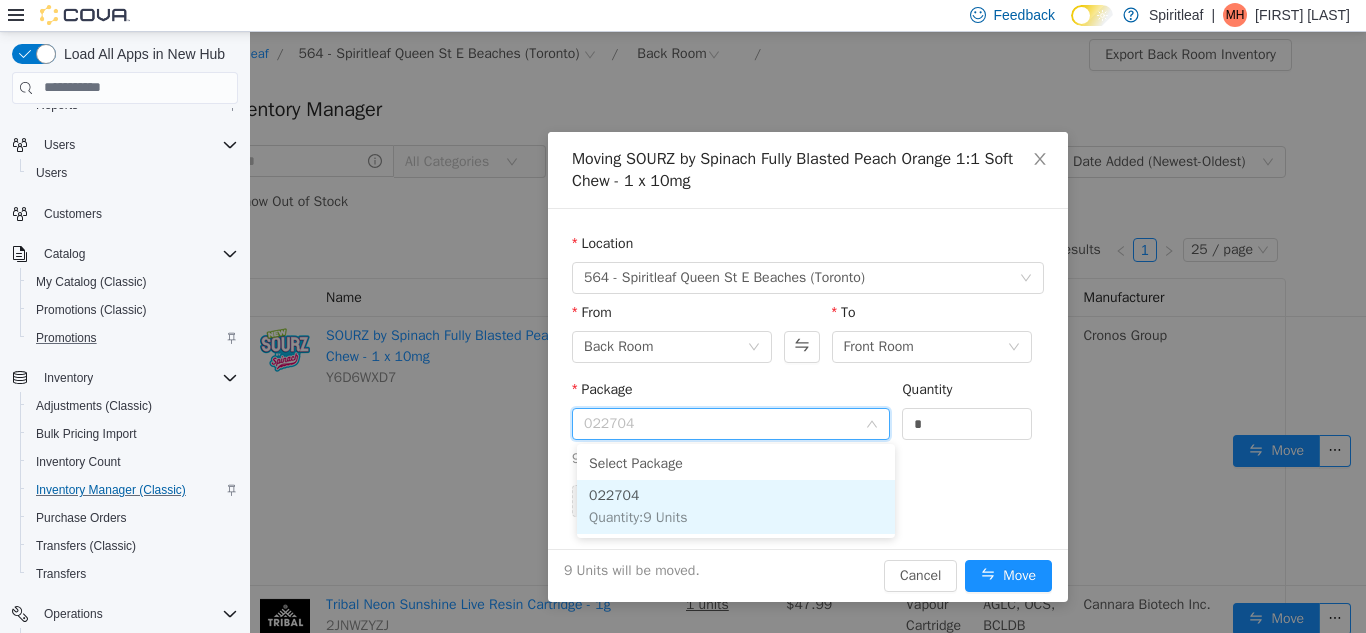 click on "022704 Quantity : 9 Units" at bounding box center [736, 506] 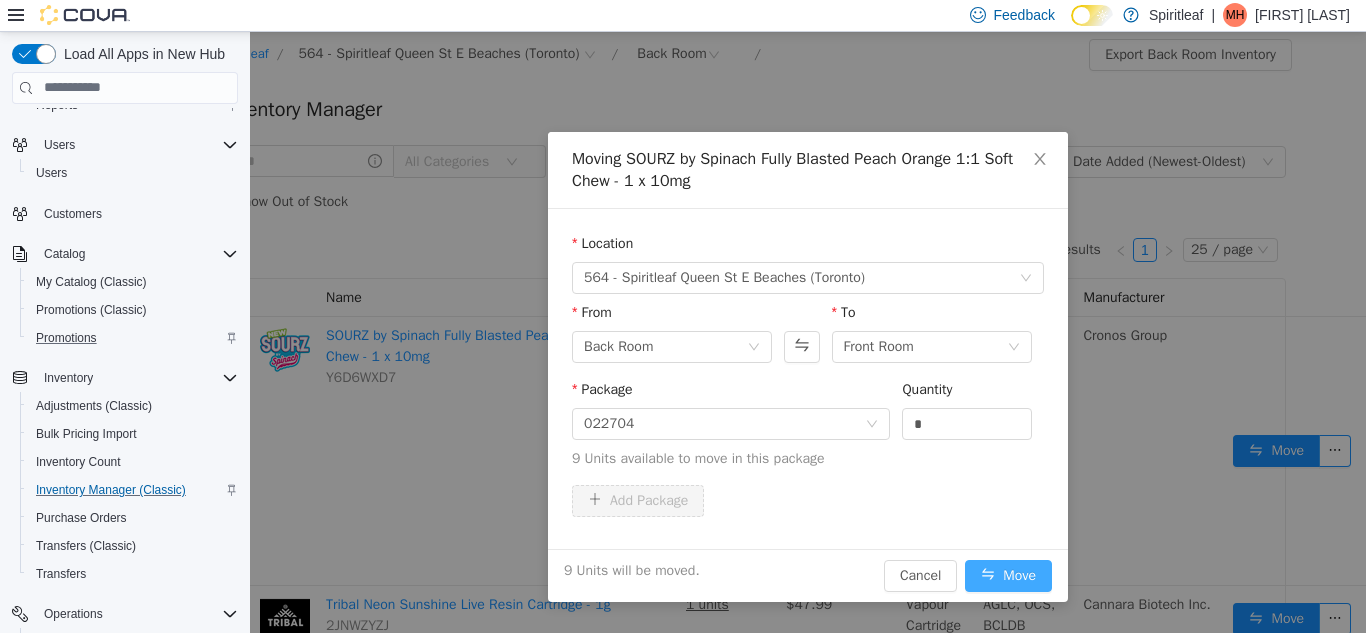 click on "Move" at bounding box center [1008, 575] 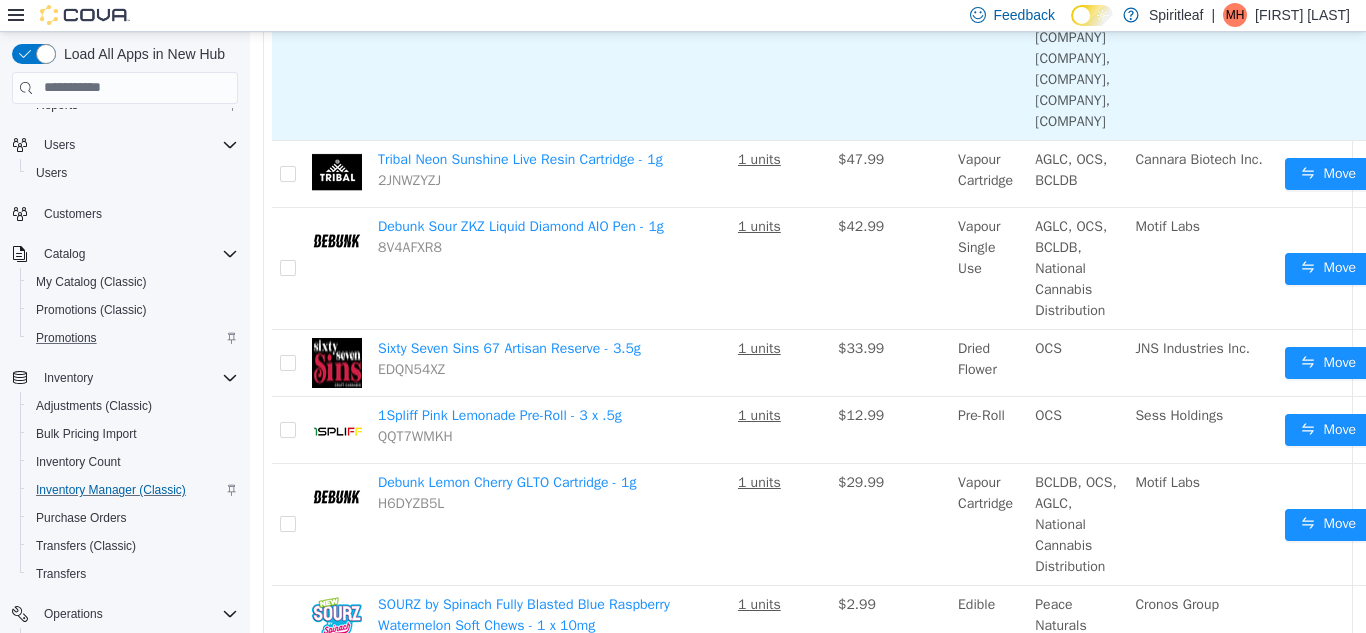 scroll, scrollTop: 446, scrollLeft: 0, axis: vertical 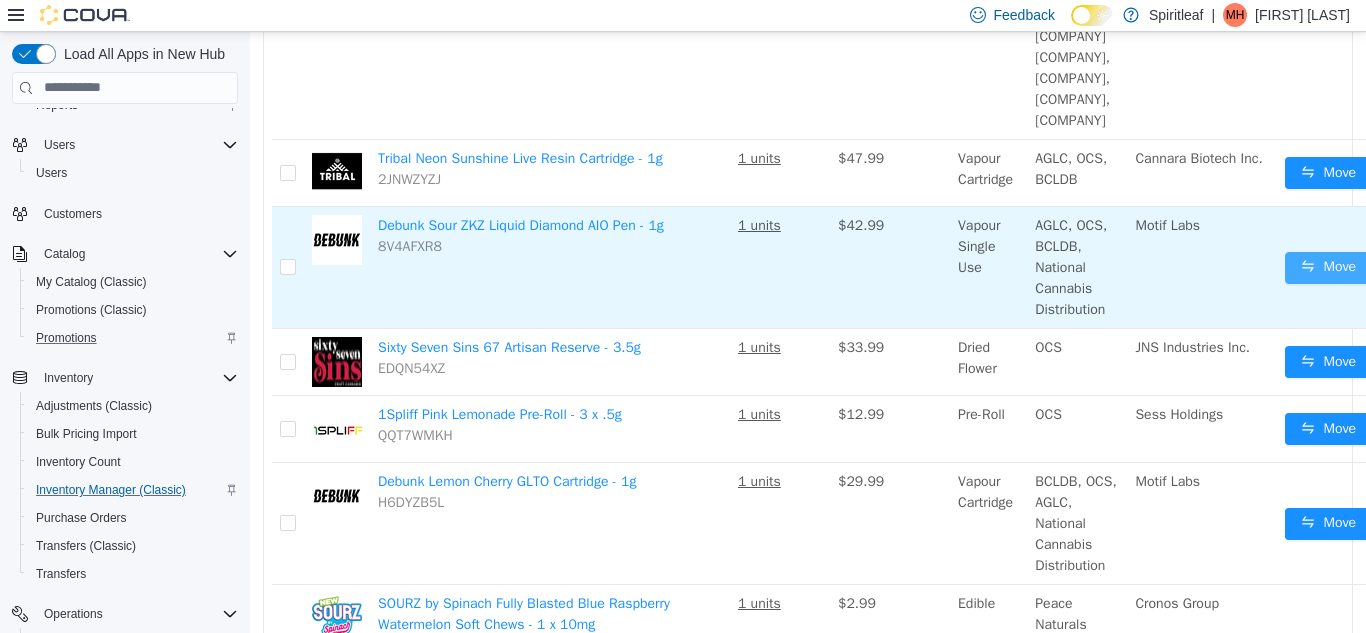 click on "Move" at bounding box center [1328, 267] 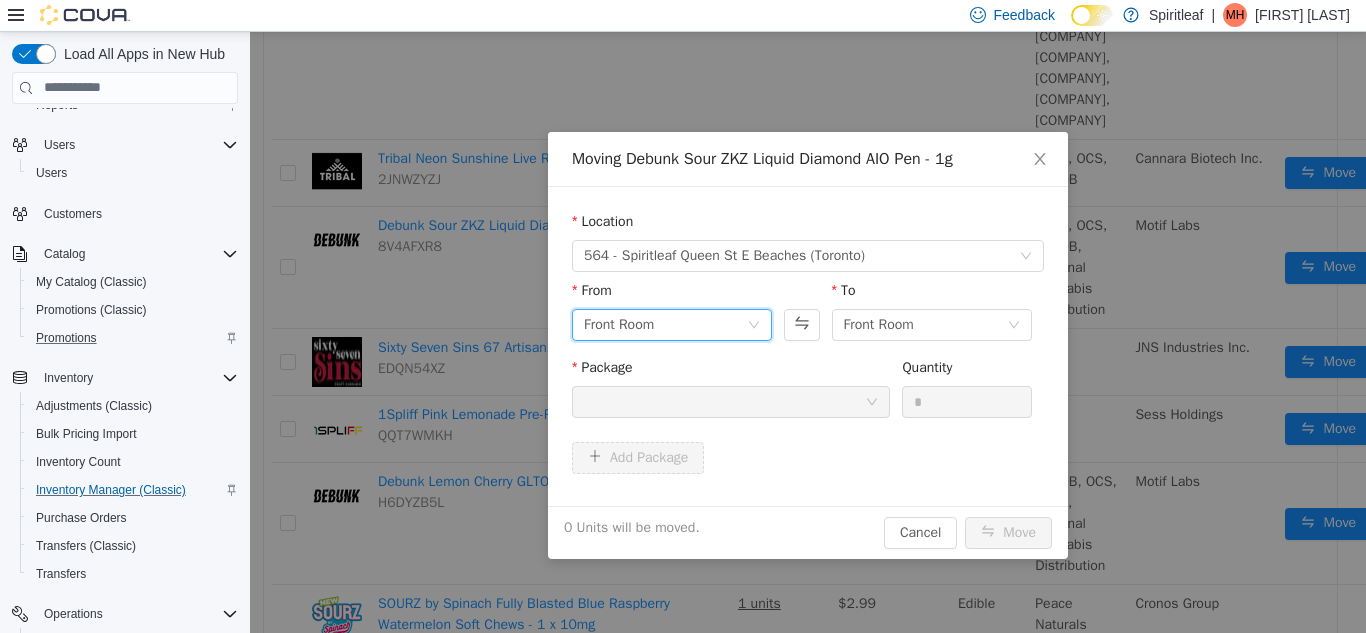 click on "Front Room" at bounding box center [665, 324] 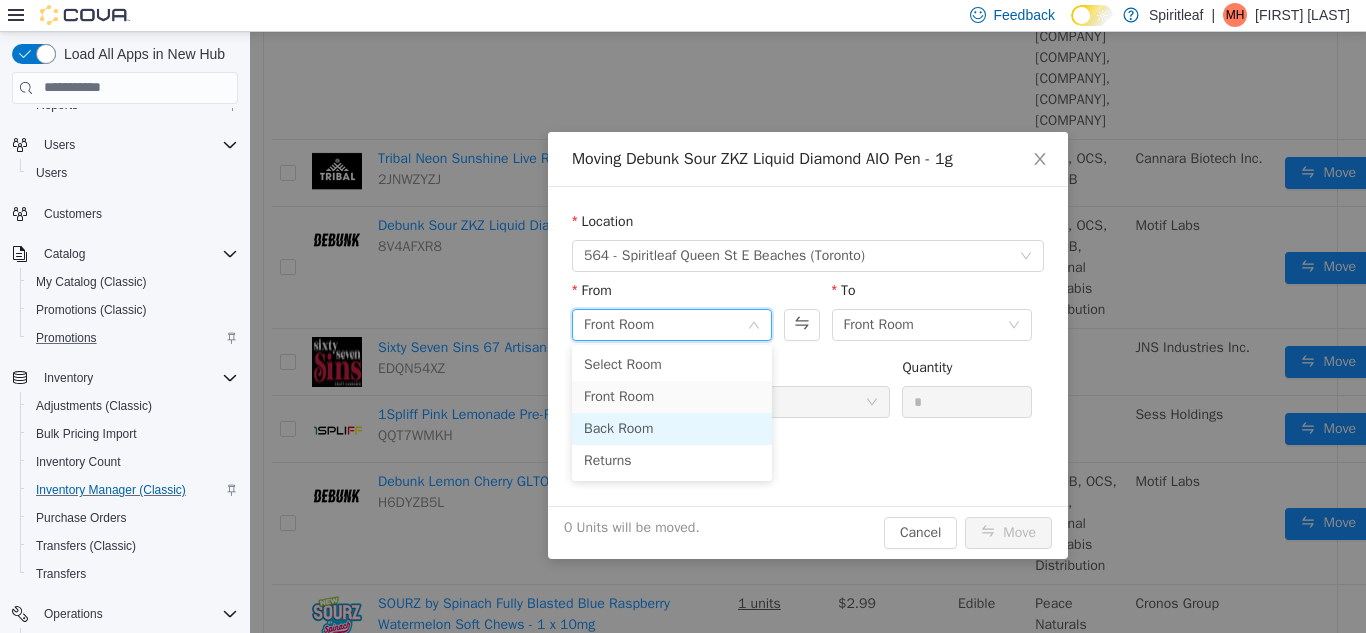 click on "Back Room" at bounding box center (672, 428) 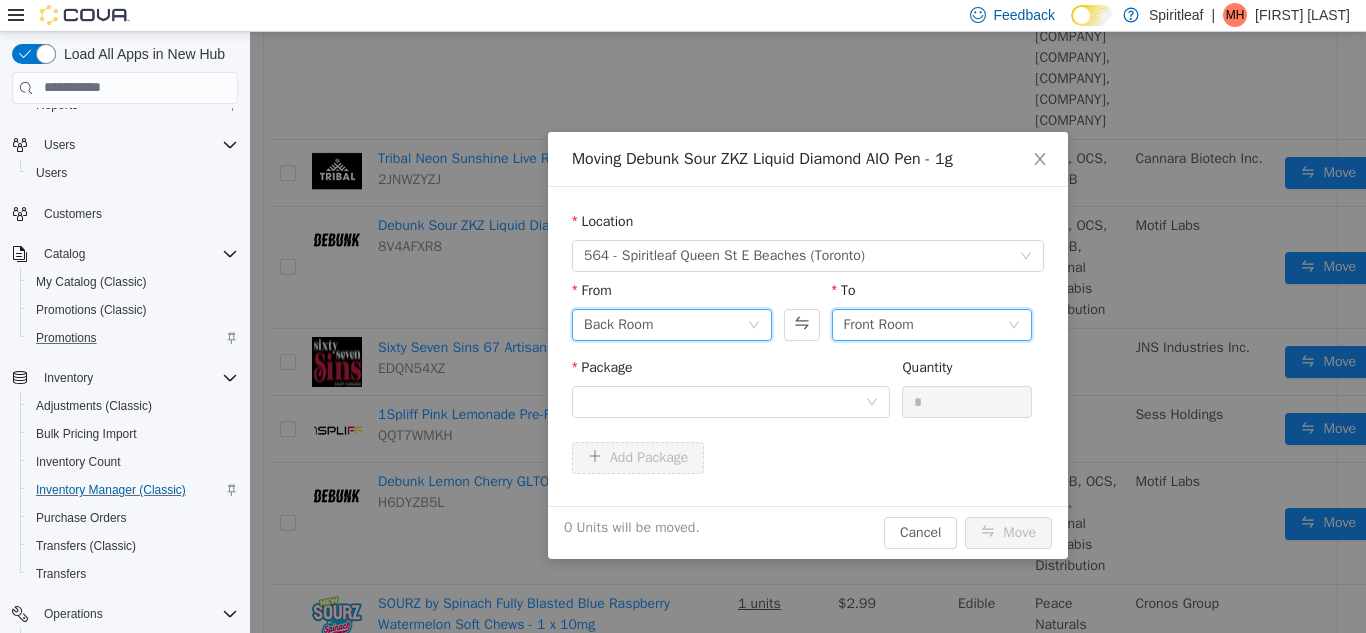 click on "Front Room" at bounding box center [879, 324] 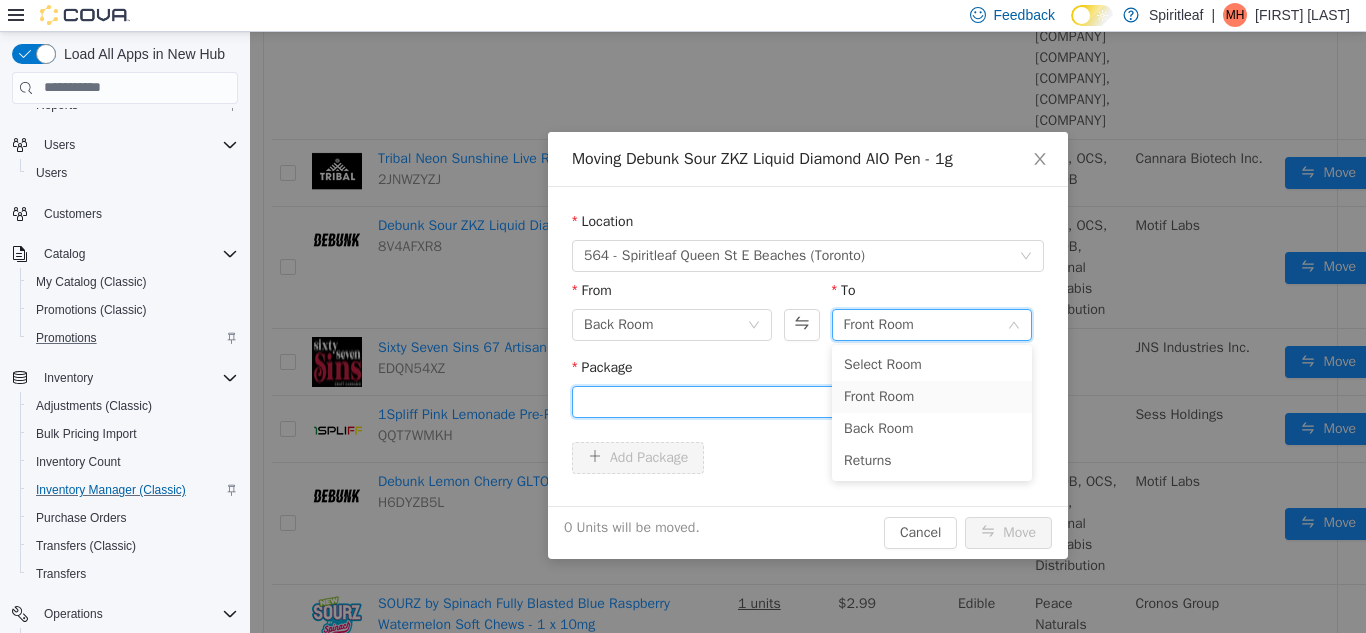 click at bounding box center [724, 401] 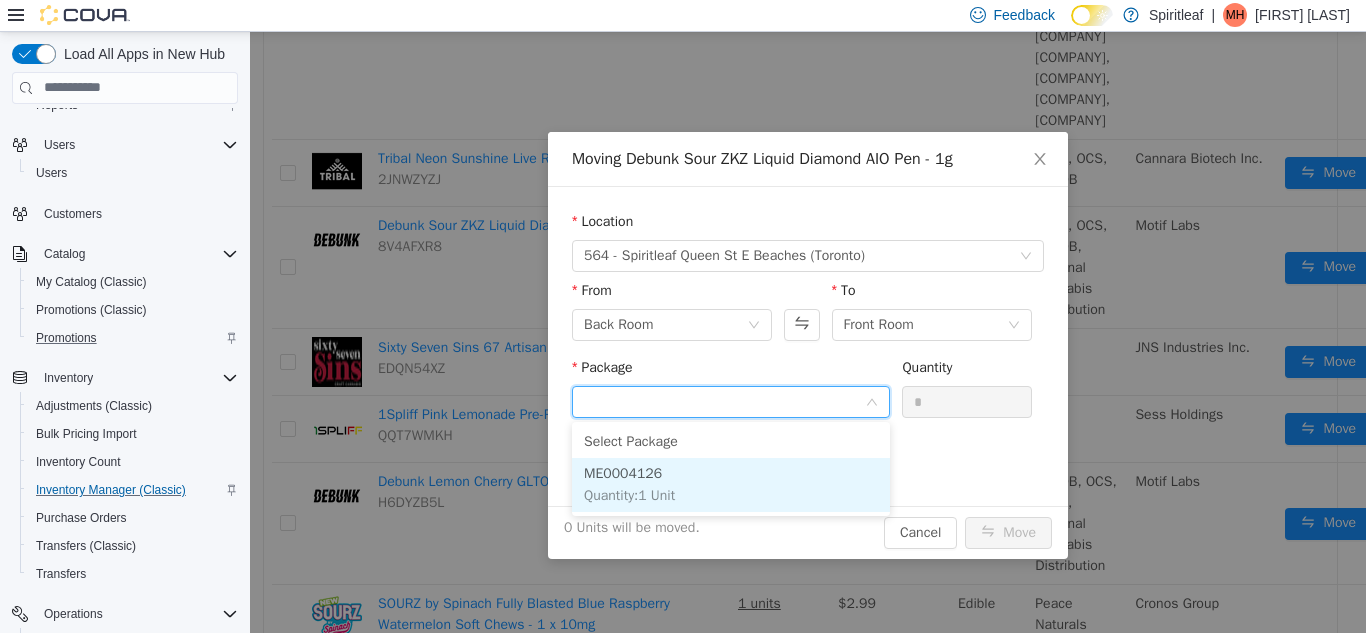 click on "ME0004126 Quantity : 1 Unit" at bounding box center (731, 484) 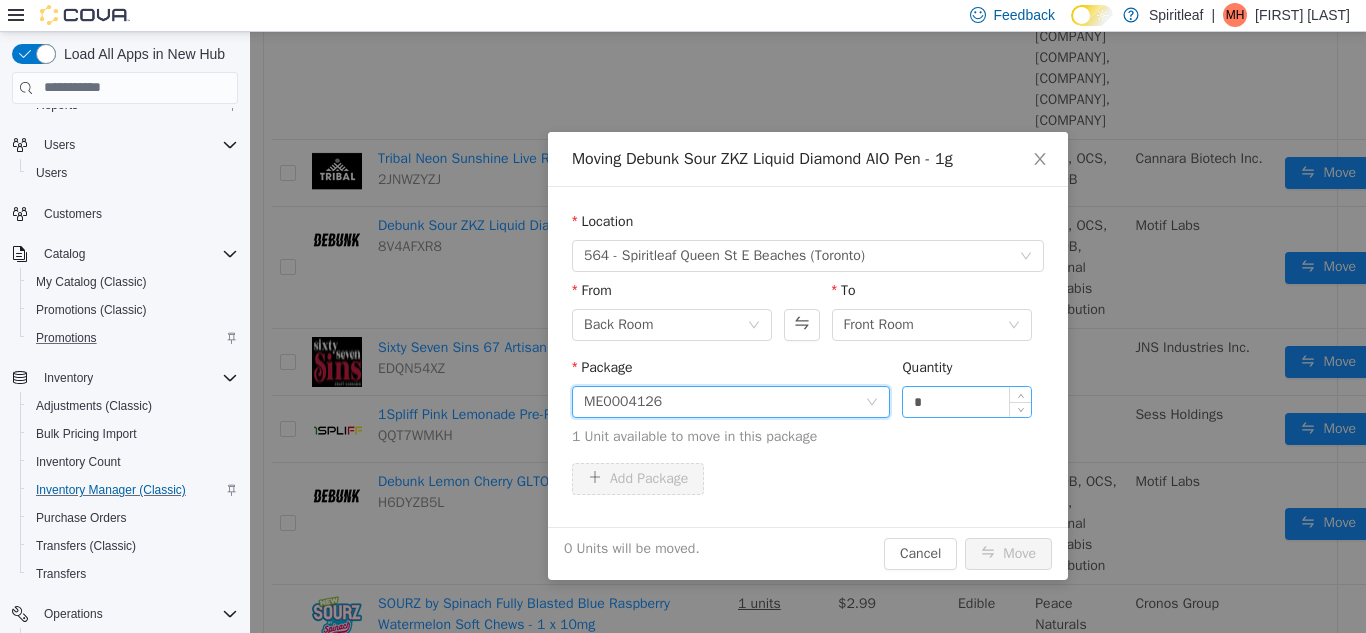 click on "*" at bounding box center (967, 401) 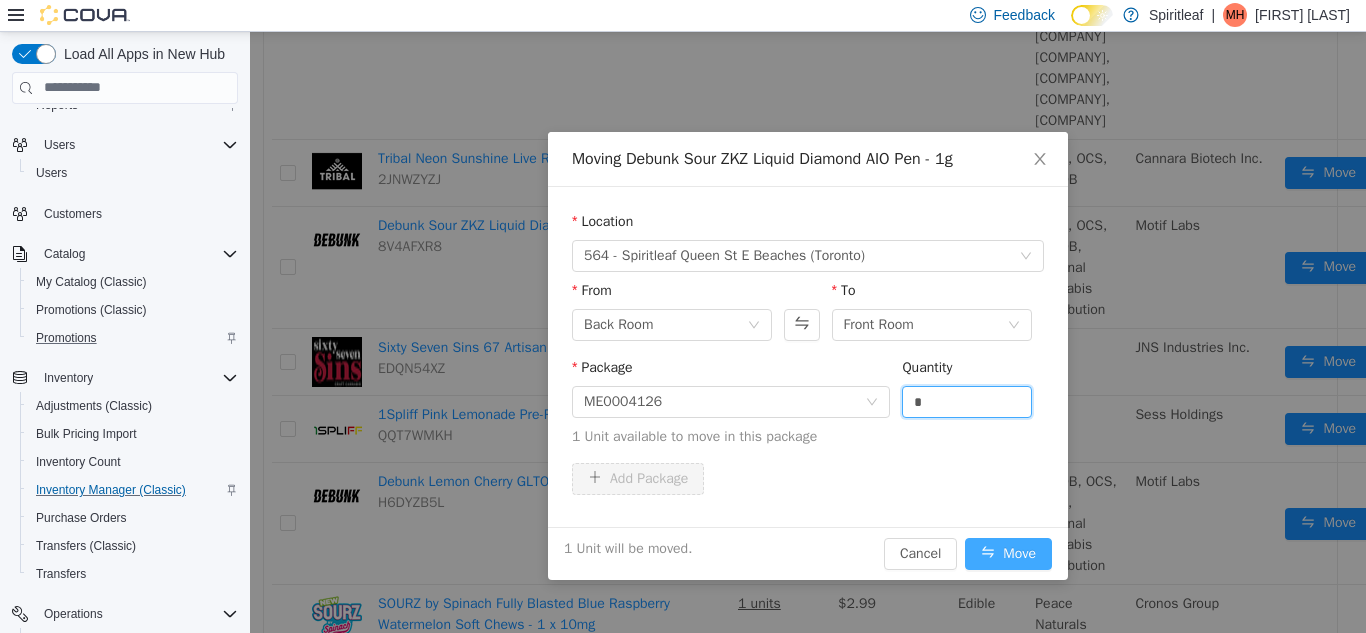 type on "*" 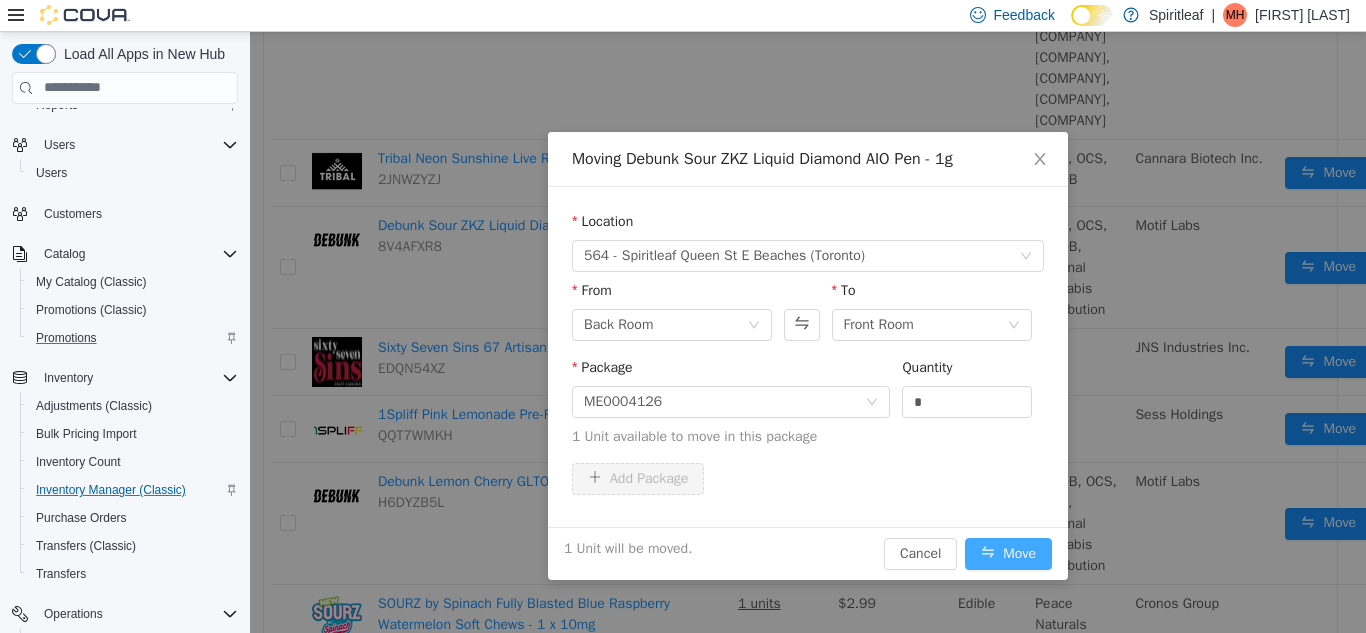 click on "Move" at bounding box center [1008, 553] 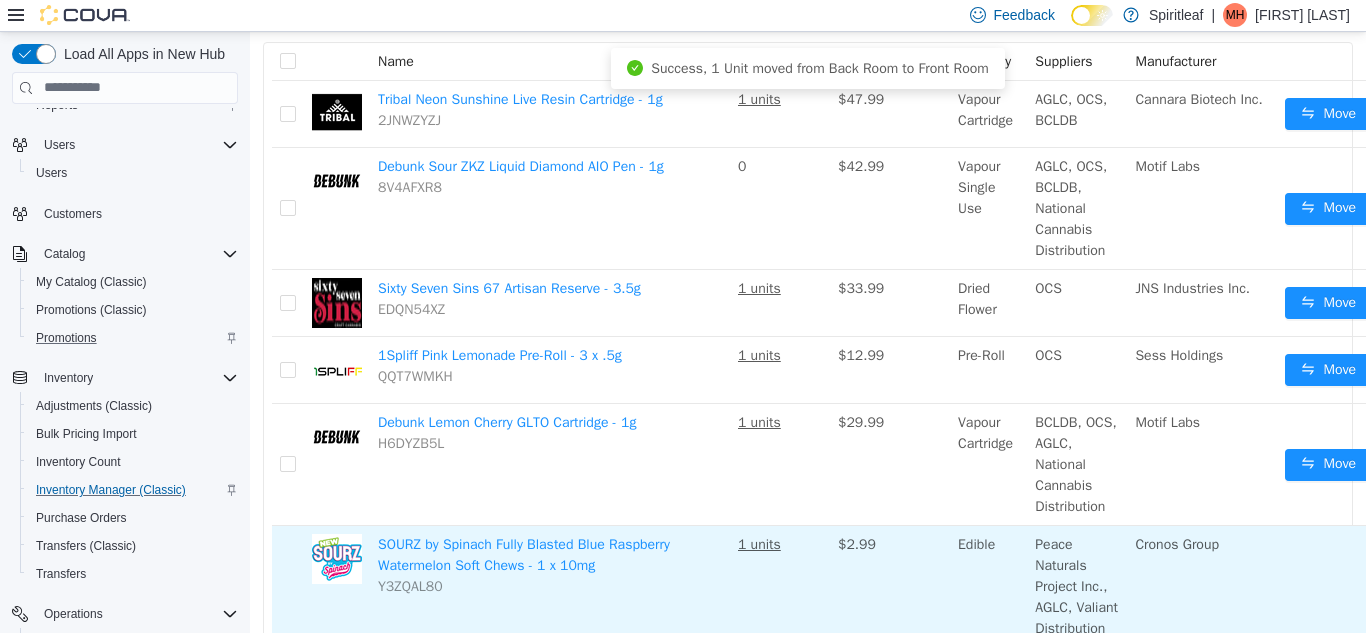 scroll, scrollTop: 235, scrollLeft: 0, axis: vertical 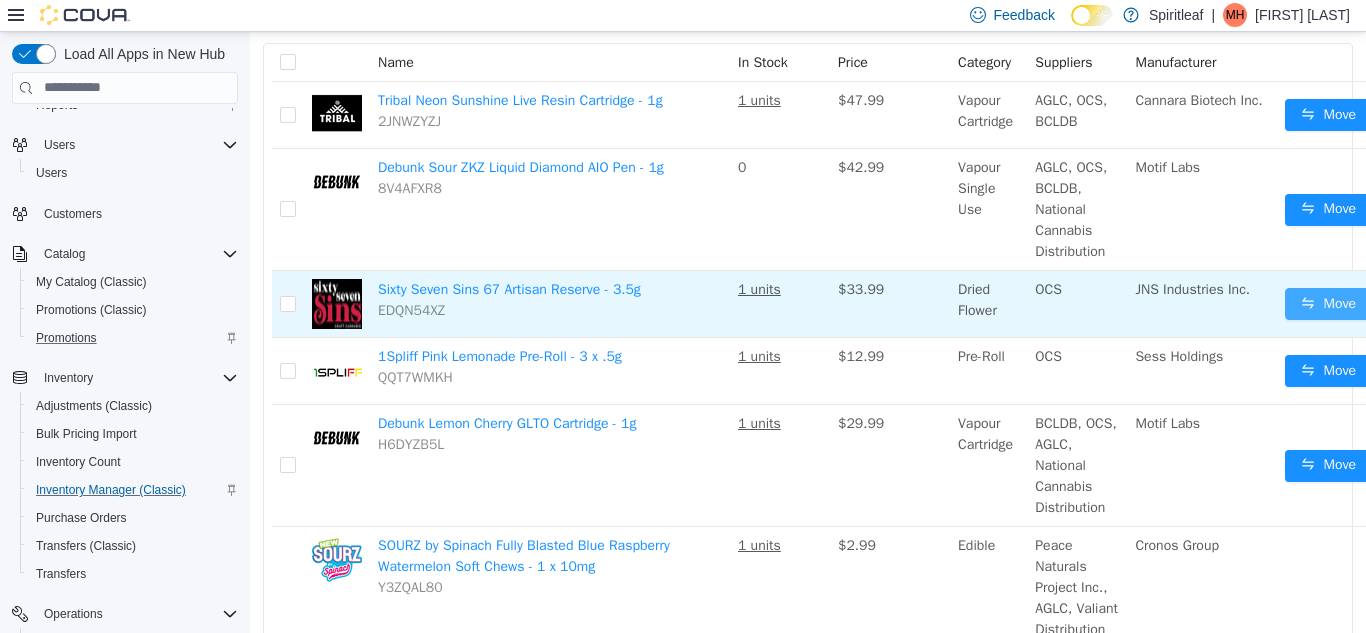 click on "Move" at bounding box center (1328, 303) 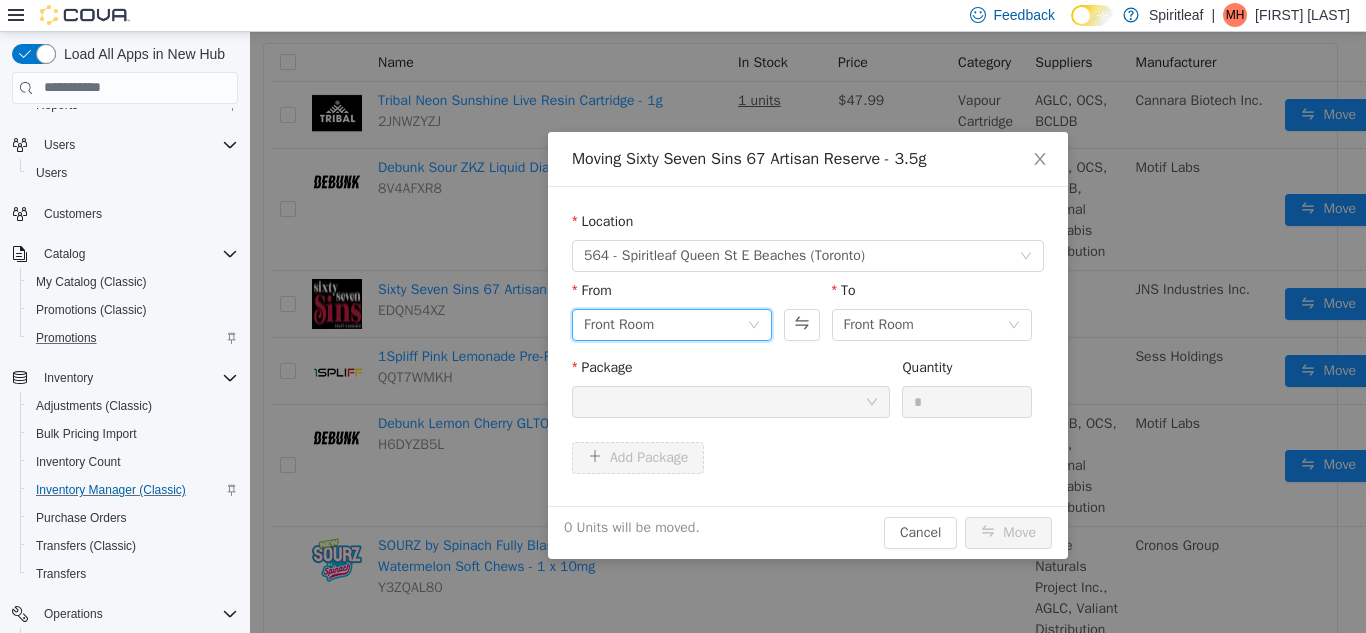 click on "Front Room" at bounding box center (665, 324) 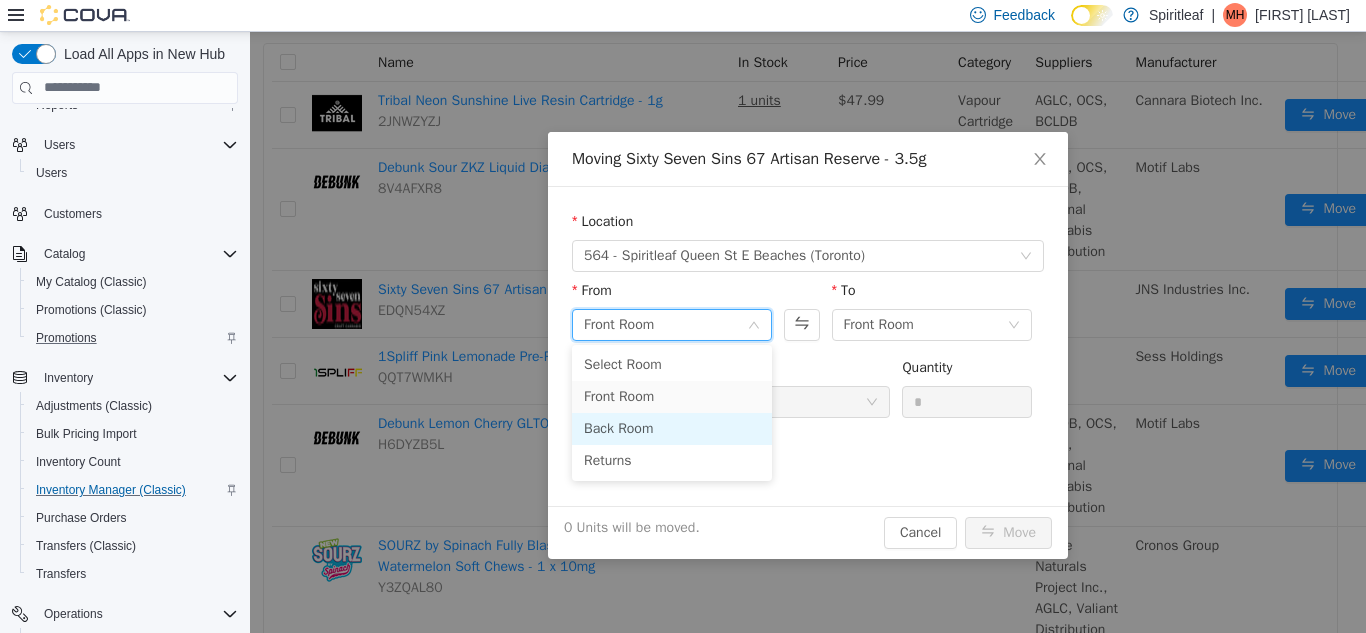 click on "Back Room" at bounding box center [672, 428] 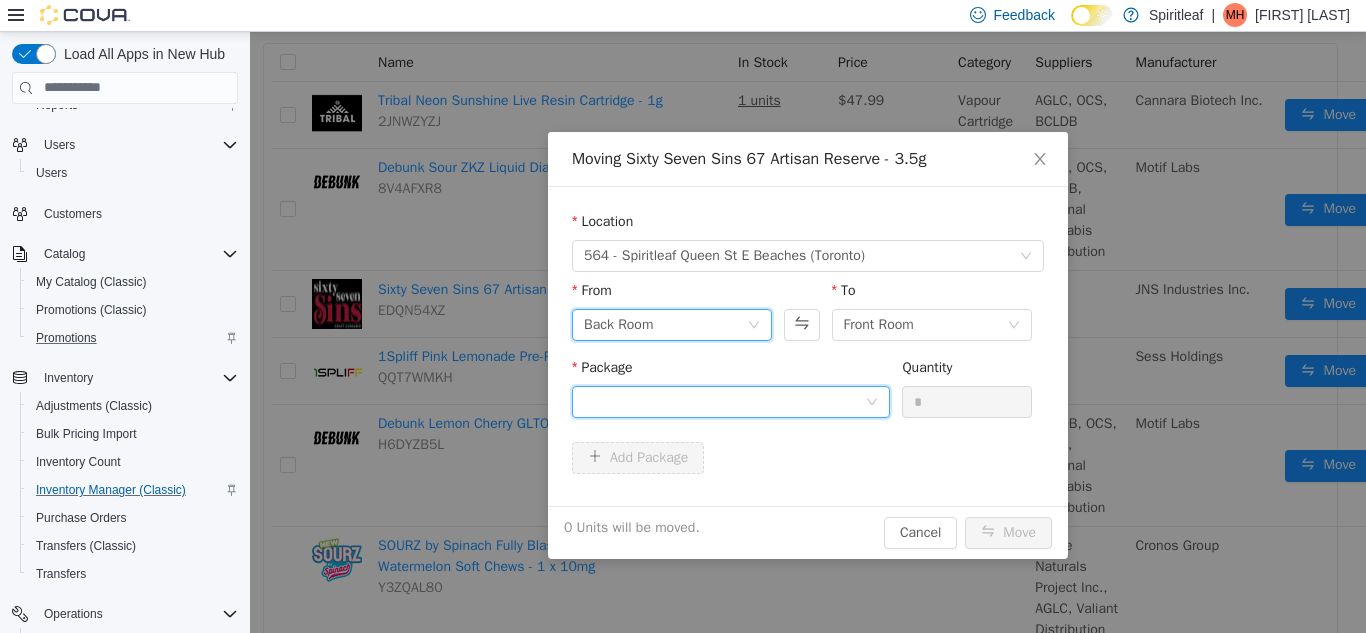 click at bounding box center (724, 401) 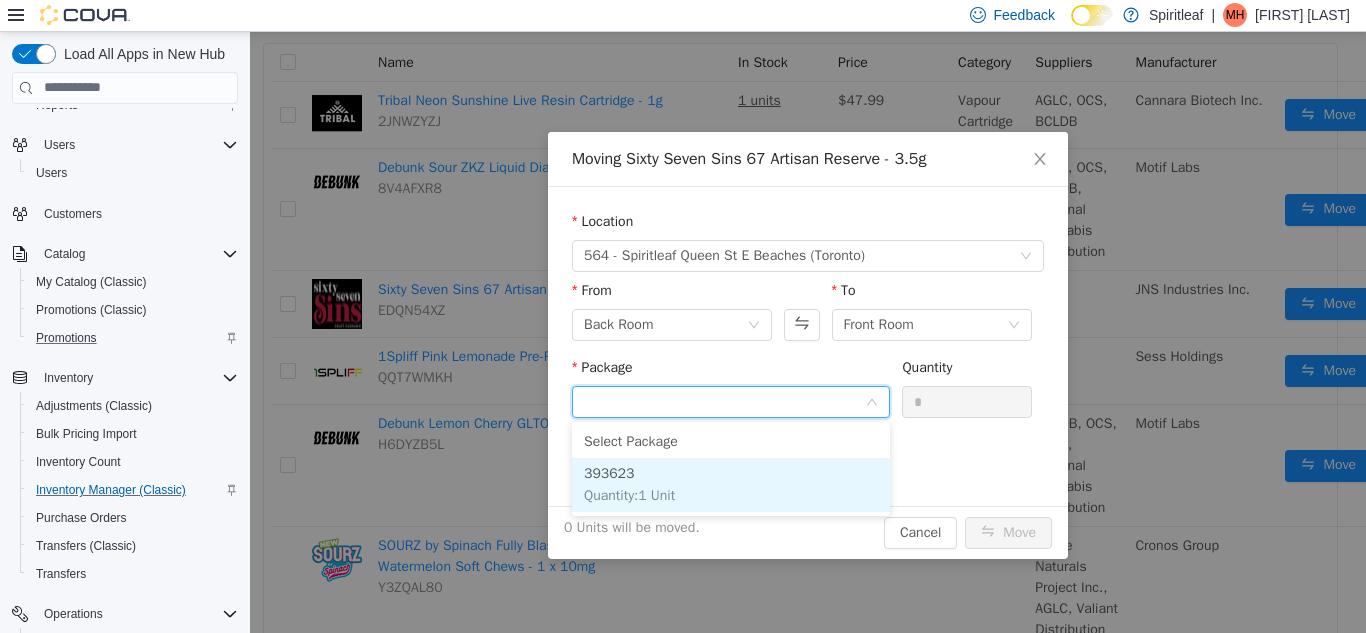 click on "Quantity :  1 Unit" at bounding box center (629, 494) 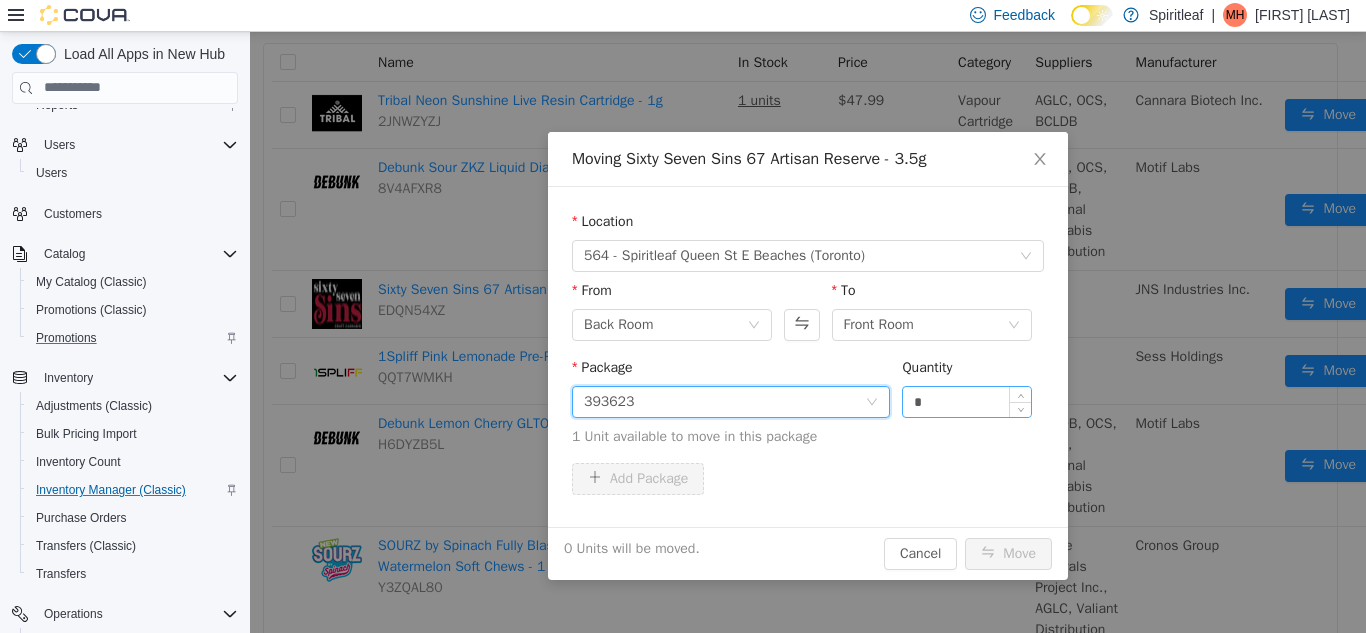 click on "*" at bounding box center (967, 401) 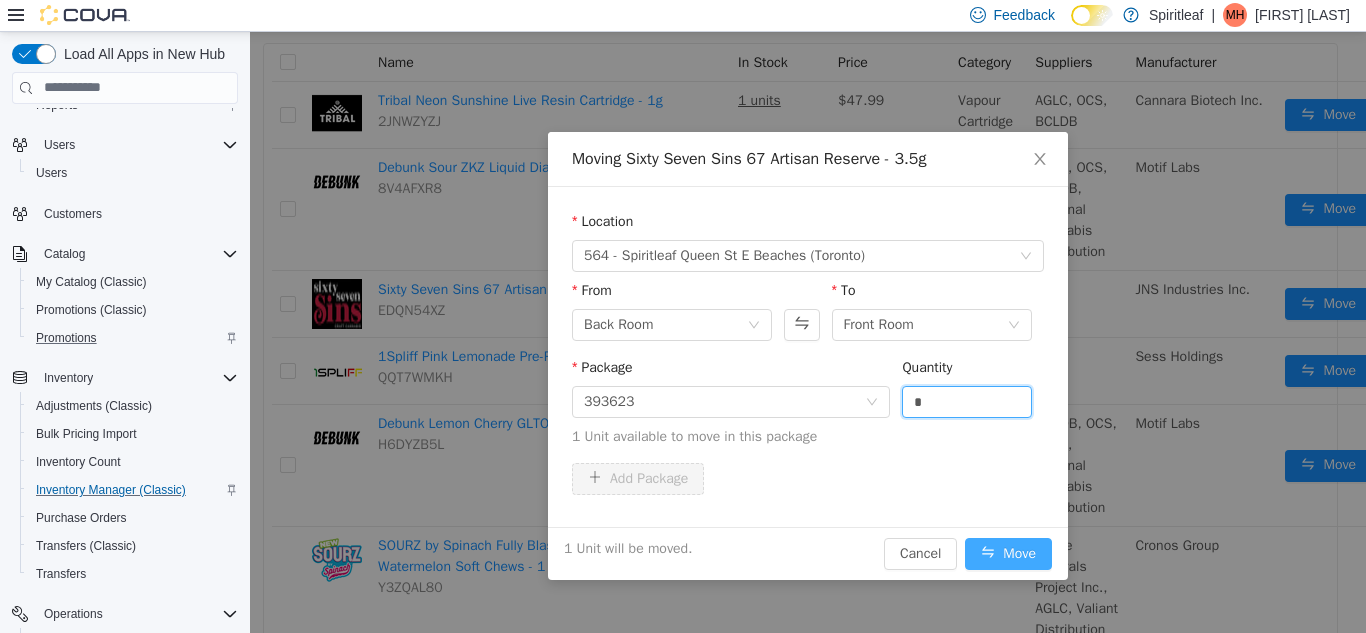 type on "*" 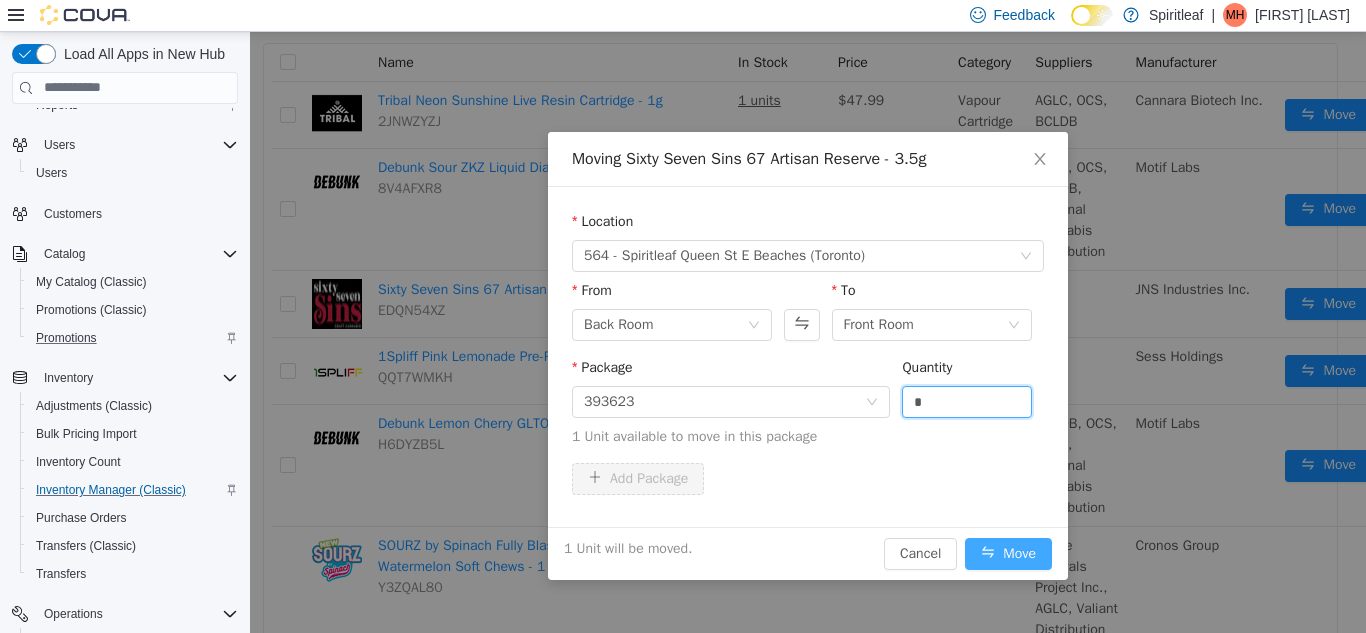 click on "Move" at bounding box center [1008, 553] 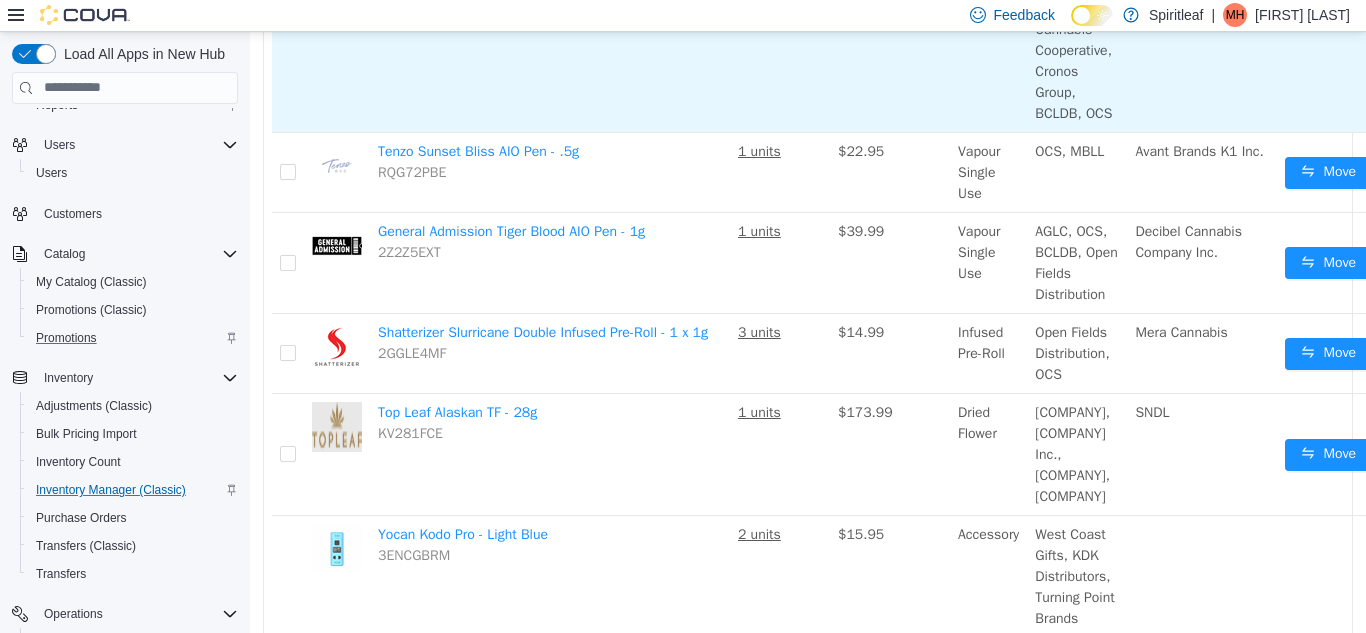 scroll, scrollTop: 924, scrollLeft: 0, axis: vertical 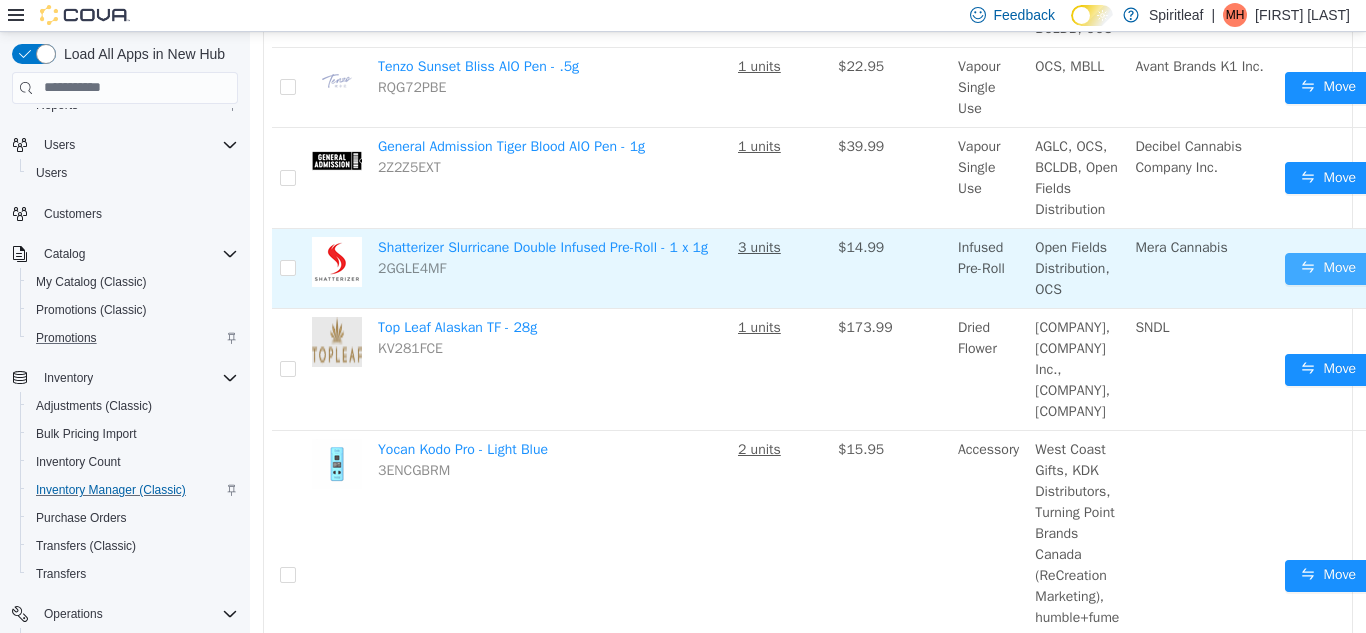 click on "Move" at bounding box center (1328, 268) 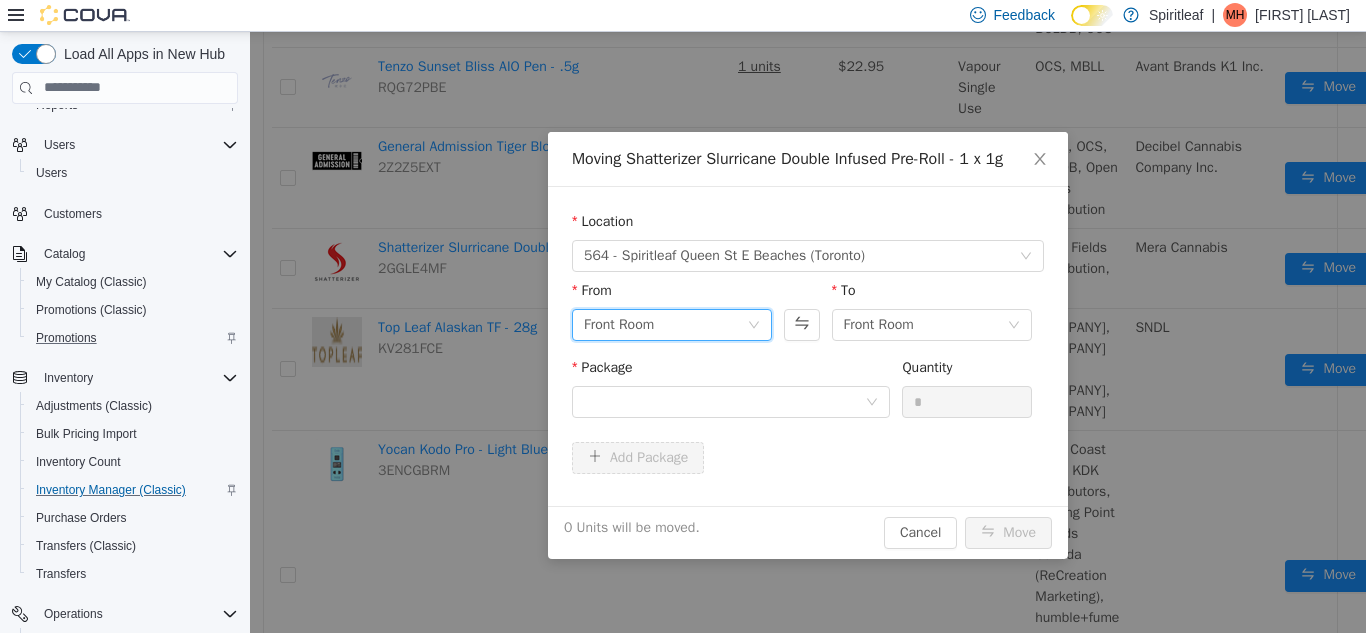 click 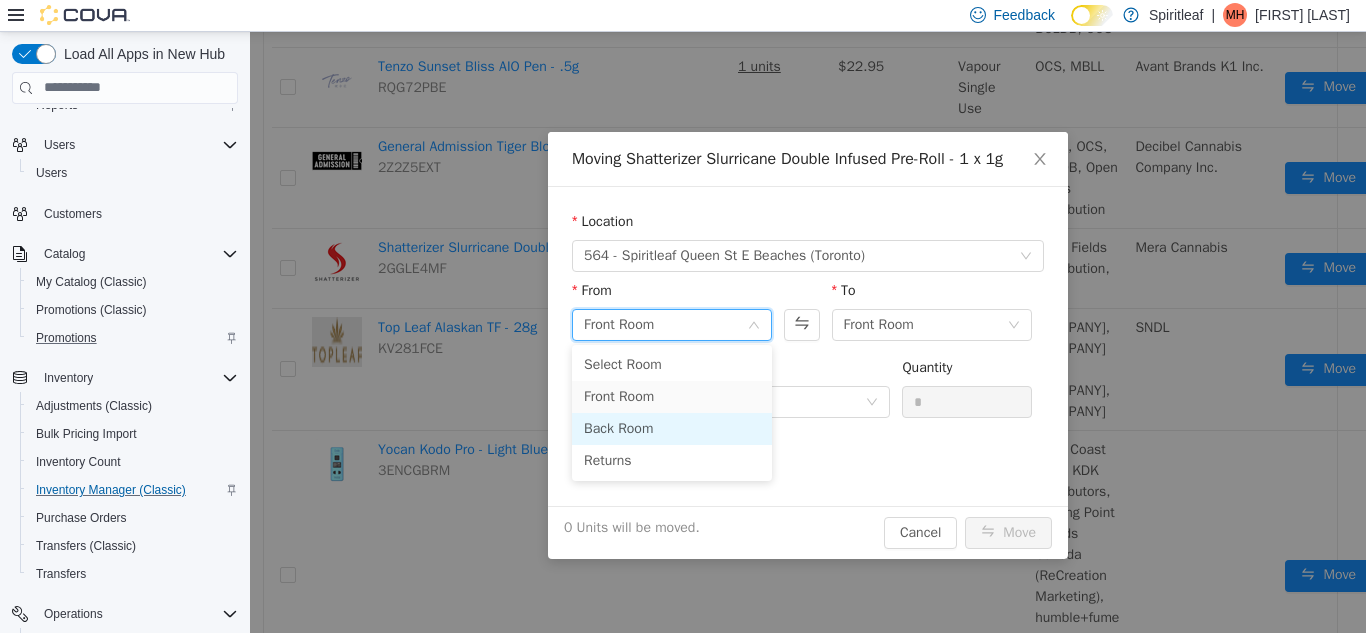 click on "Back Room" at bounding box center [672, 428] 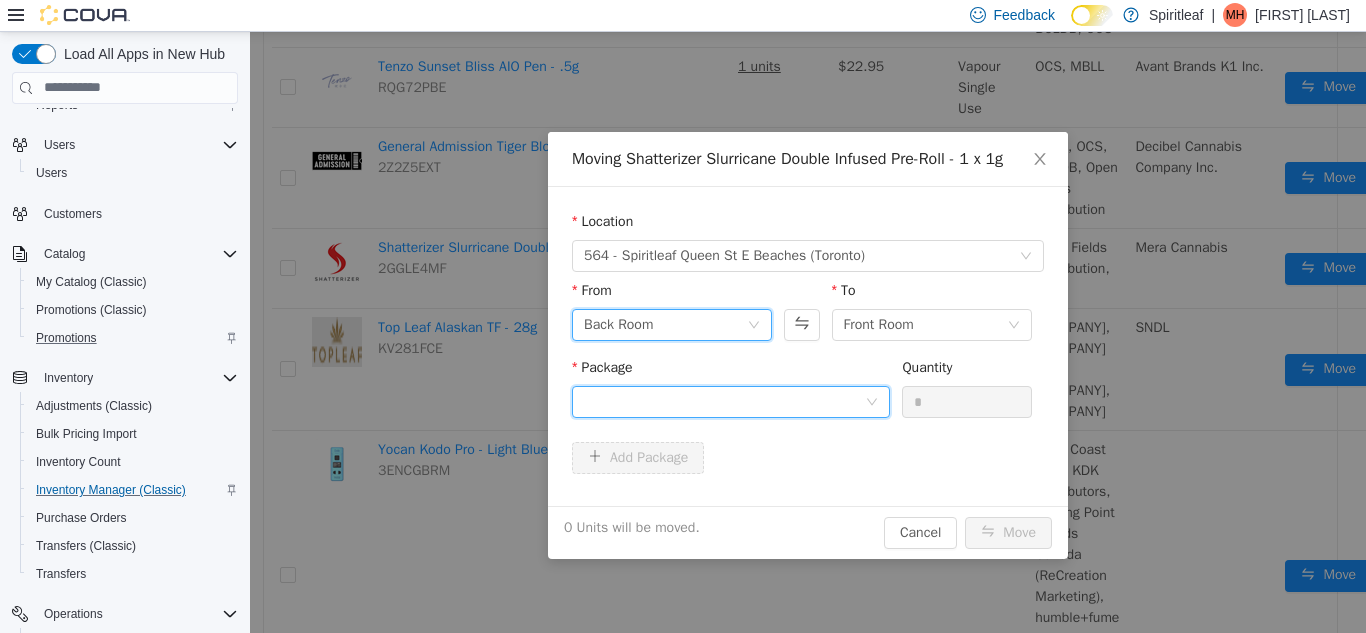 click at bounding box center (724, 401) 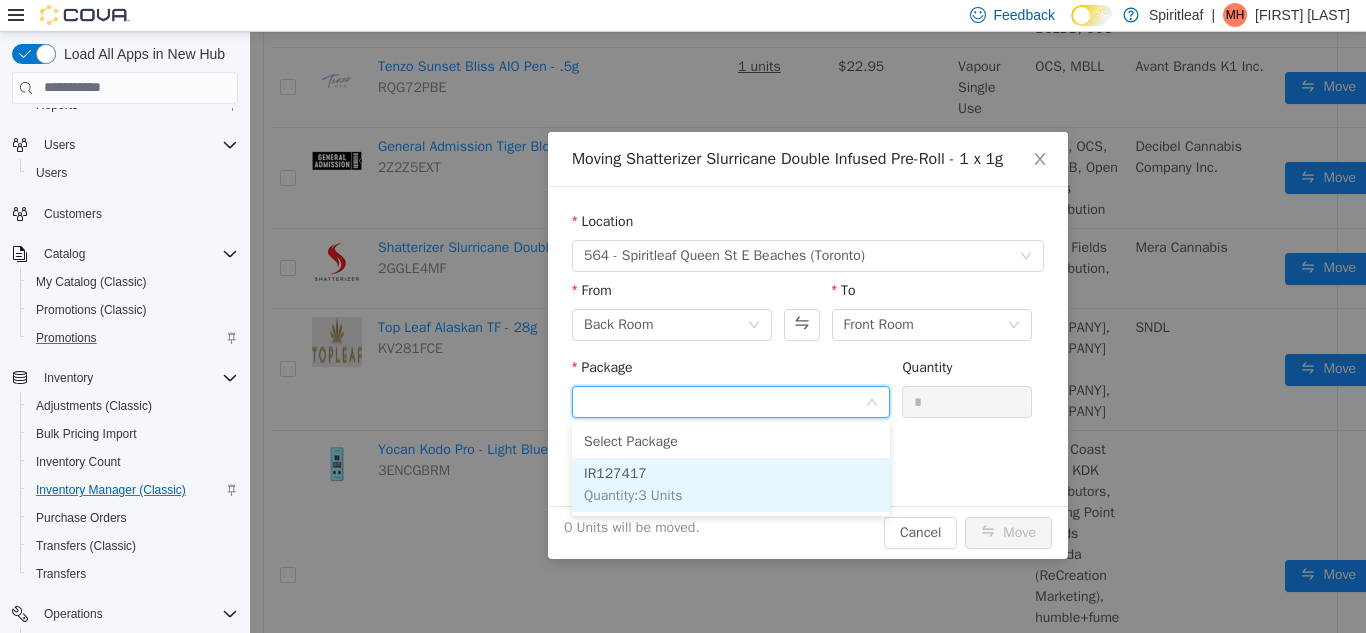 click on "IR127417 Quantity : 3 Units" at bounding box center (731, 484) 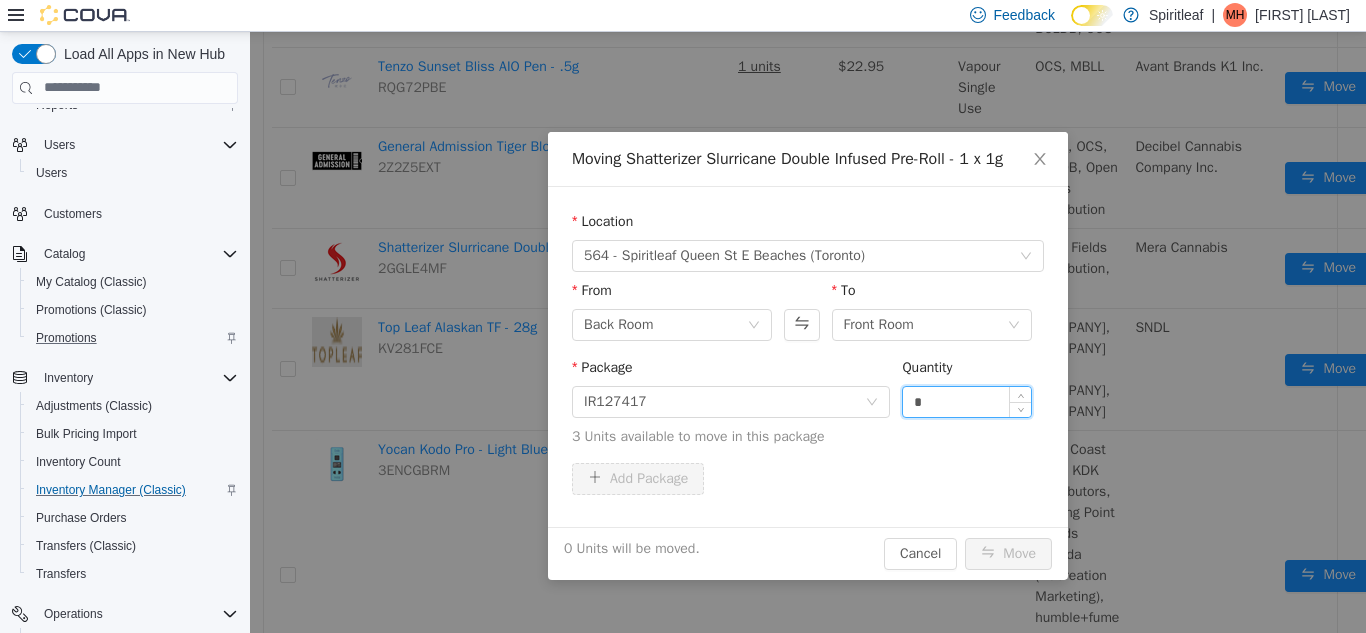 click on "*" at bounding box center [967, 401] 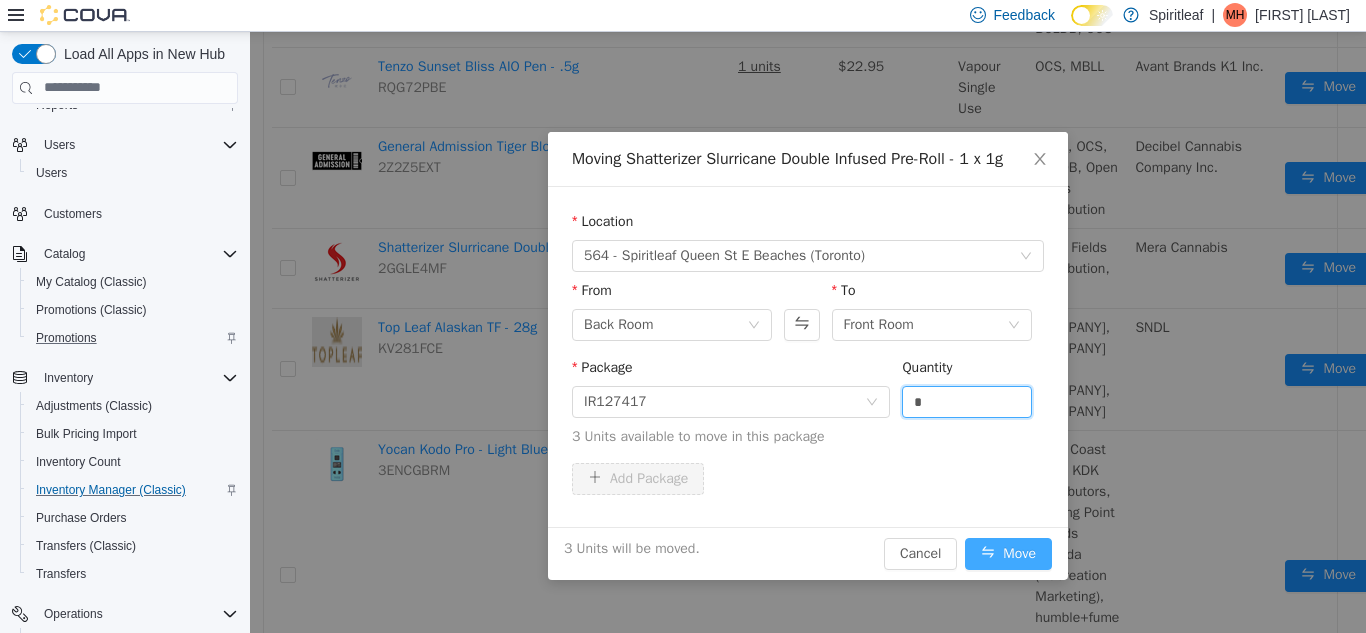 type on "*" 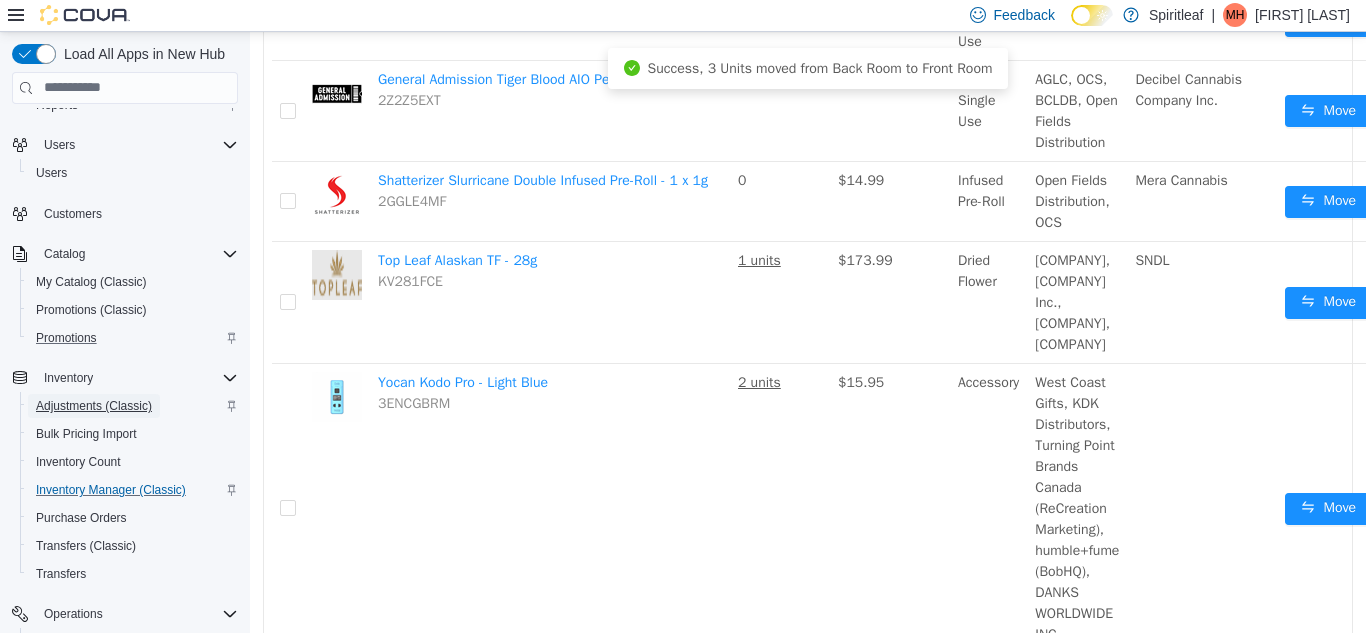 click on "Adjustments (Classic)" at bounding box center (94, 406) 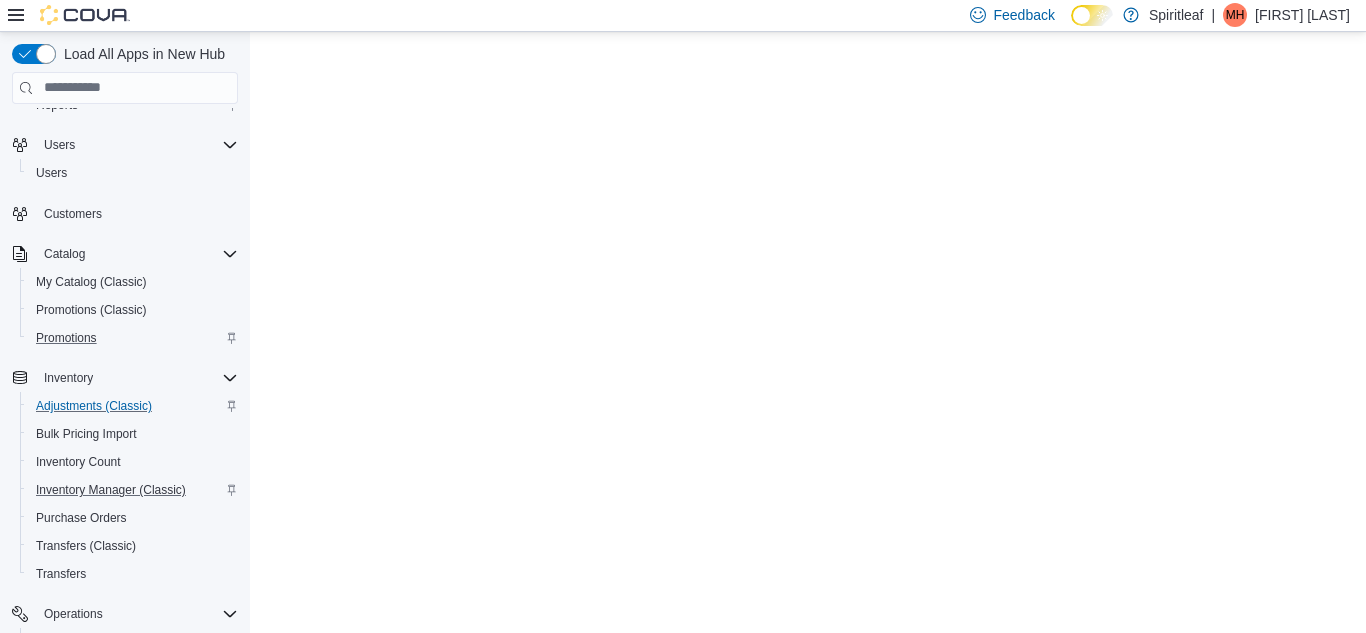 scroll, scrollTop: 0, scrollLeft: 0, axis: both 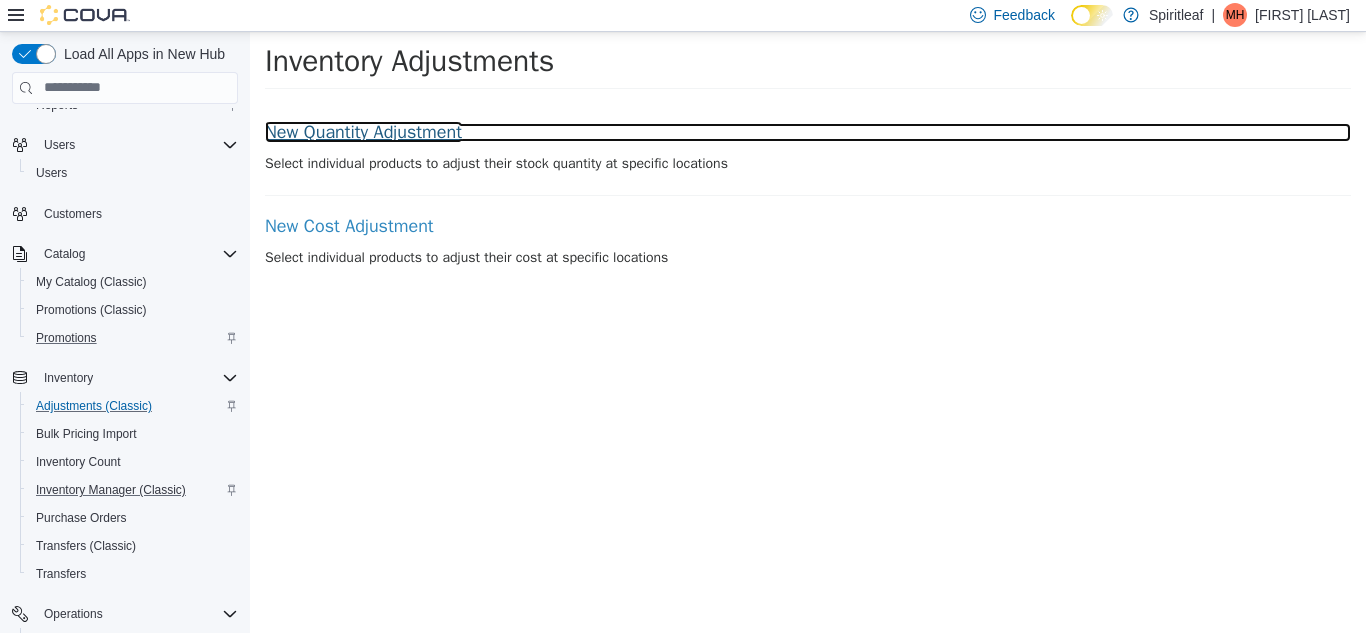 click on "New Quantity Adjustment" at bounding box center [808, 132] 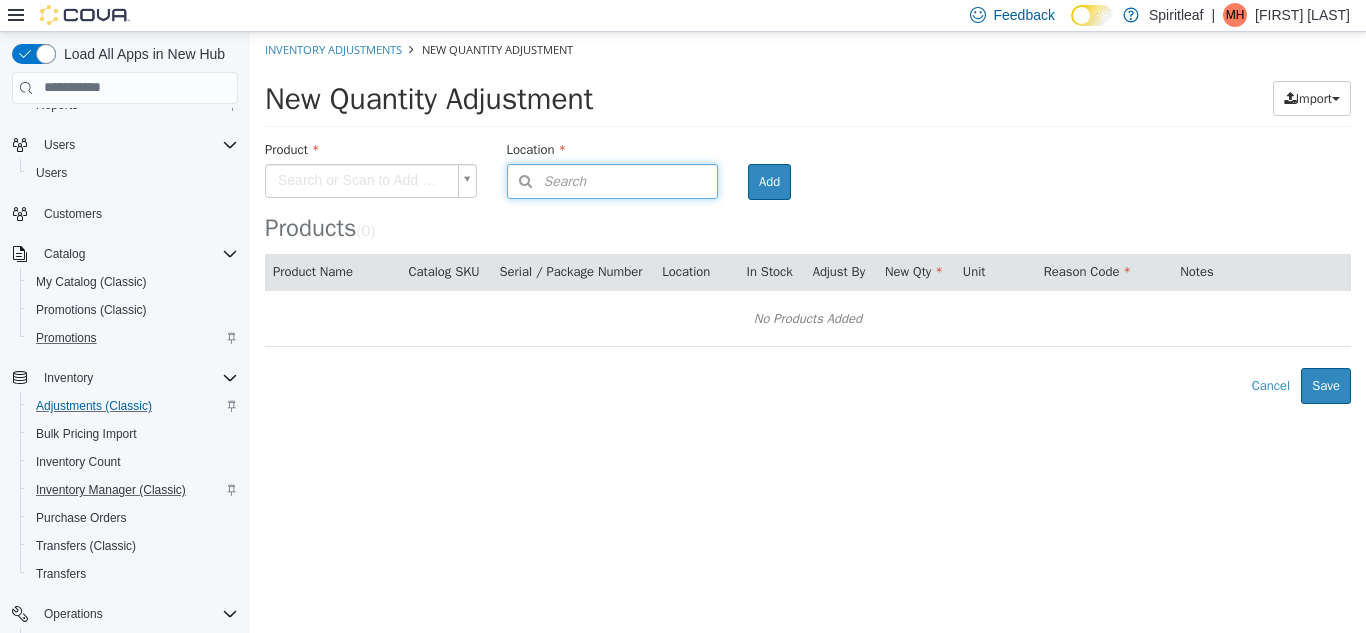 click on "Search" at bounding box center (547, 180) 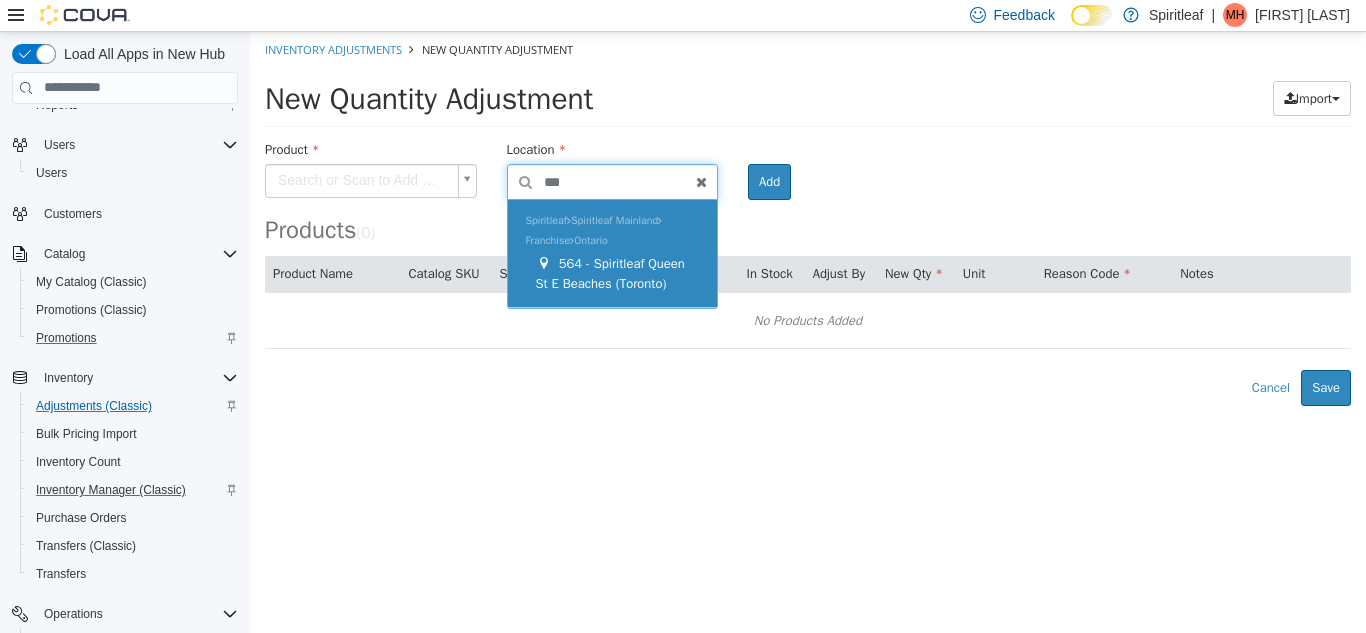 type on "***" 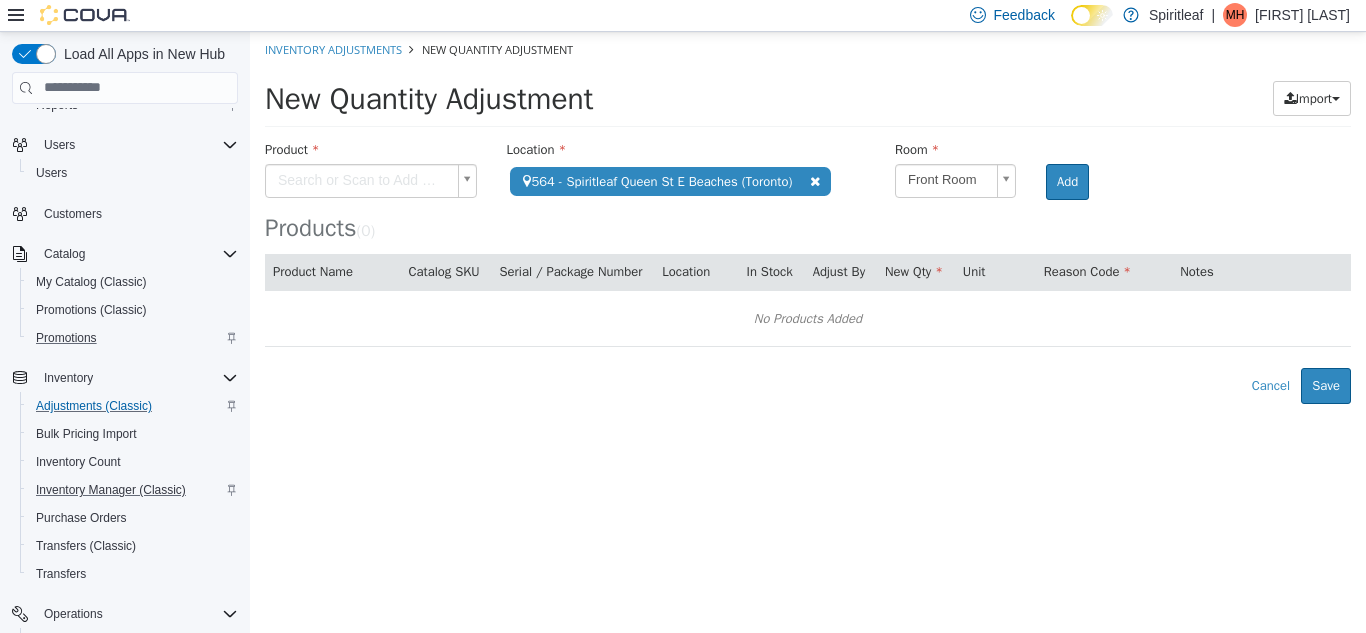 click on "**********" at bounding box center (808, 217) 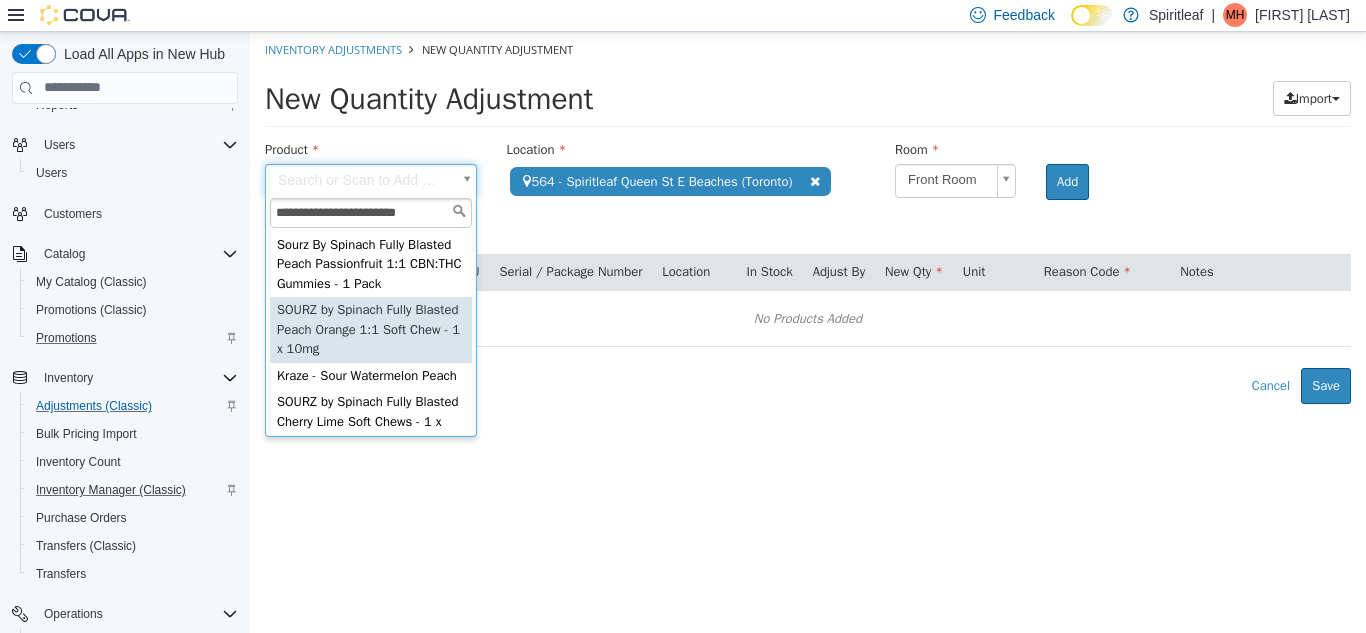 type on "**********" 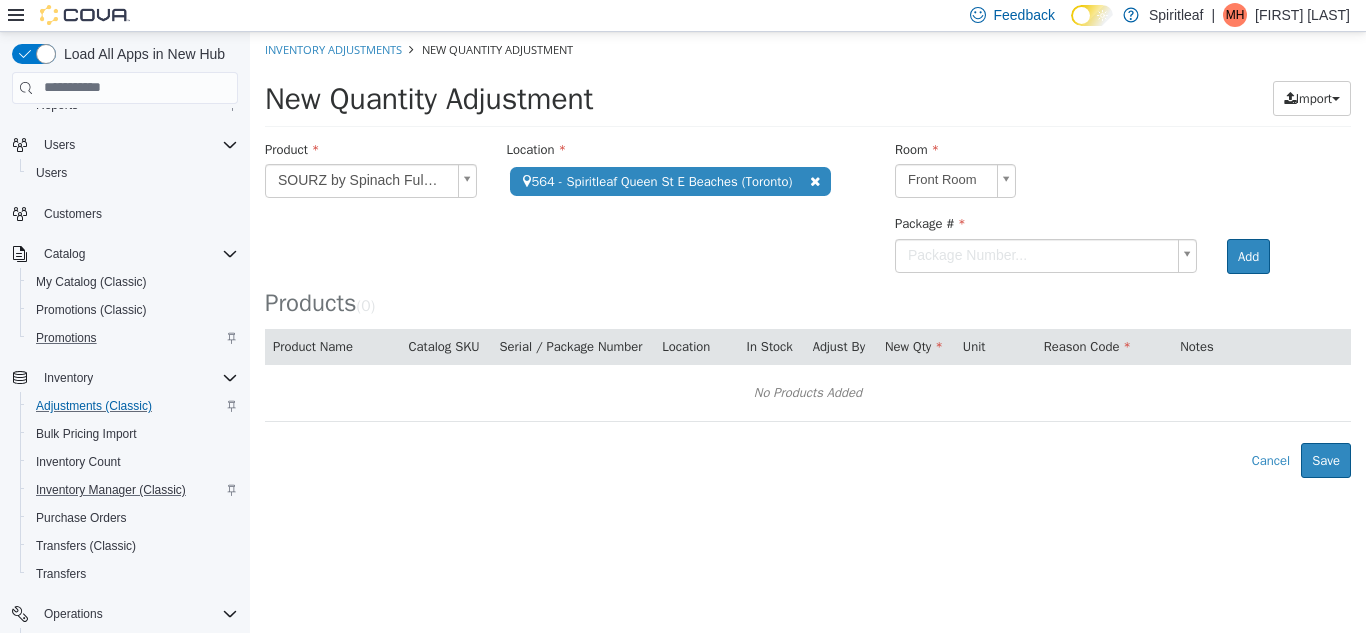 click on "**********" at bounding box center (808, 254) 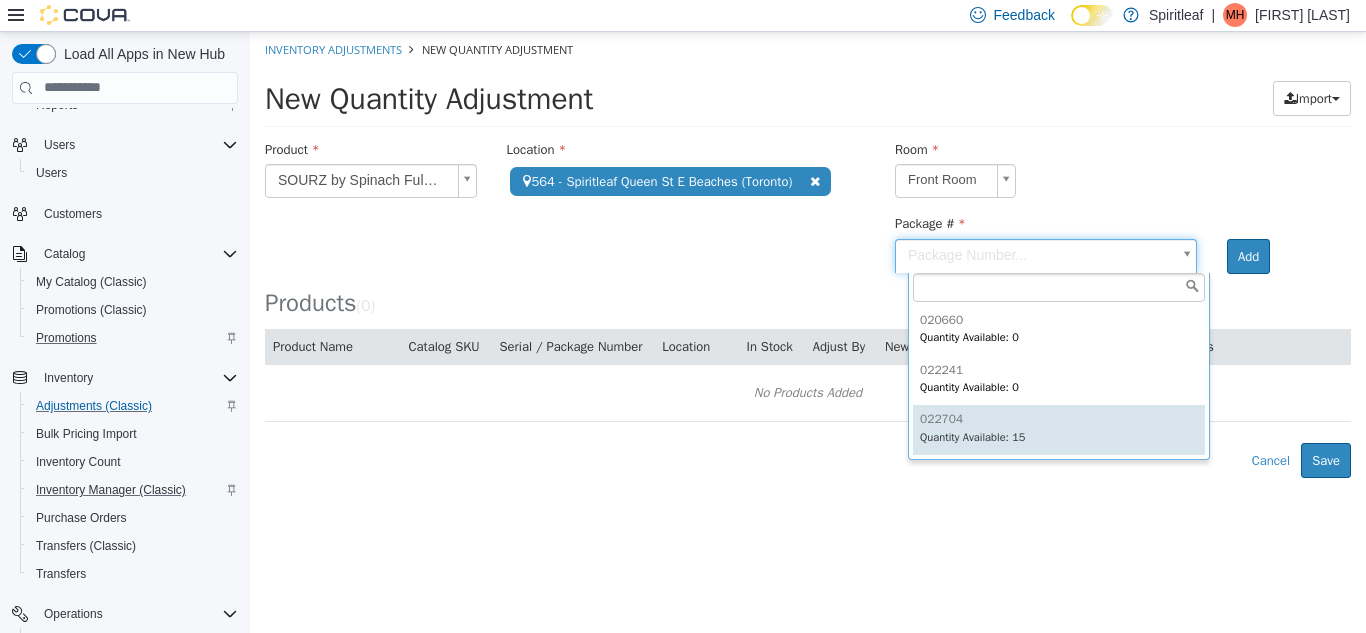 type on "******" 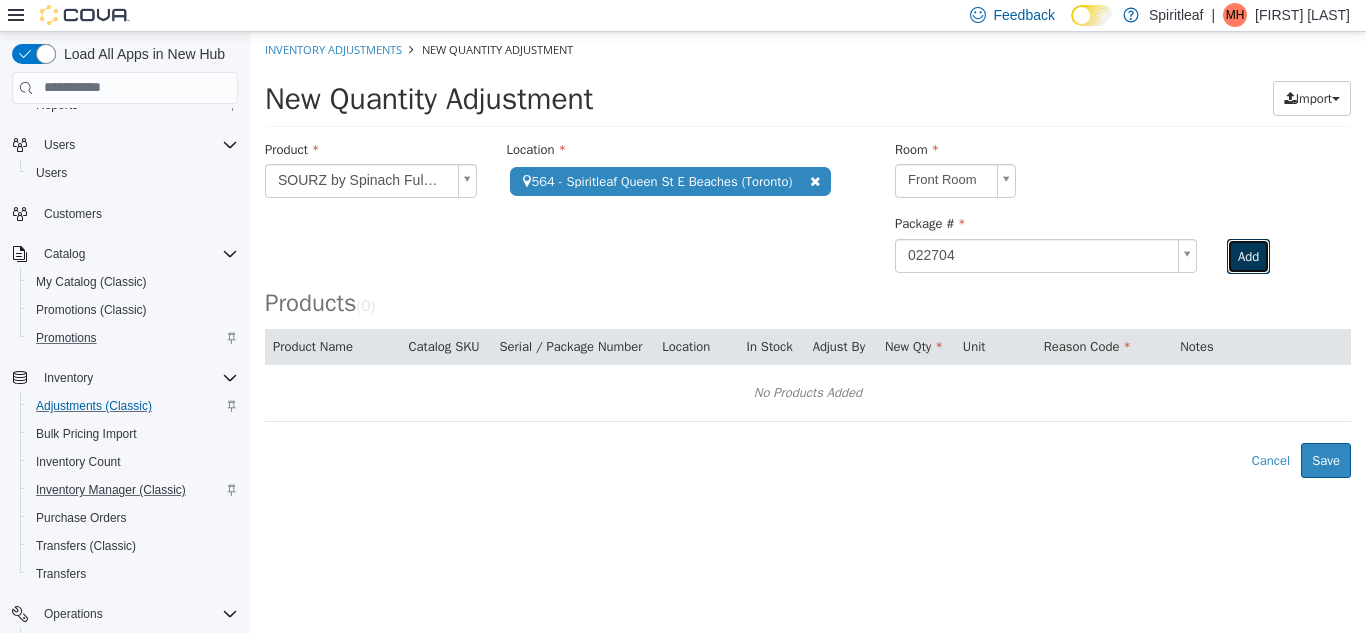 click on "Add" at bounding box center [1248, 256] 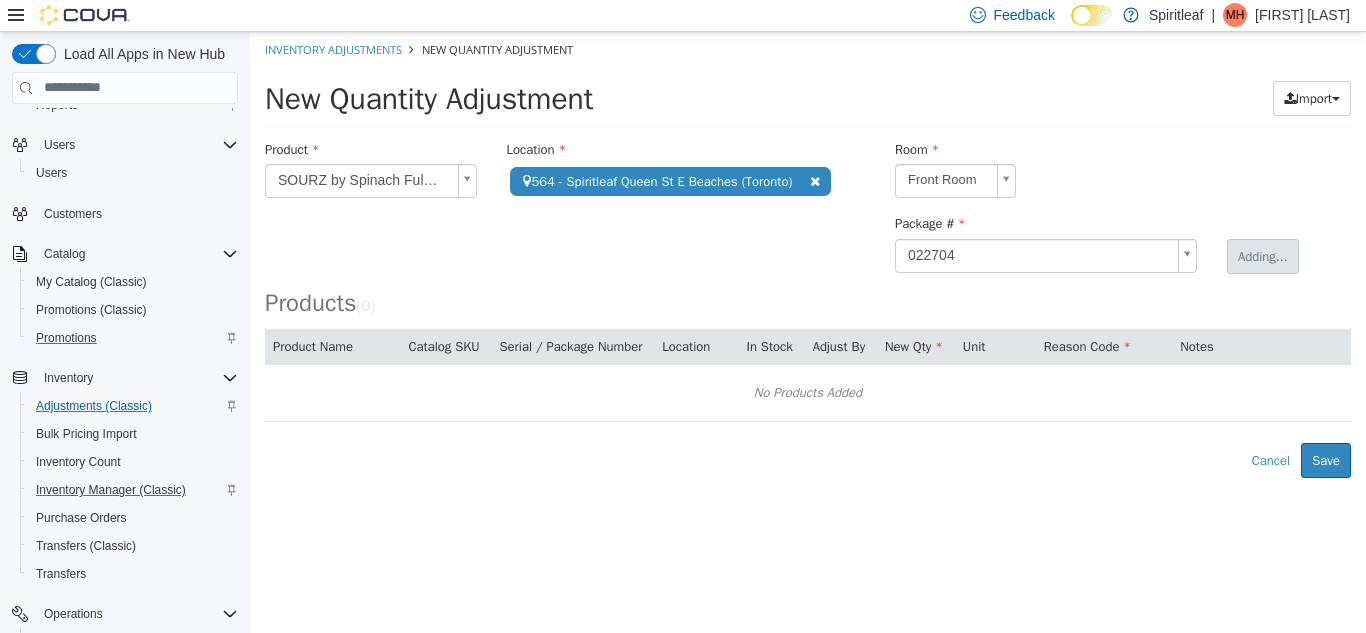 type 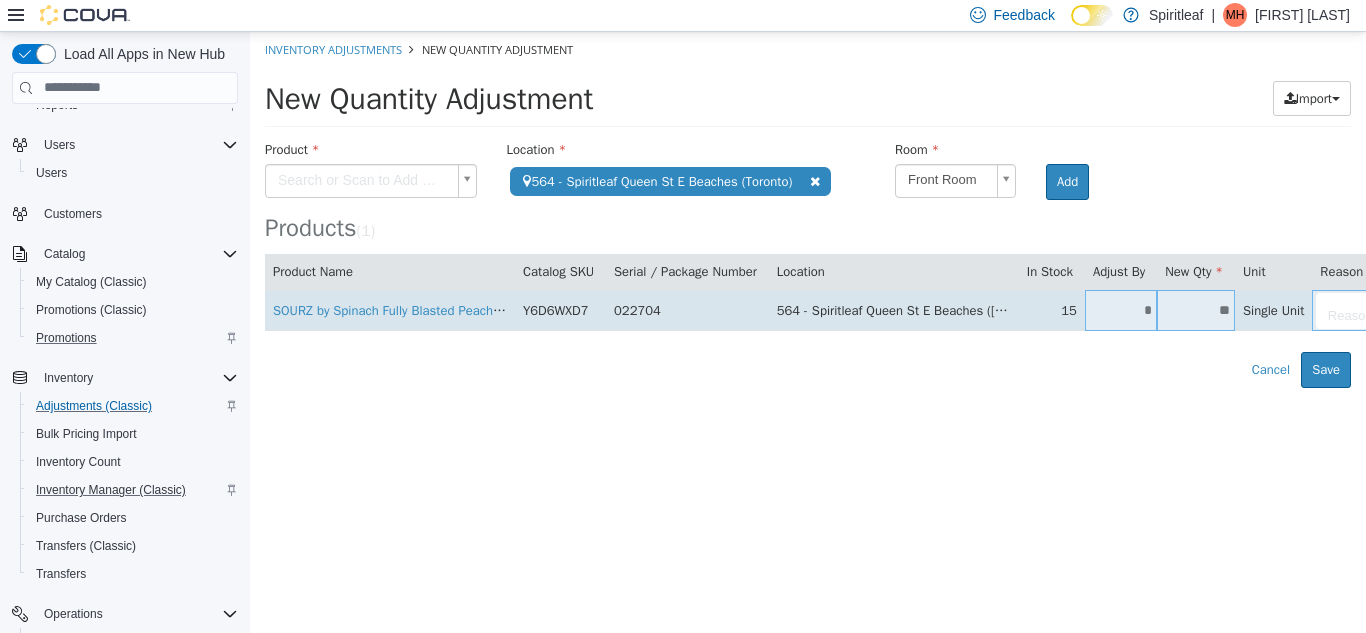 click on "*" at bounding box center [1121, 309] 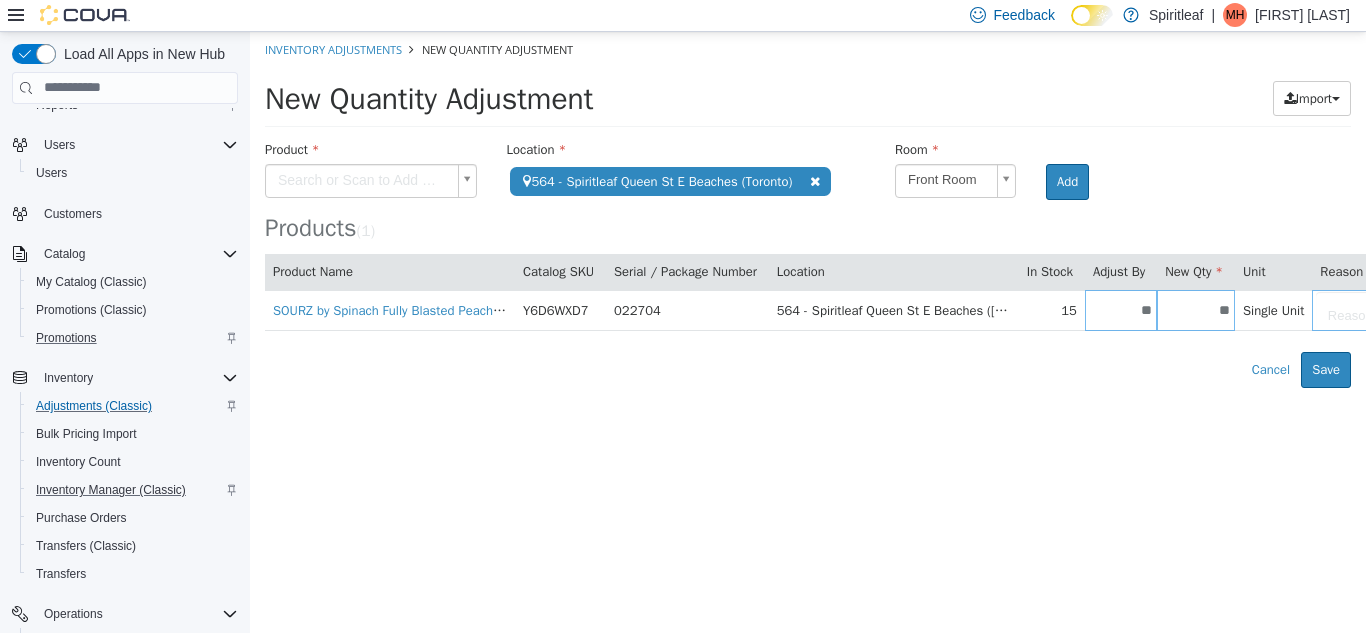 scroll, scrollTop: 0, scrollLeft: 189, axis: horizontal 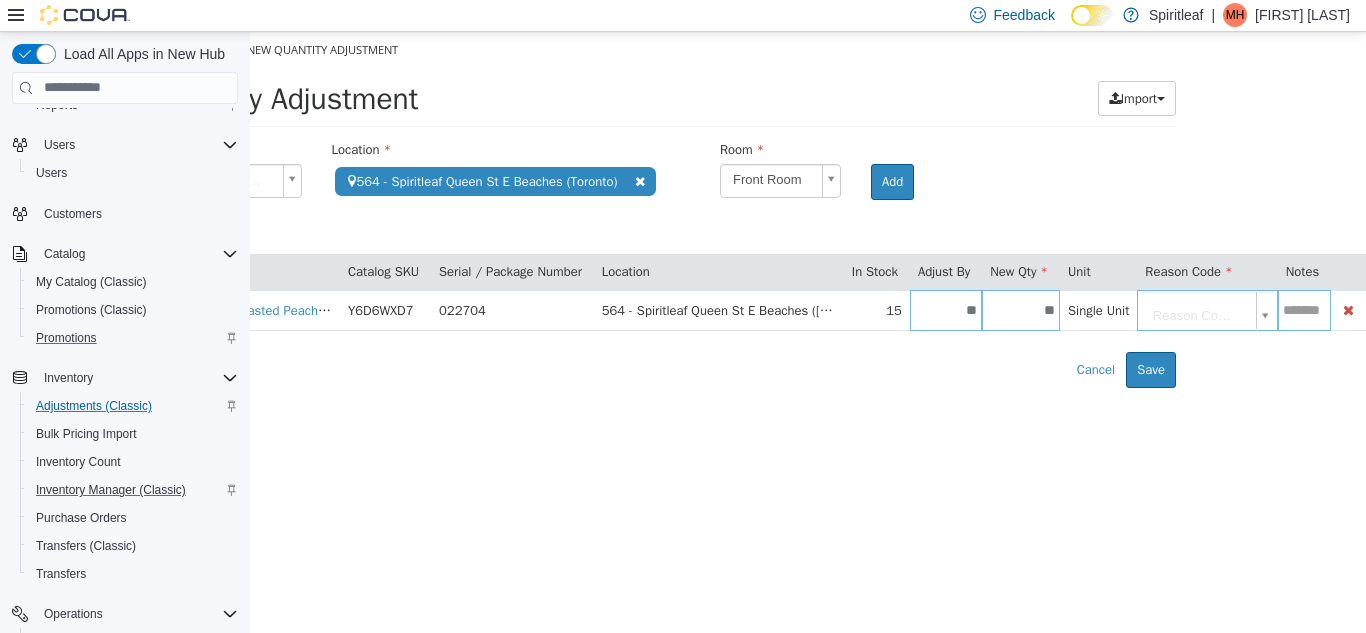 type on "**" 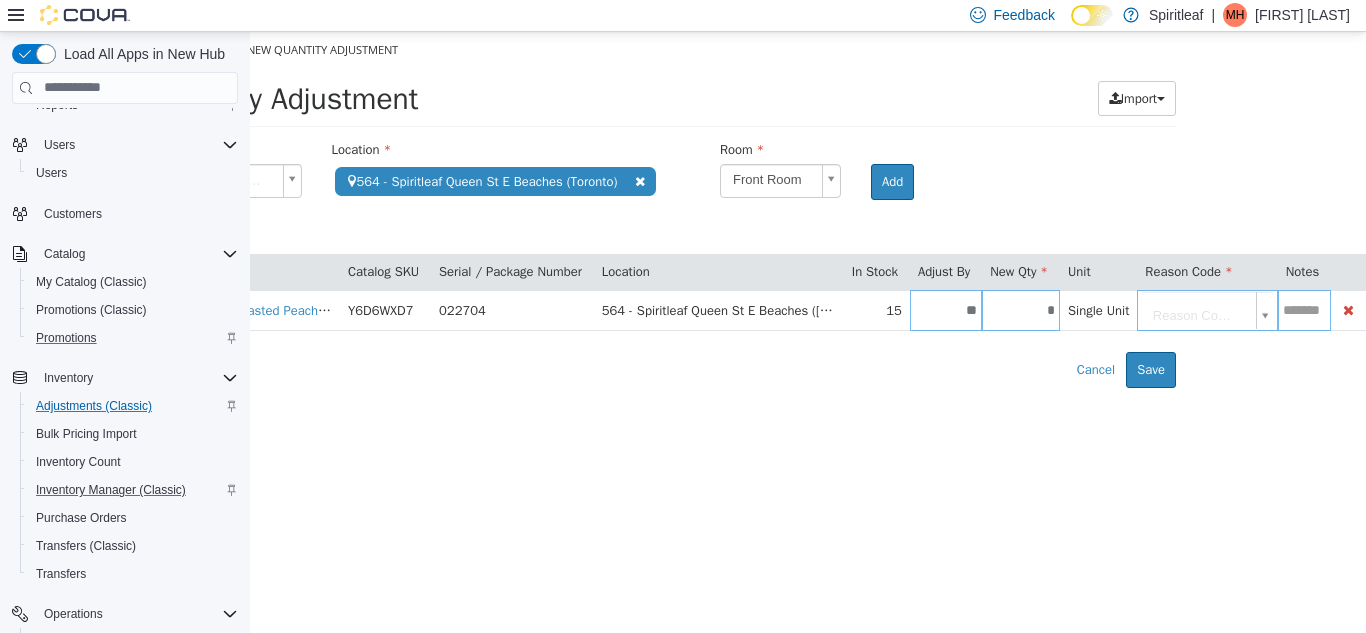 click on "**********" at bounding box center (633, 209) 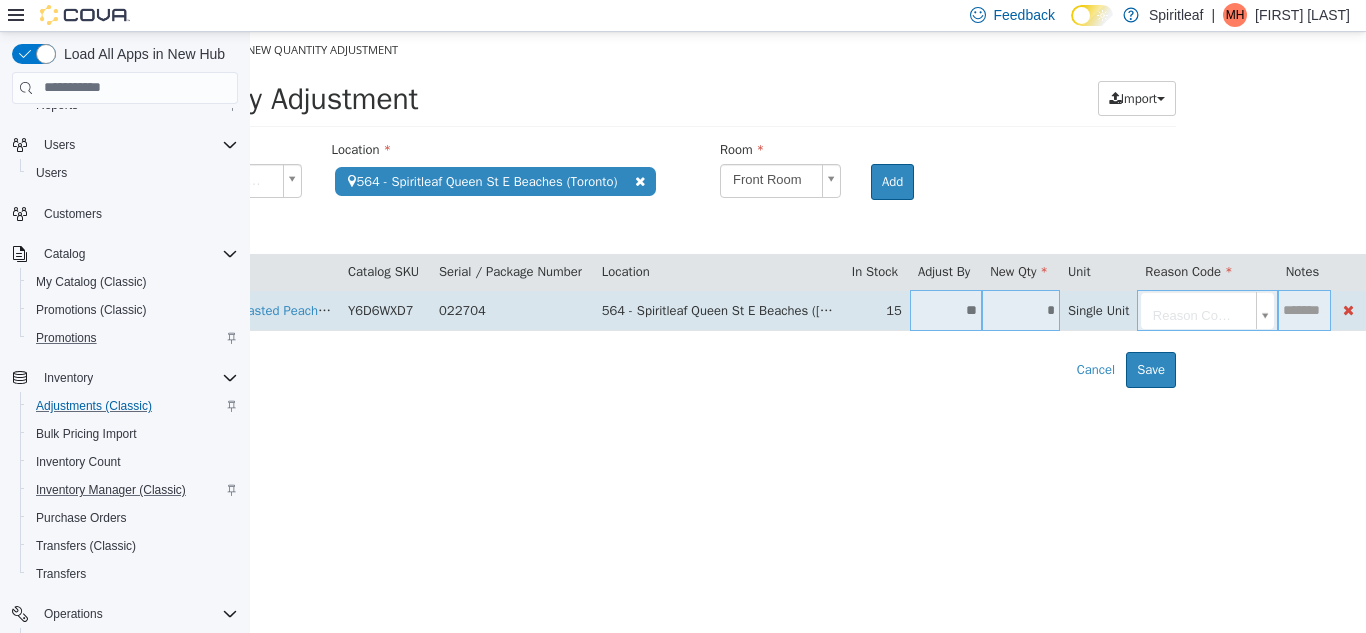 click on "**********" at bounding box center [633, 209] 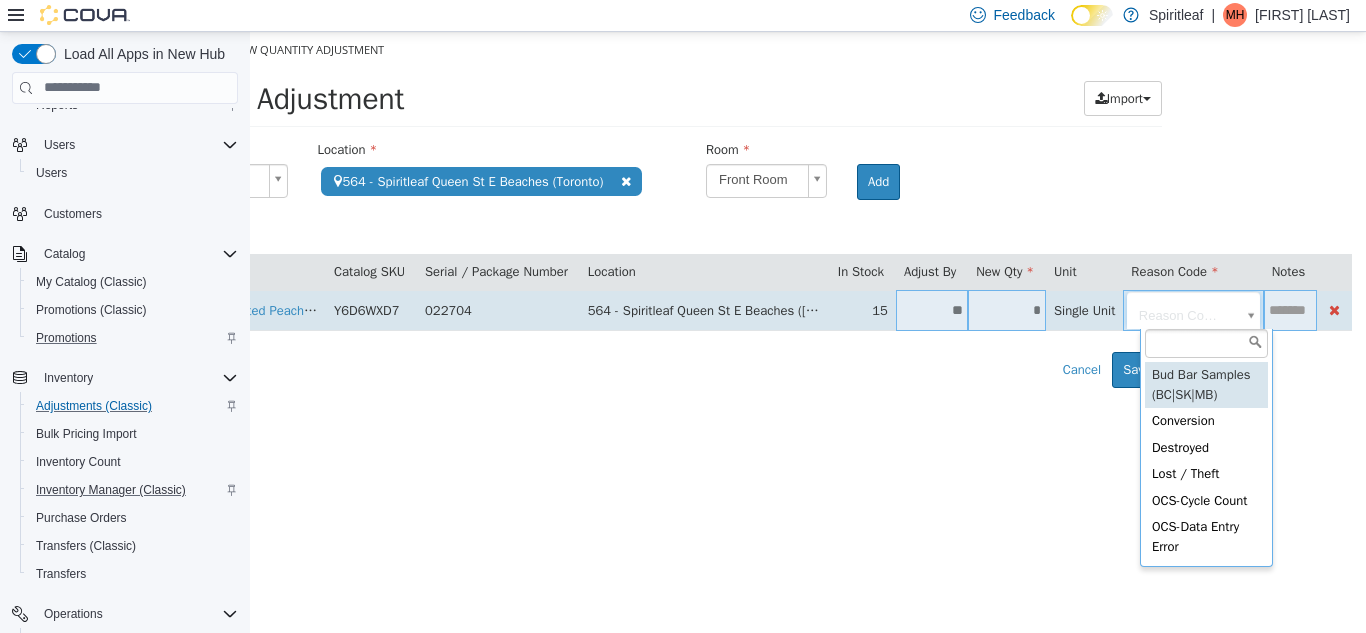 scroll, scrollTop: 0, scrollLeft: 116, axis: horizontal 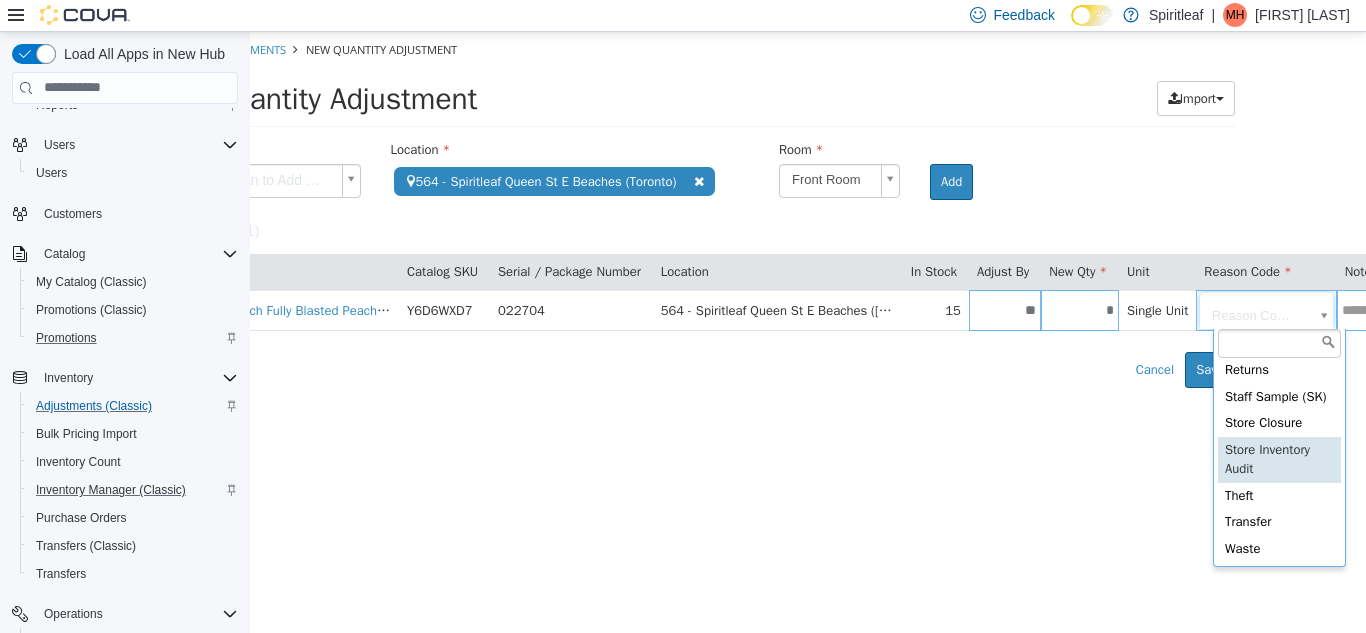 type on "**********" 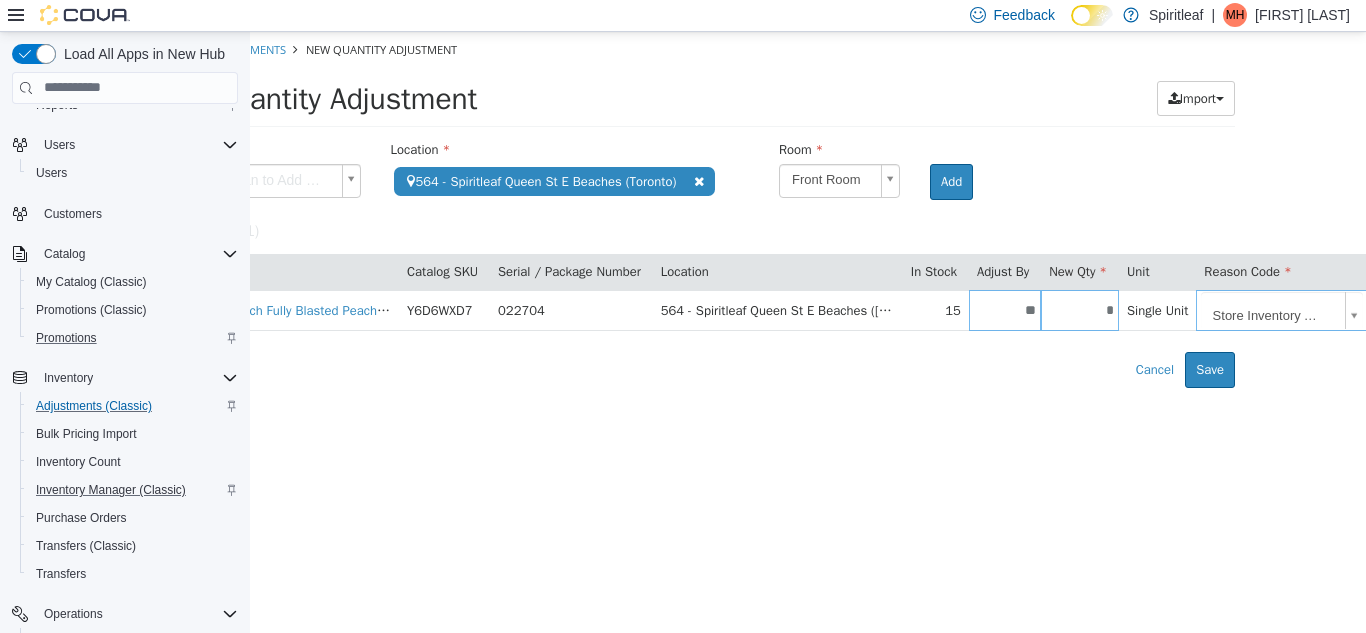 click on "**********" at bounding box center [692, 209] 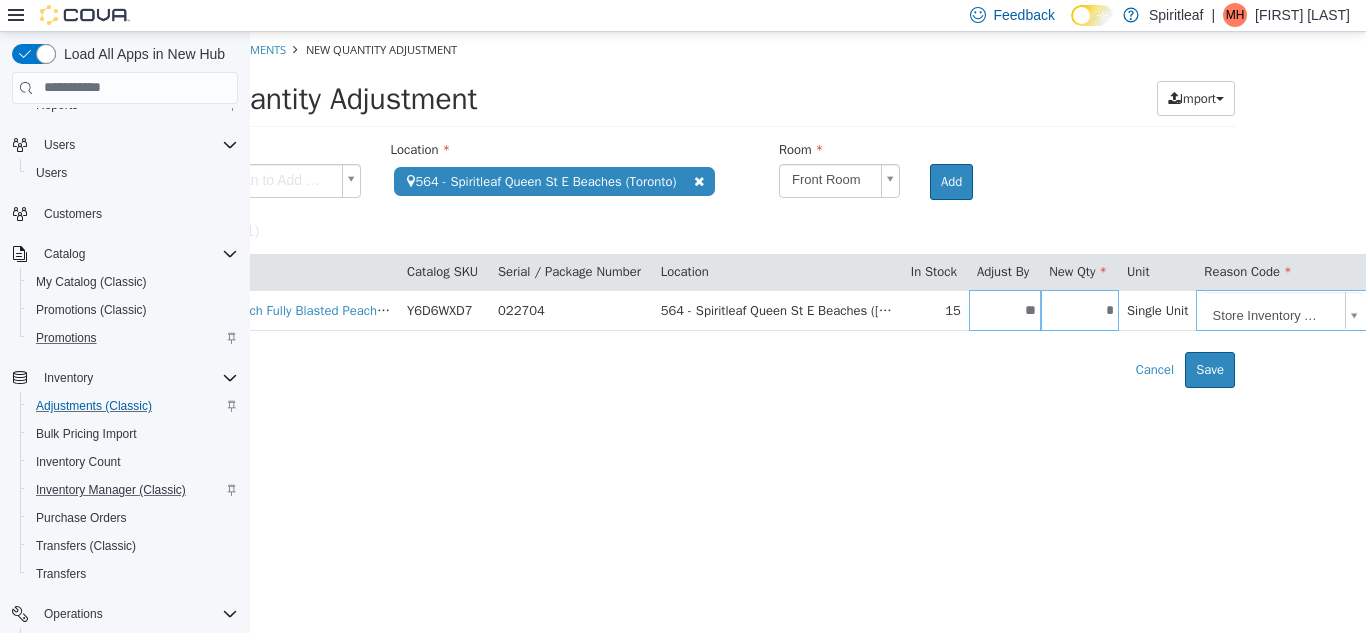scroll, scrollTop: 0, scrollLeft: 0, axis: both 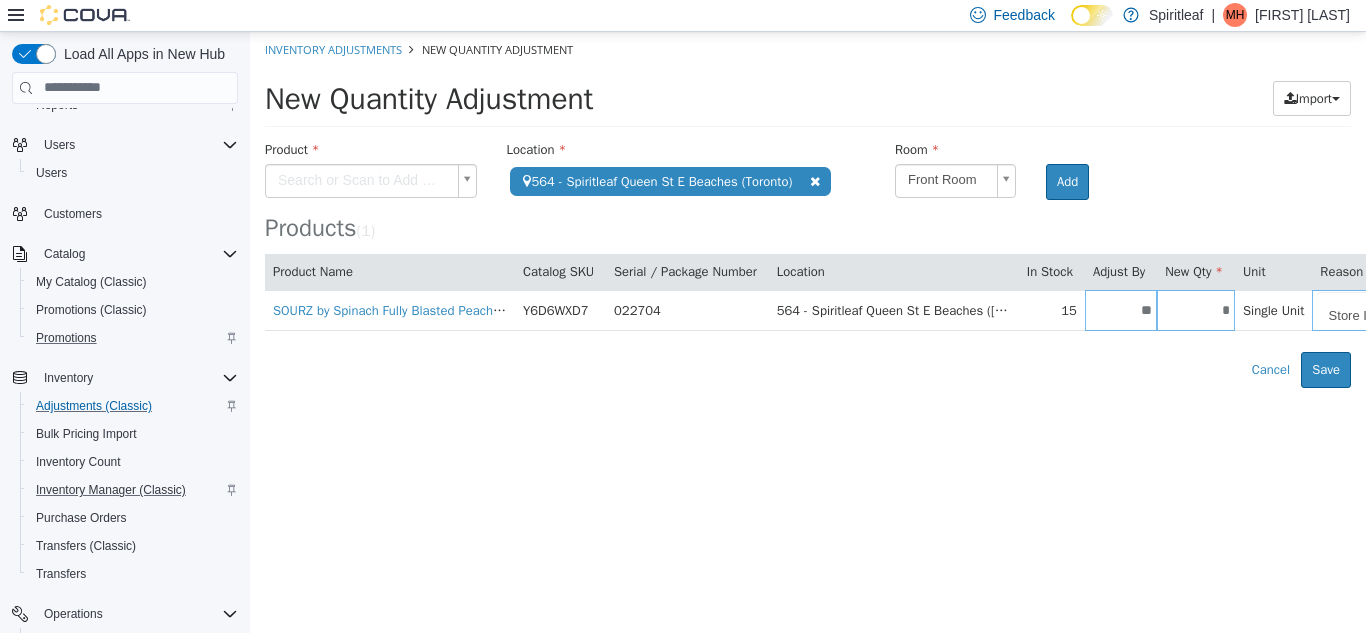 click on "**********" at bounding box center [808, 209] 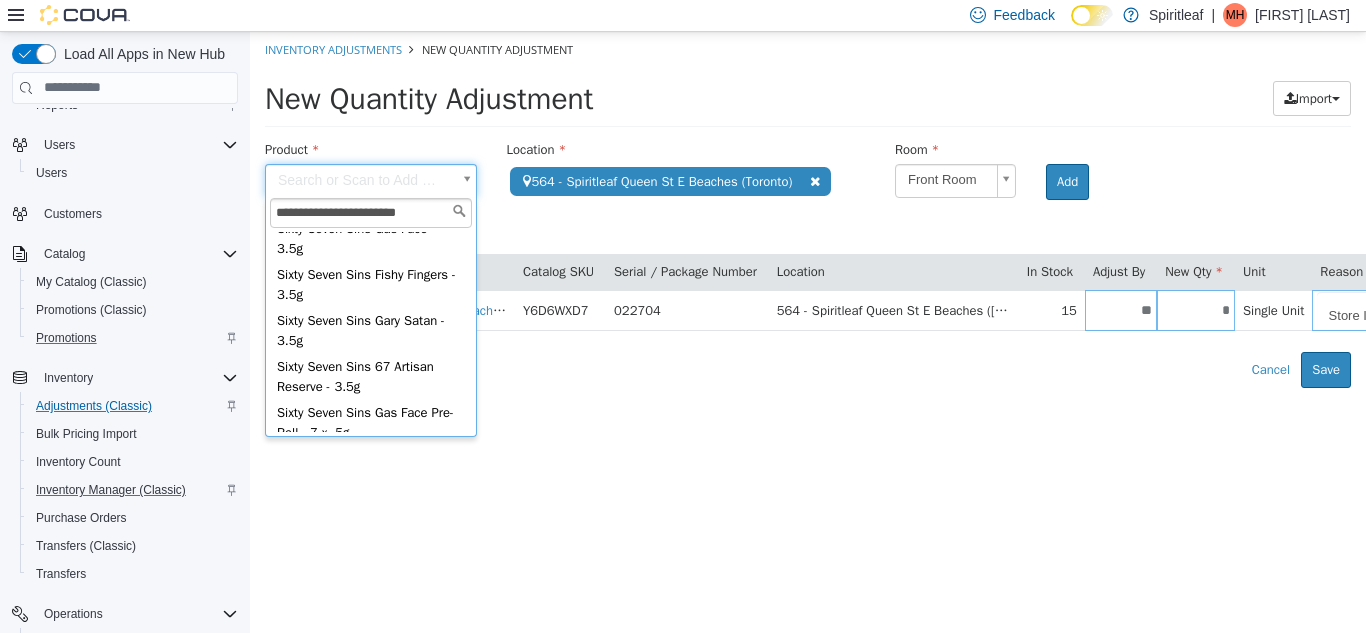 scroll, scrollTop: 102, scrollLeft: 0, axis: vertical 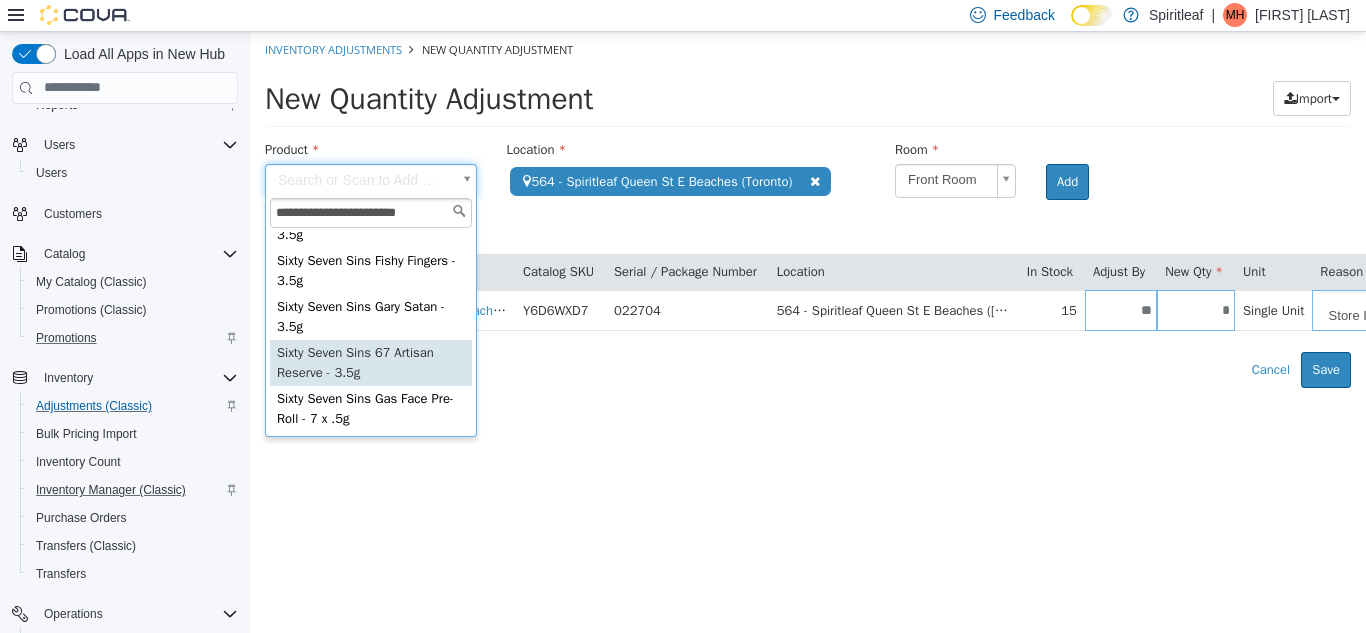 type on "**********" 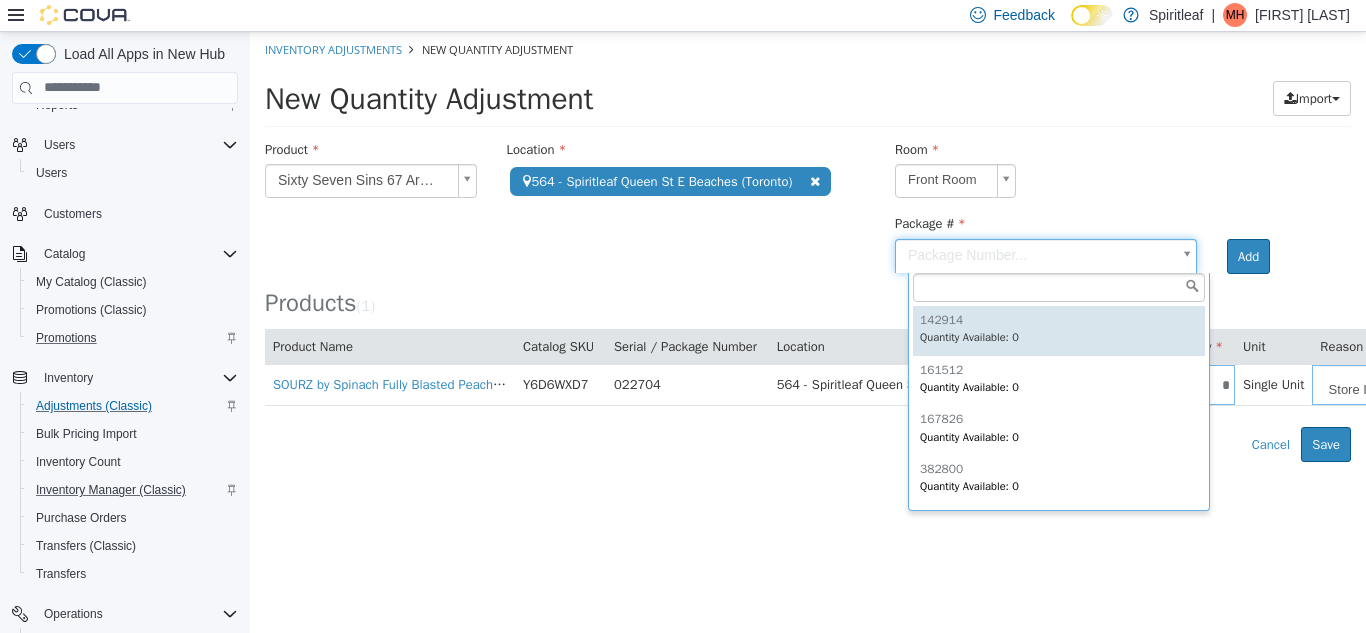 click on "**********" at bounding box center [808, 246] 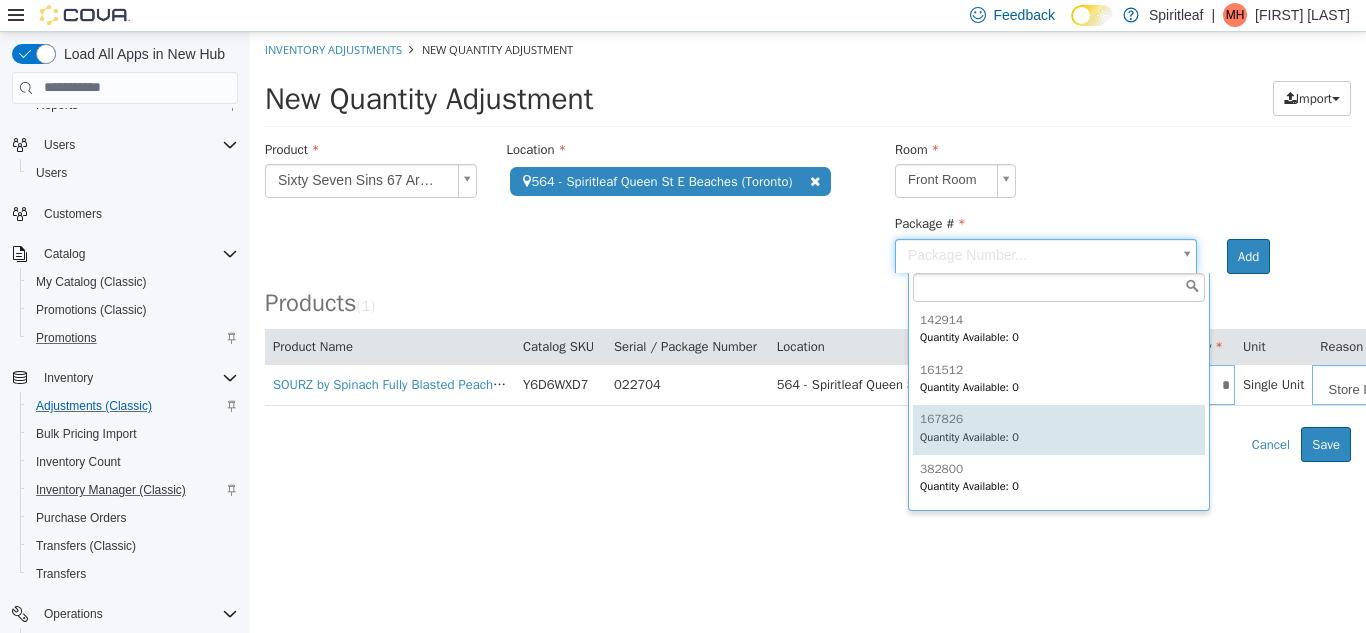 scroll, scrollTop: 99, scrollLeft: 0, axis: vertical 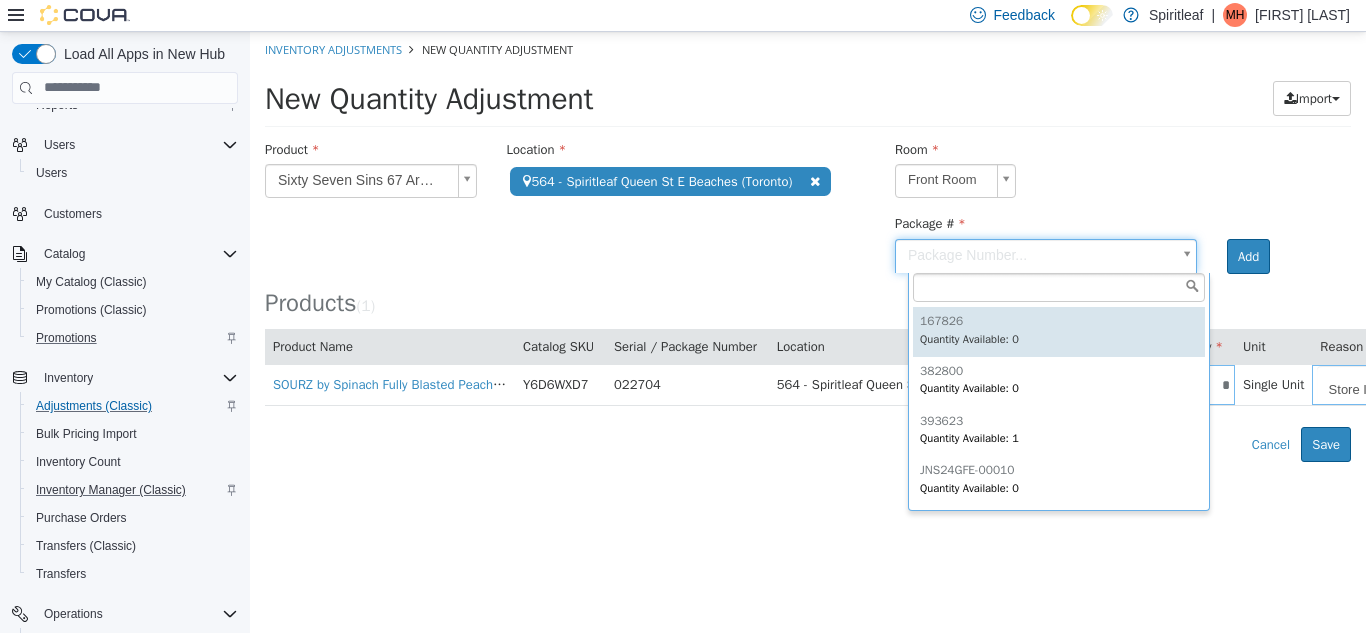 type on "******" 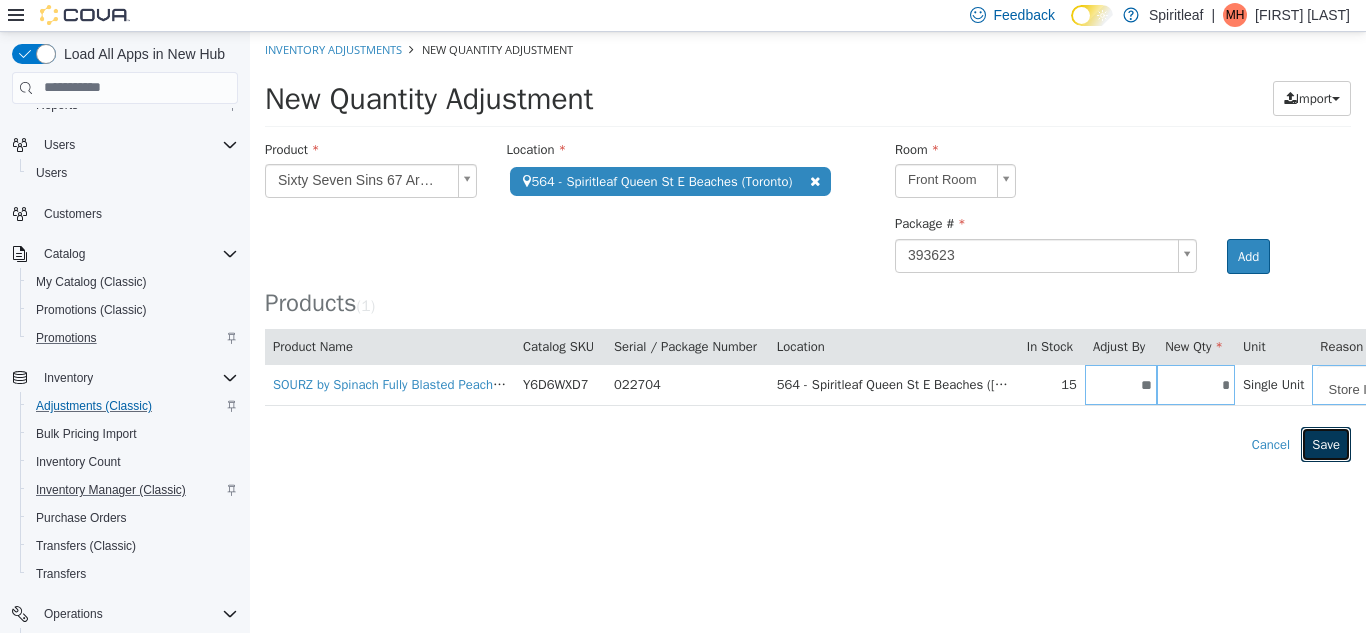 click on "Save" at bounding box center (1326, 444) 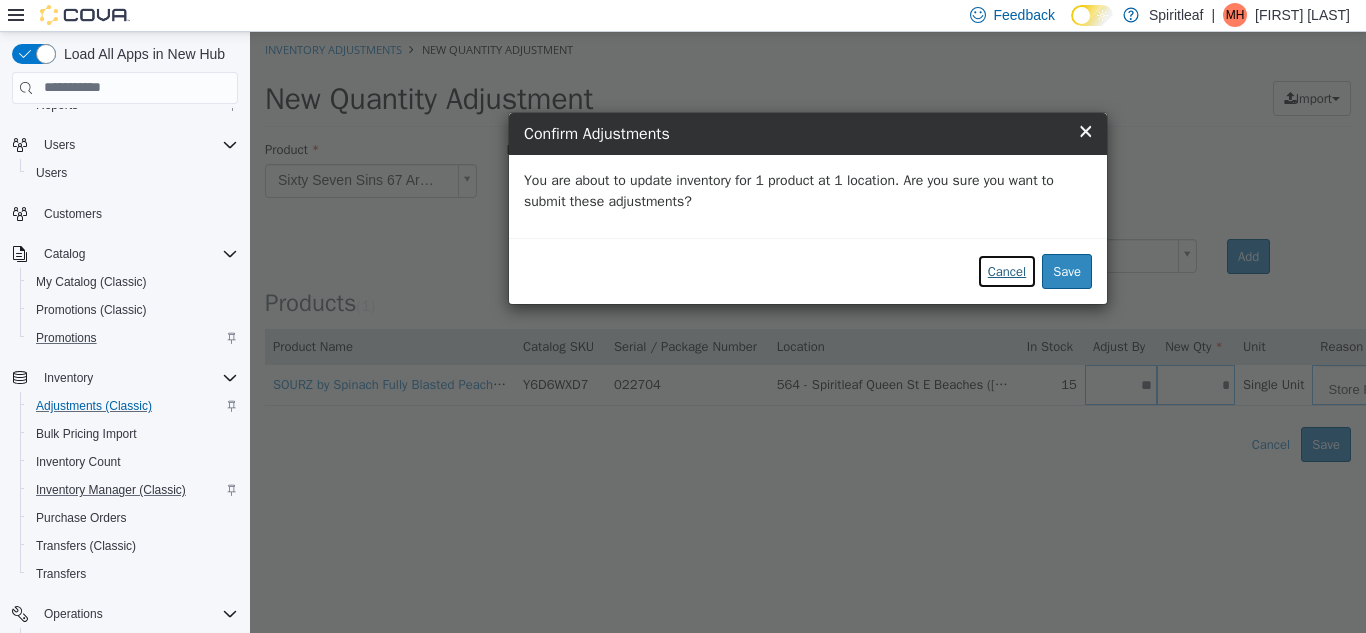 click on "Cancel" at bounding box center (1007, 271) 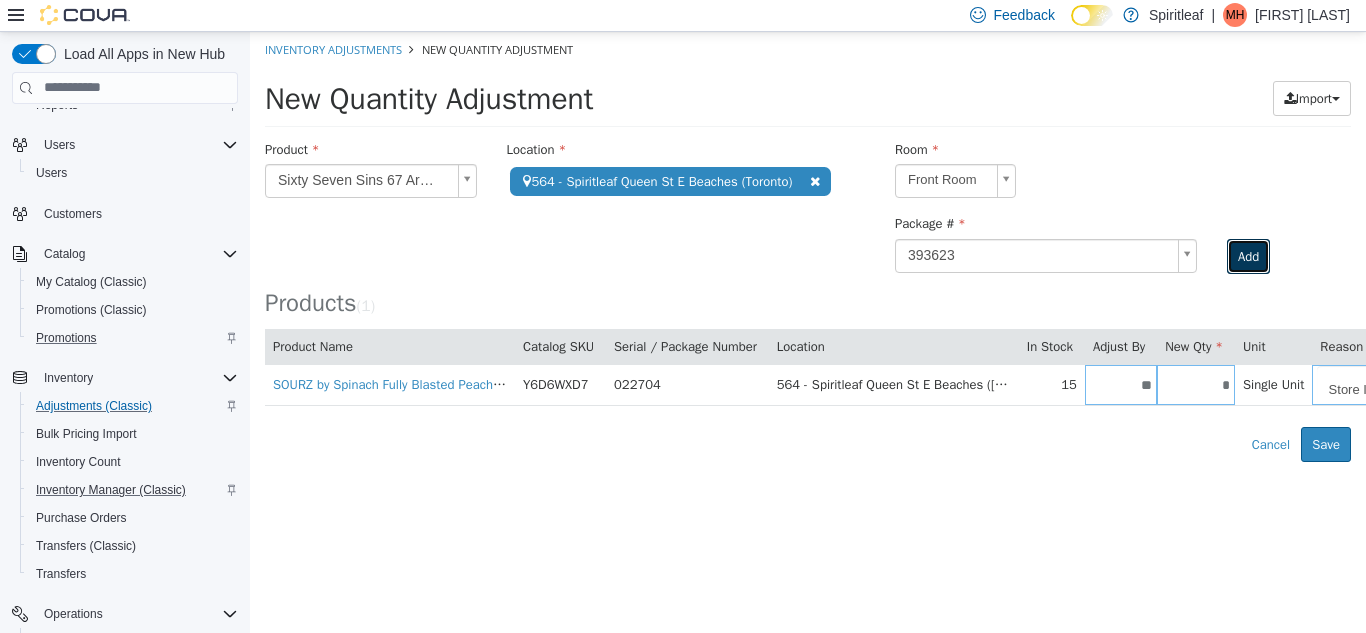 click on "Add" at bounding box center [1248, 256] 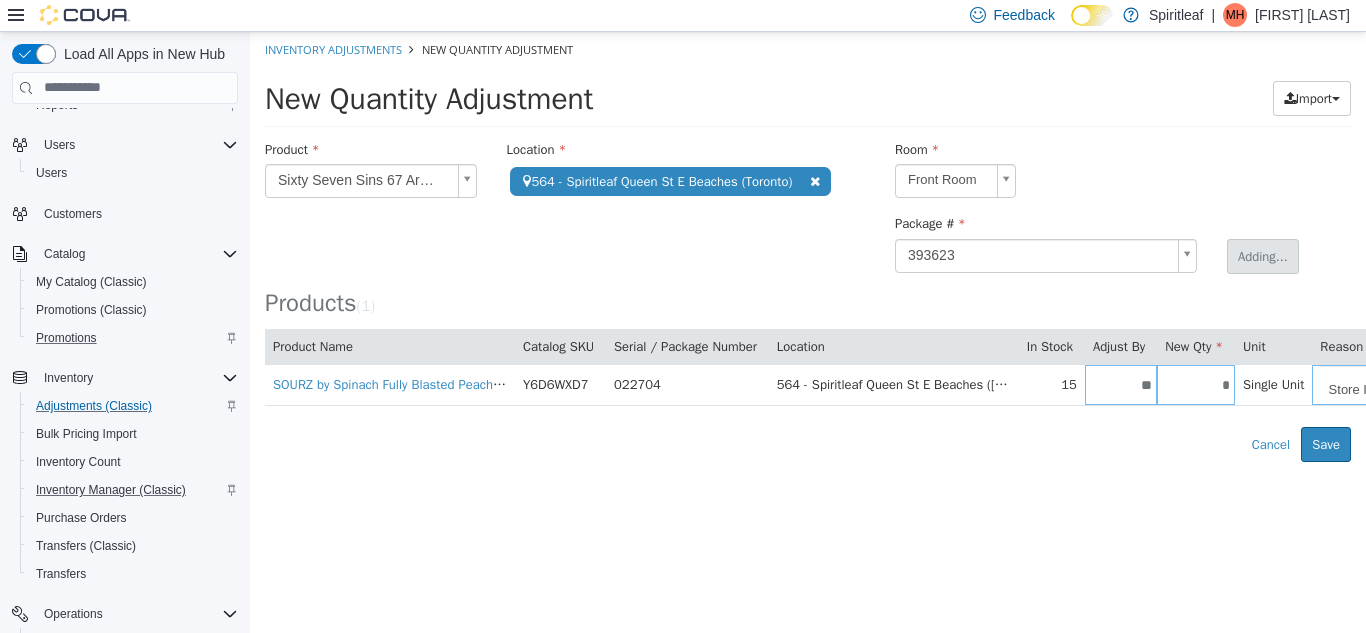 type 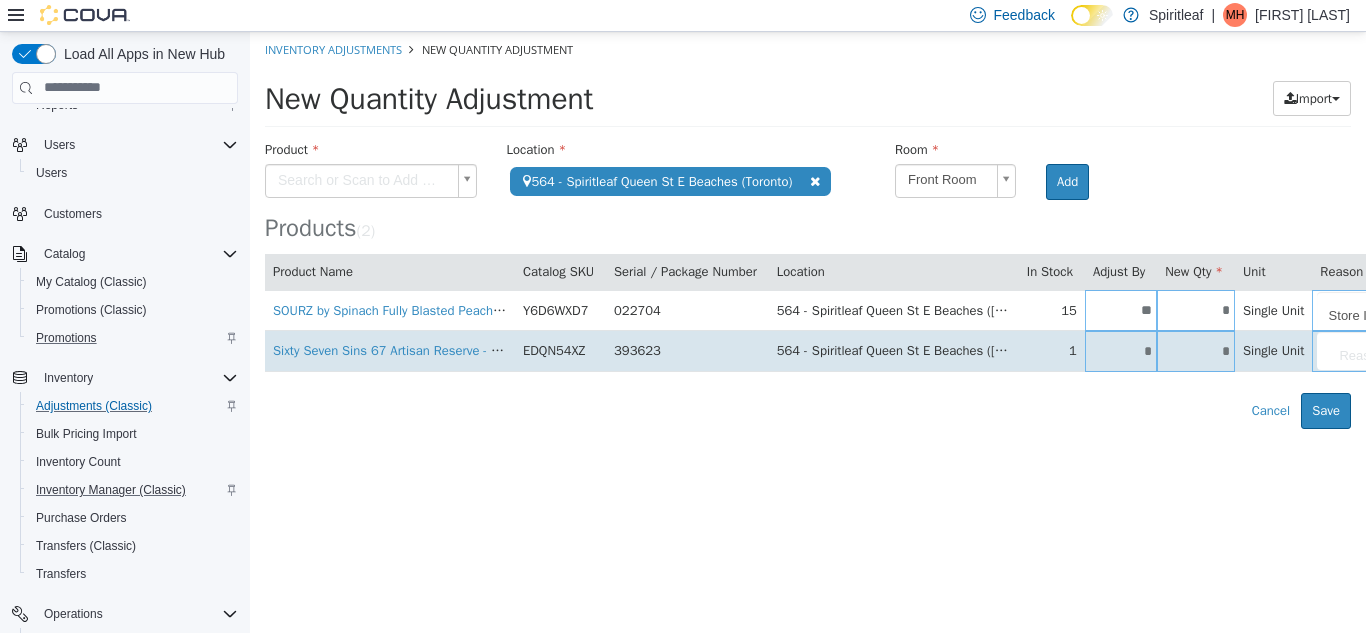 click on "*" at bounding box center (1121, 350) 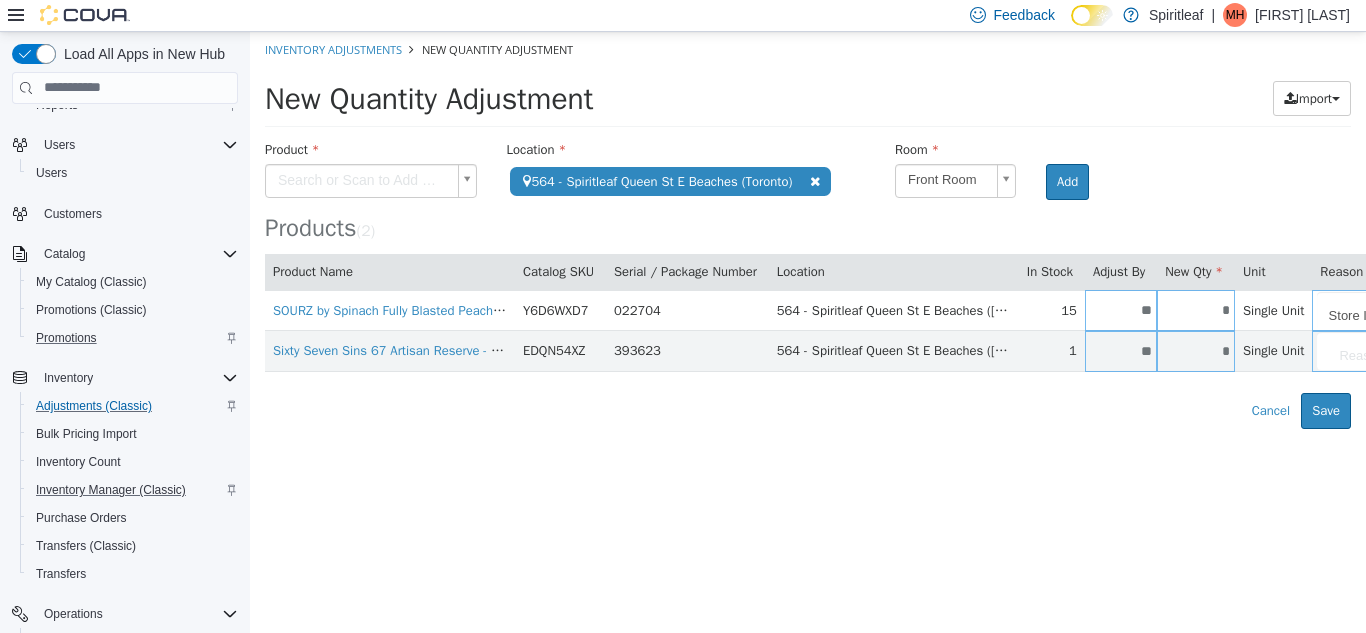 type on "**" 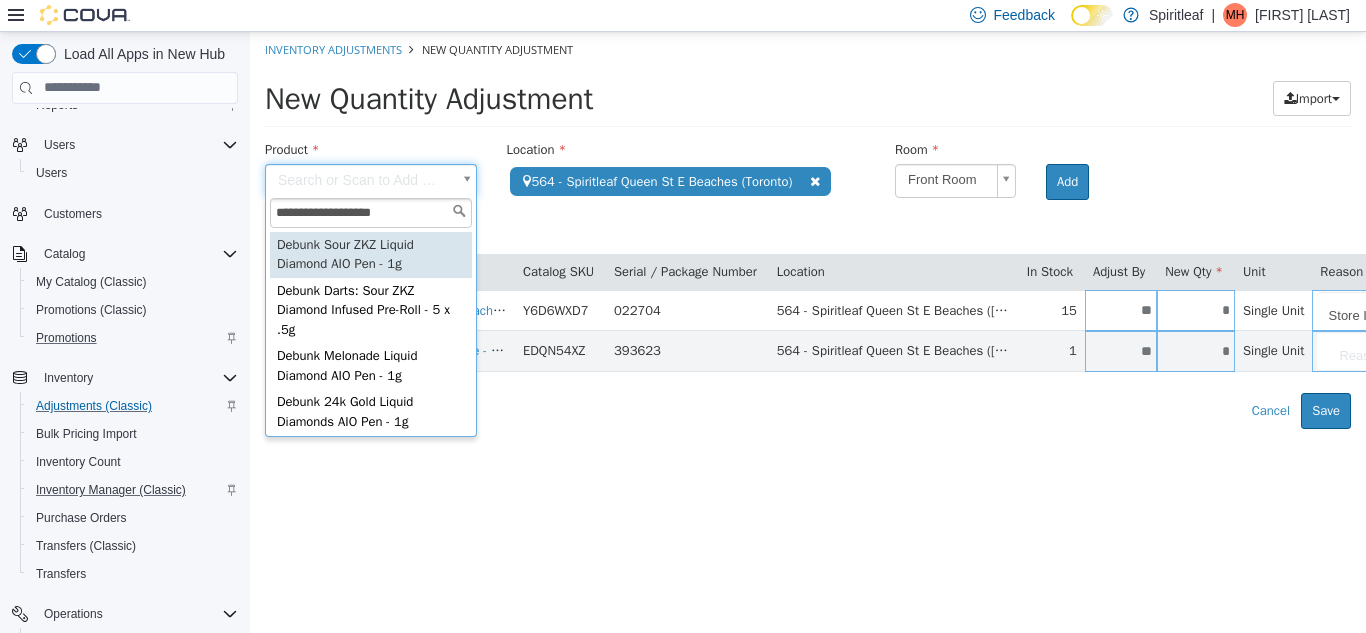 type on "**********" 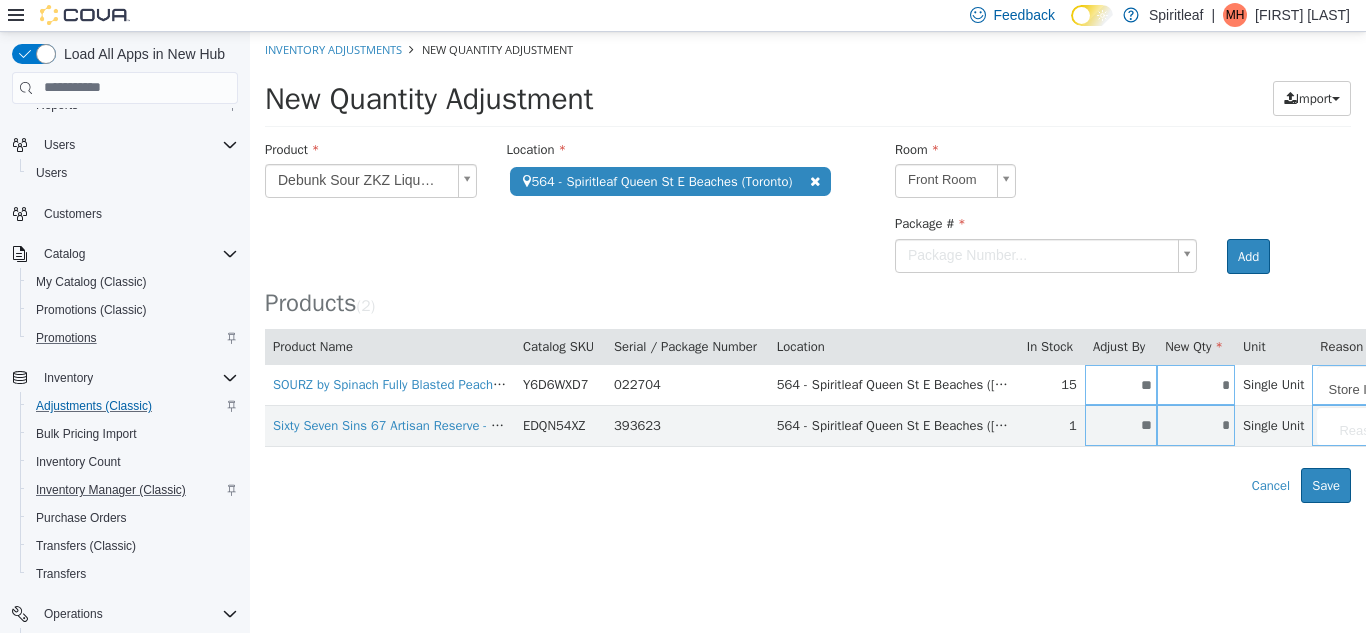 click on "**********" at bounding box center (808, 266) 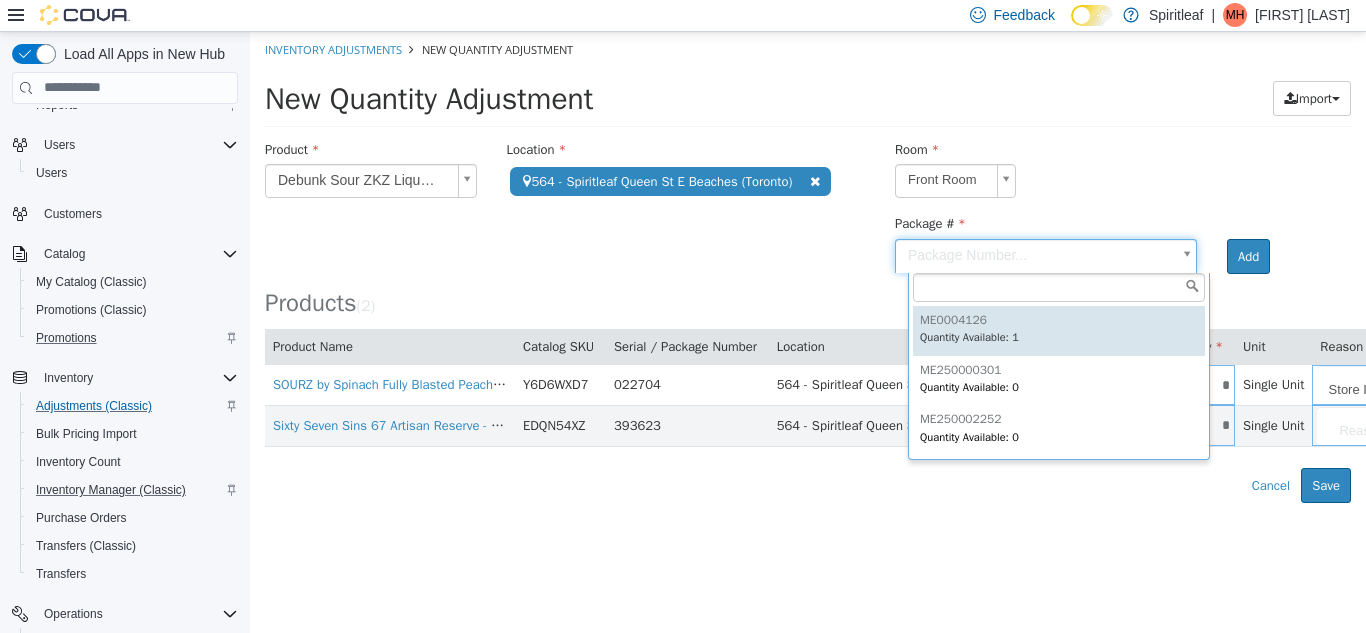 type on "*********" 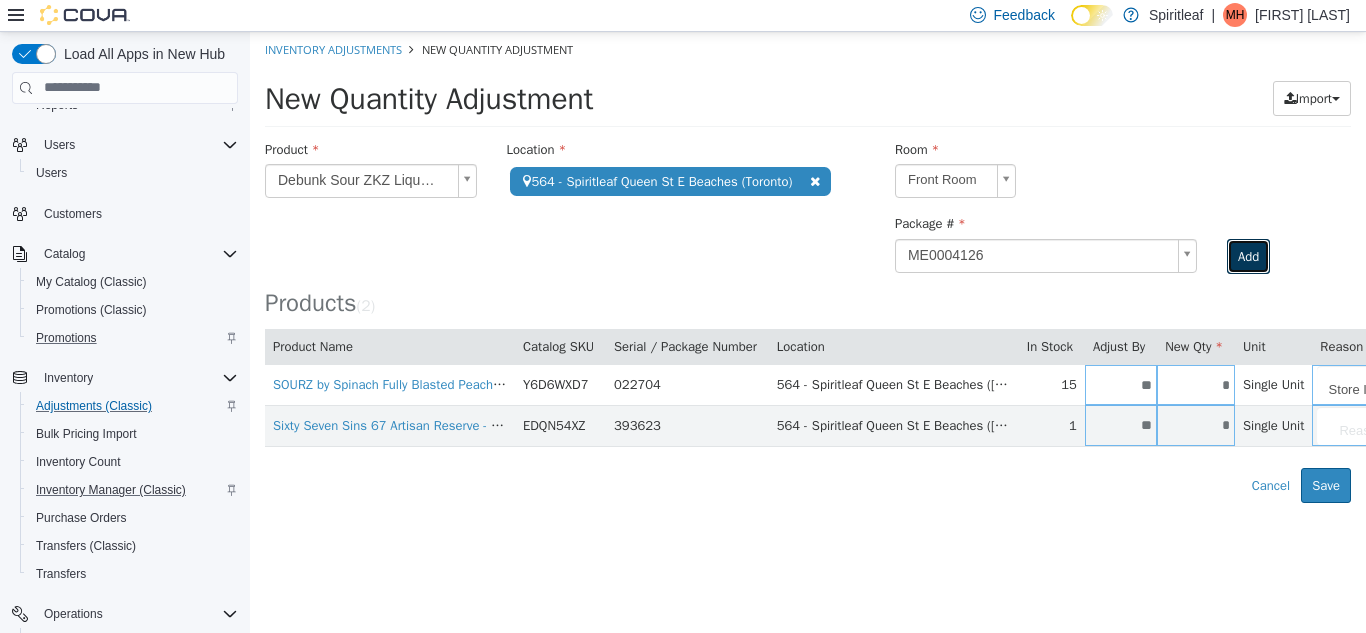 click on "Add" at bounding box center (1248, 256) 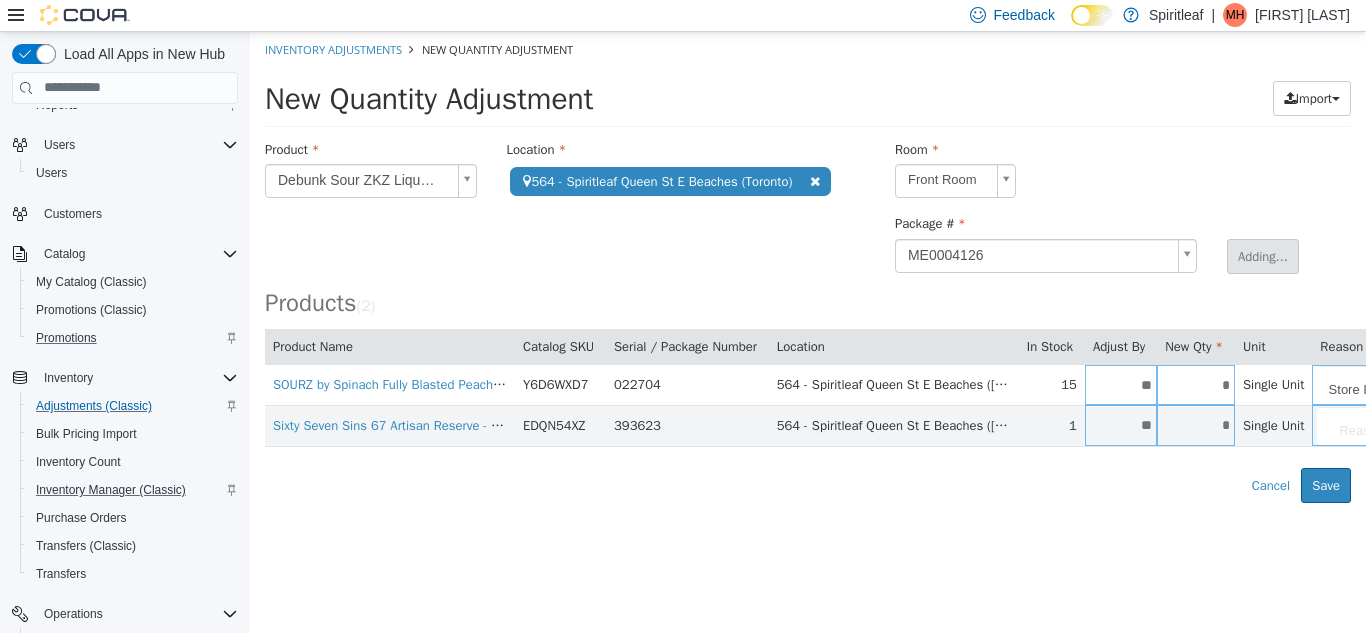 type 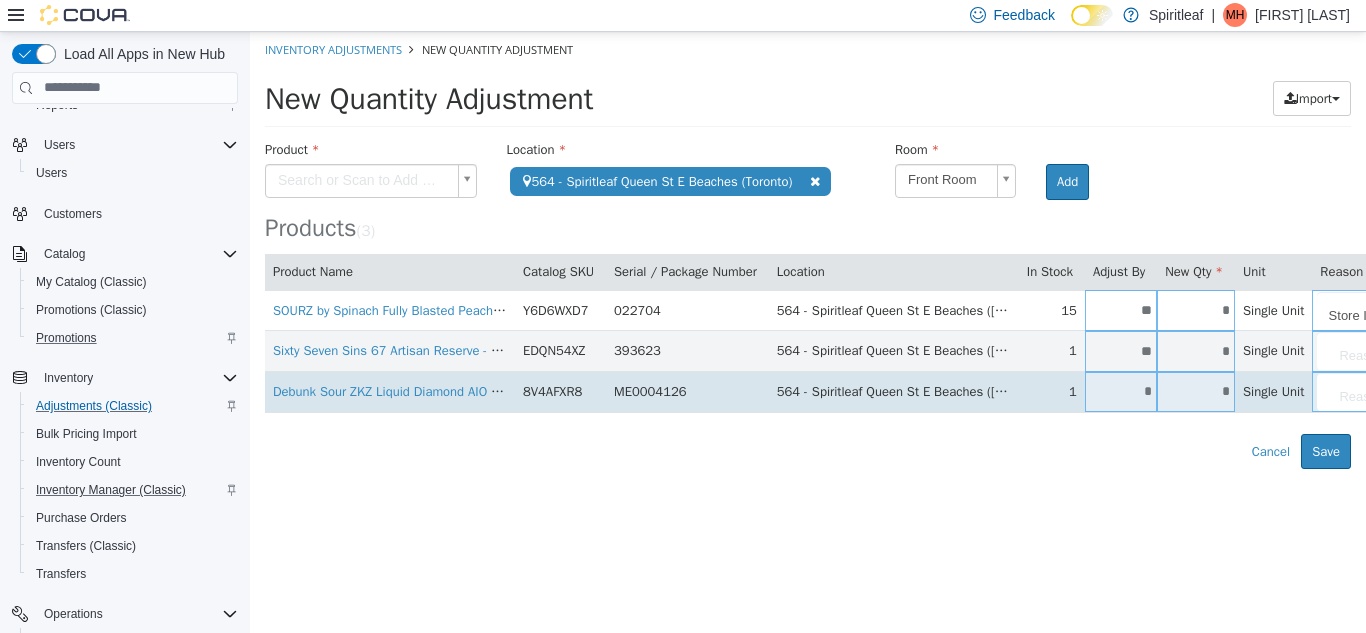 click on "*" at bounding box center (1121, 390) 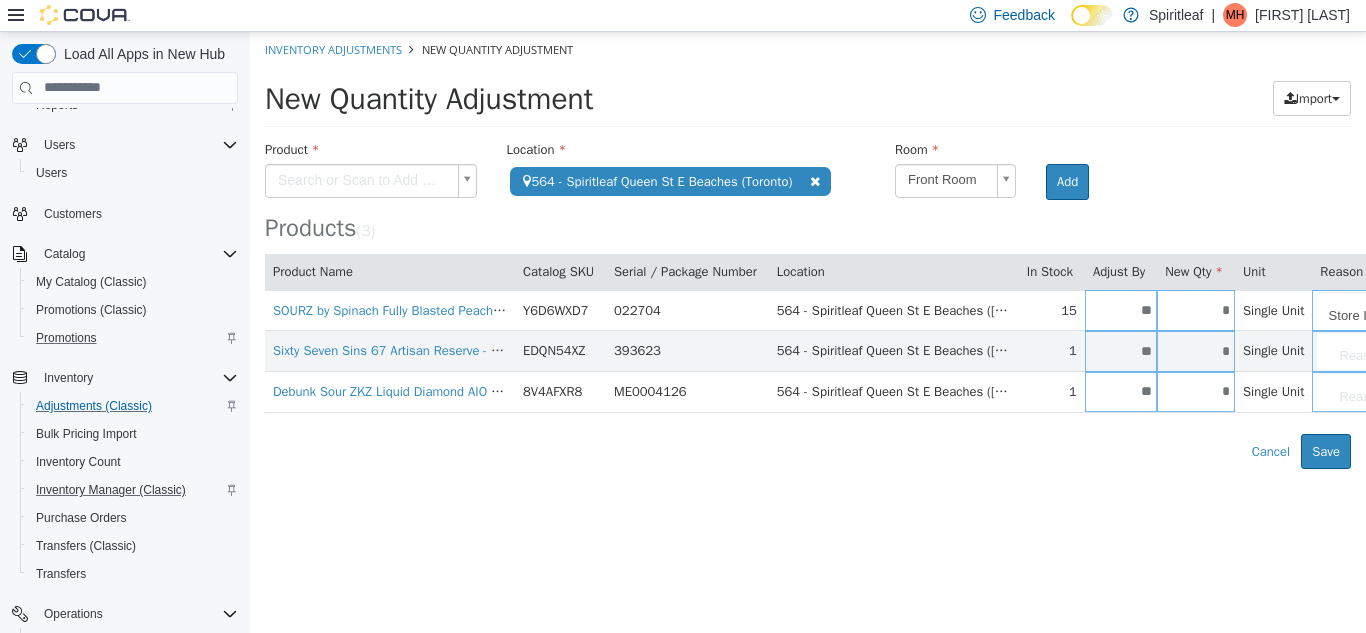 type on "**" 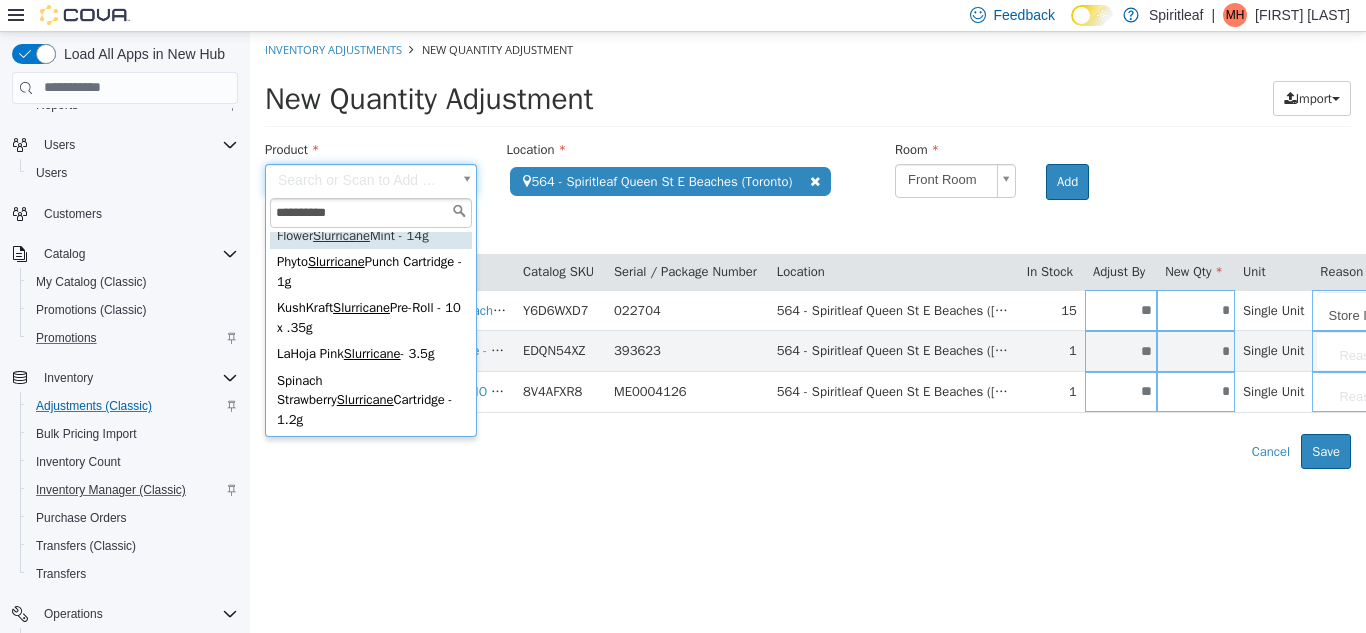 scroll, scrollTop: 159, scrollLeft: 0, axis: vertical 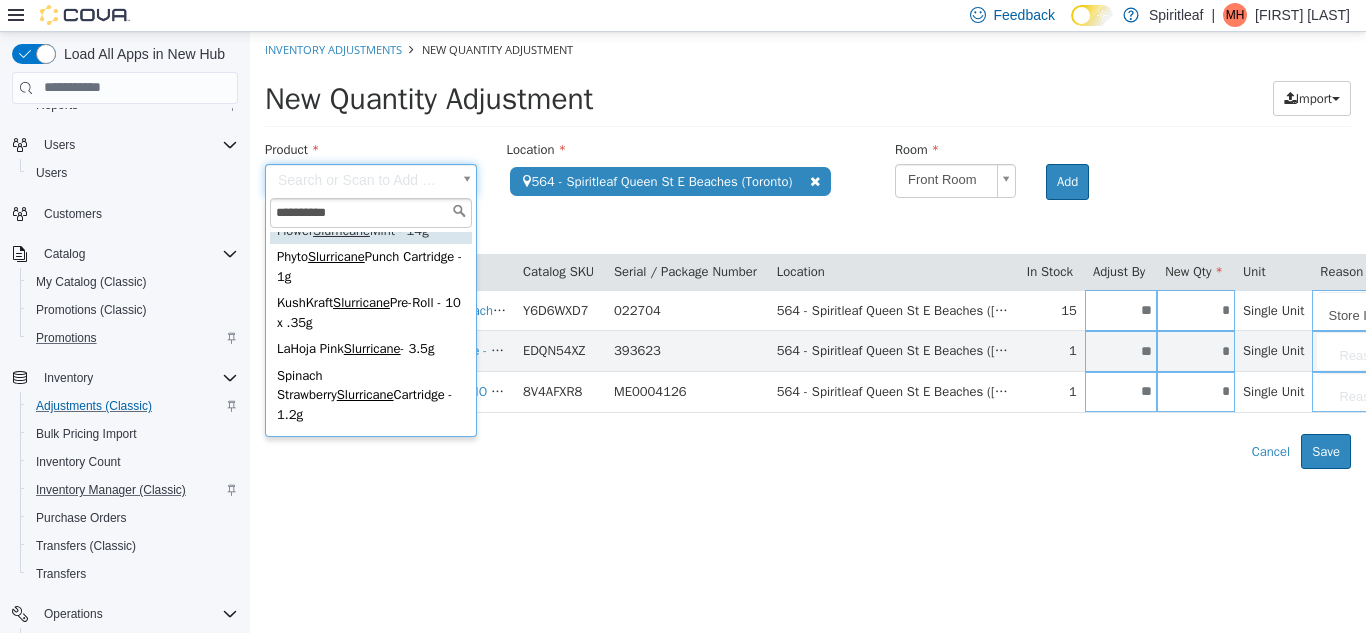 type on "**********" 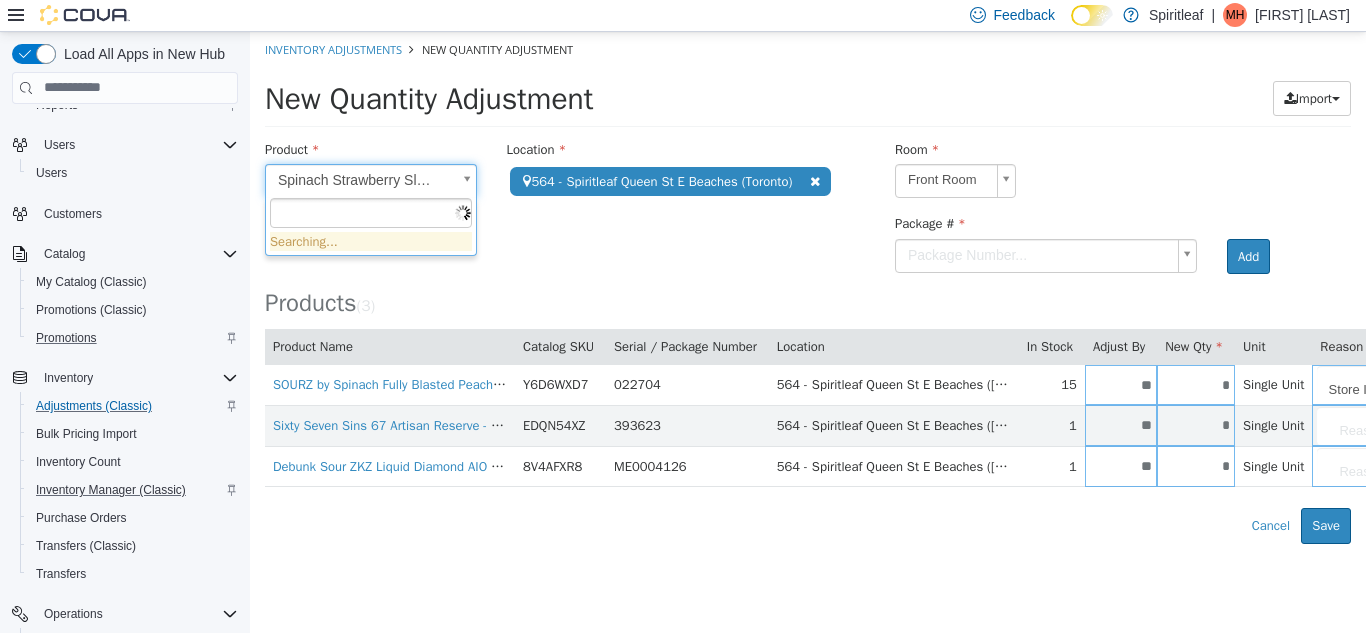 click on "**********" at bounding box center [808, 287] 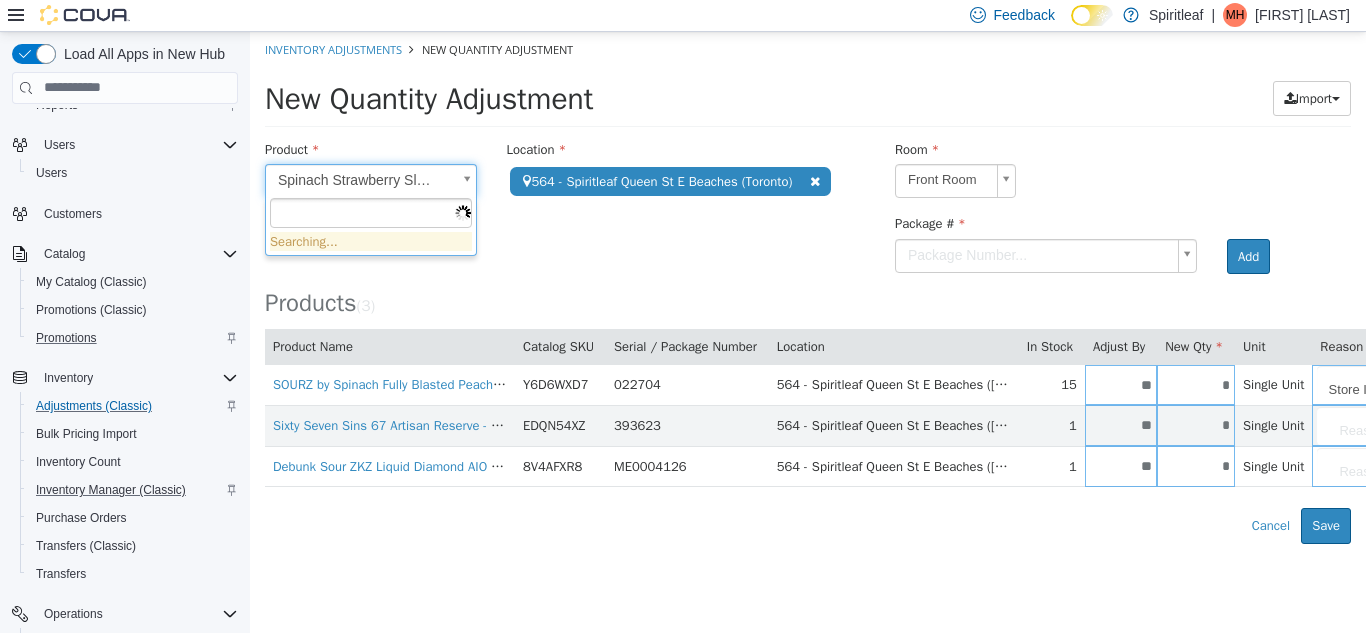 scroll, scrollTop: 0, scrollLeft: 0, axis: both 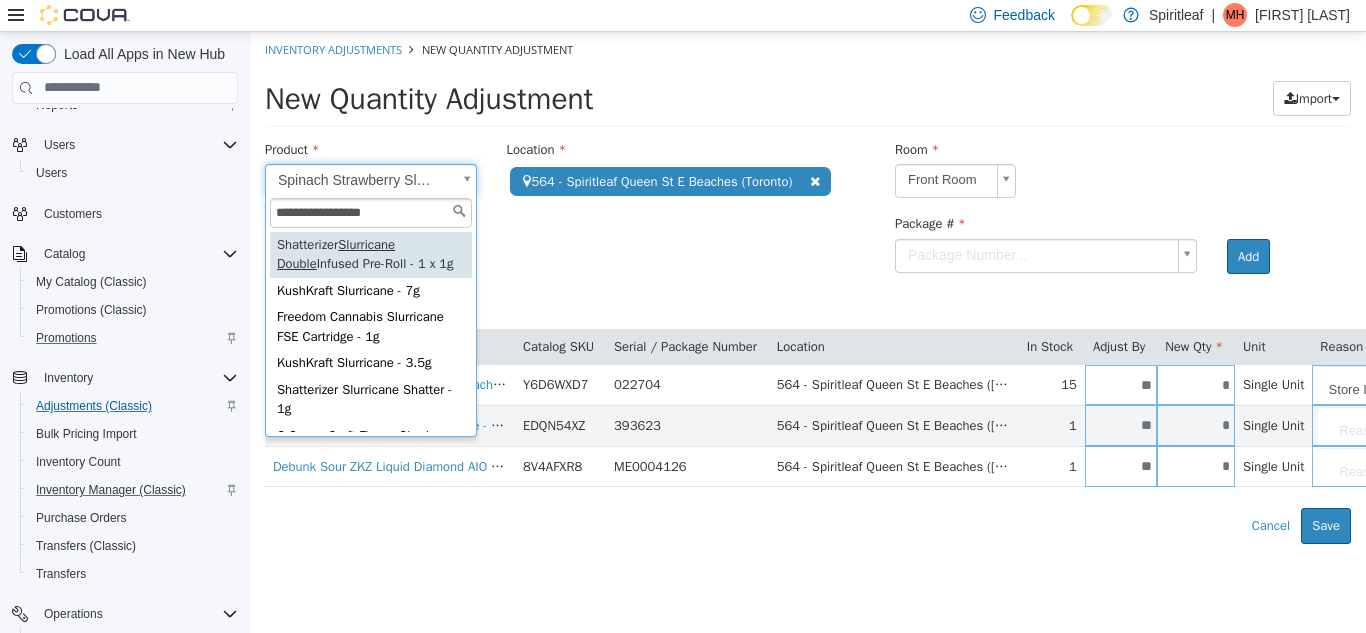 type on "**********" 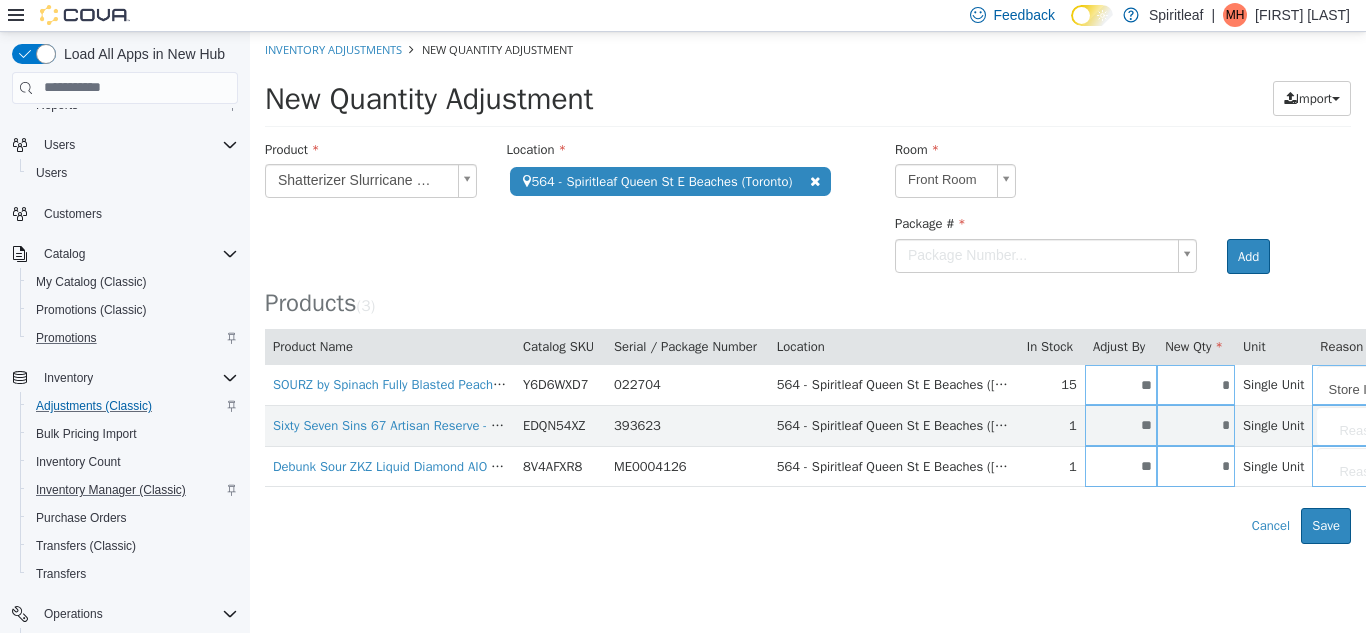 click on "**********" at bounding box center [808, 287] 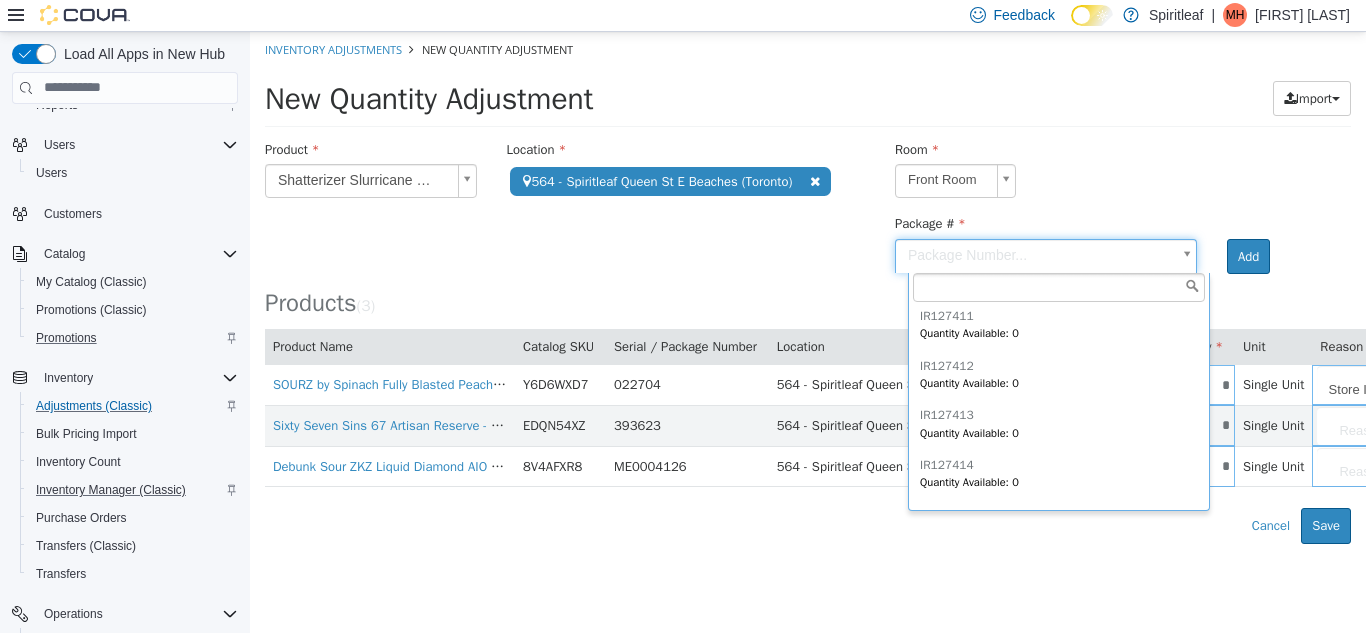 scroll, scrollTop: 1094, scrollLeft: 0, axis: vertical 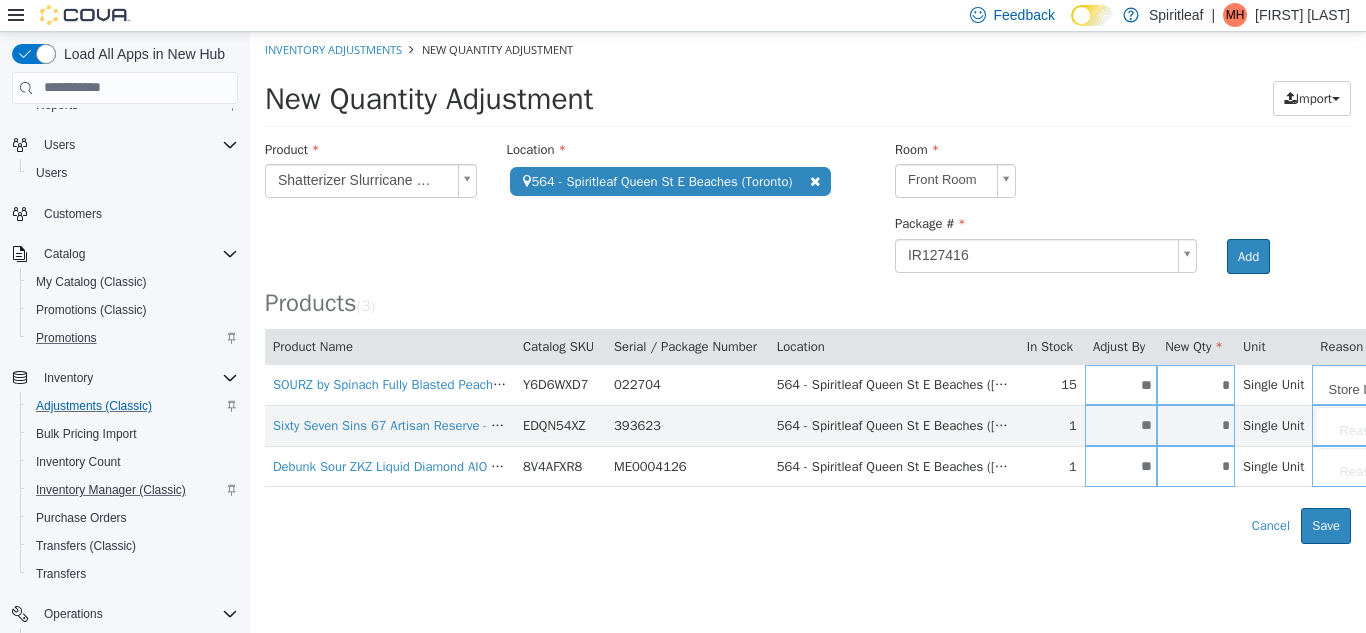 drag, startPoint x: 1000, startPoint y: 393, endPoint x: 945, endPoint y: 250, distance: 153.21227 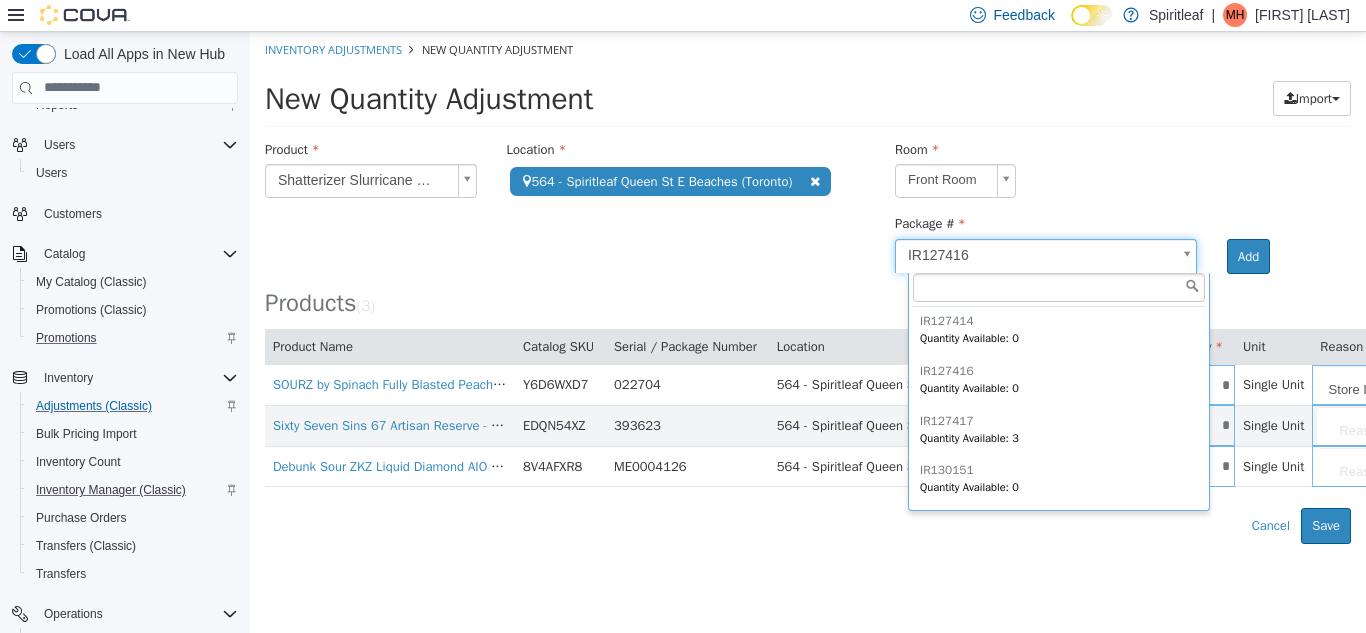scroll, scrollTop: 1094, scrollLeft: 0, axis: vertical 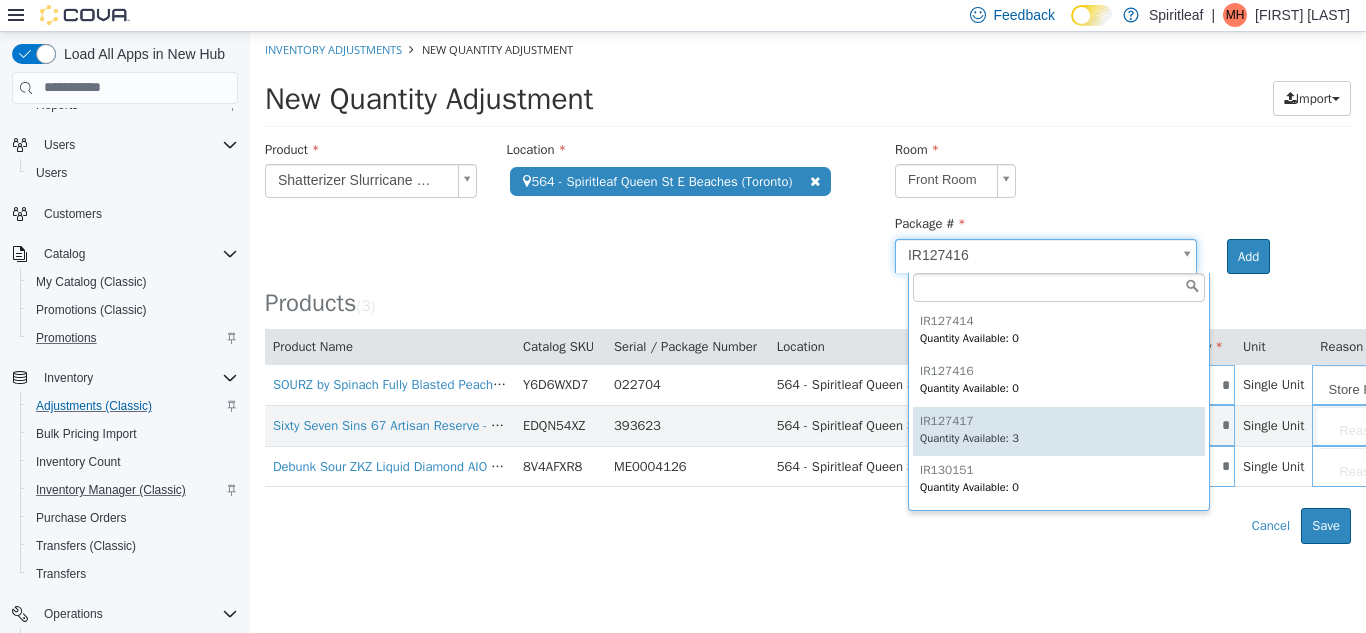 type on "********" 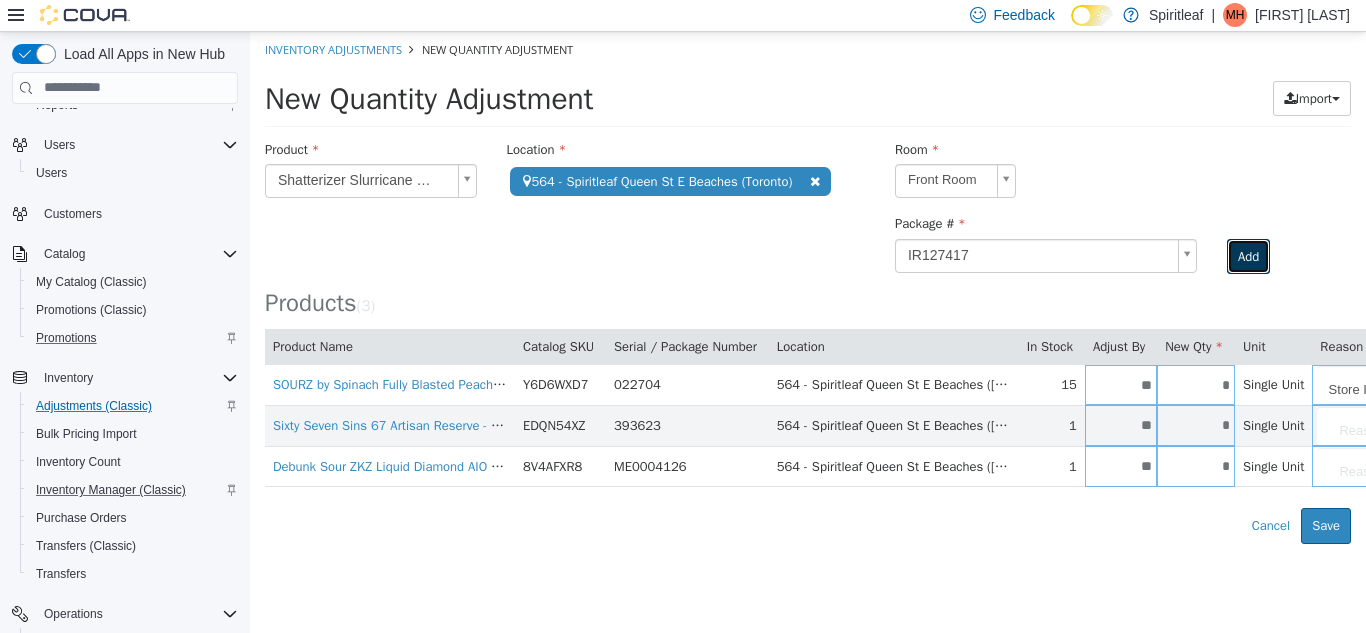 click on "Add" at bounding box center (1248, 256) 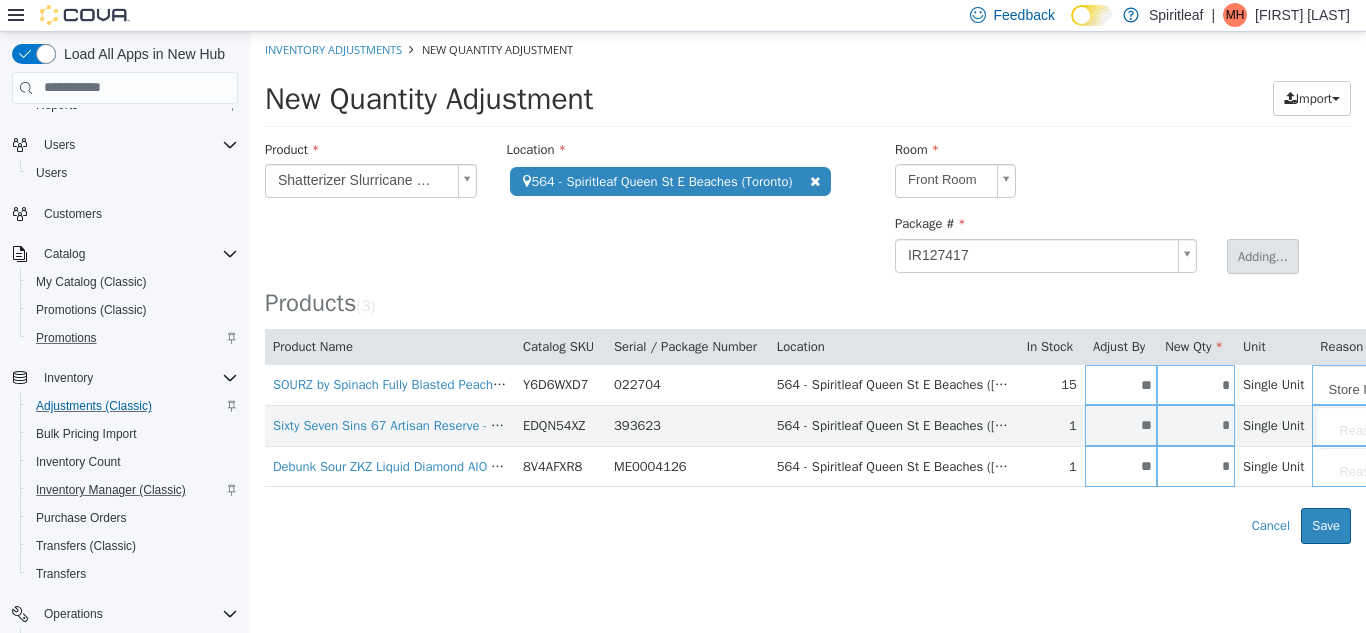 type 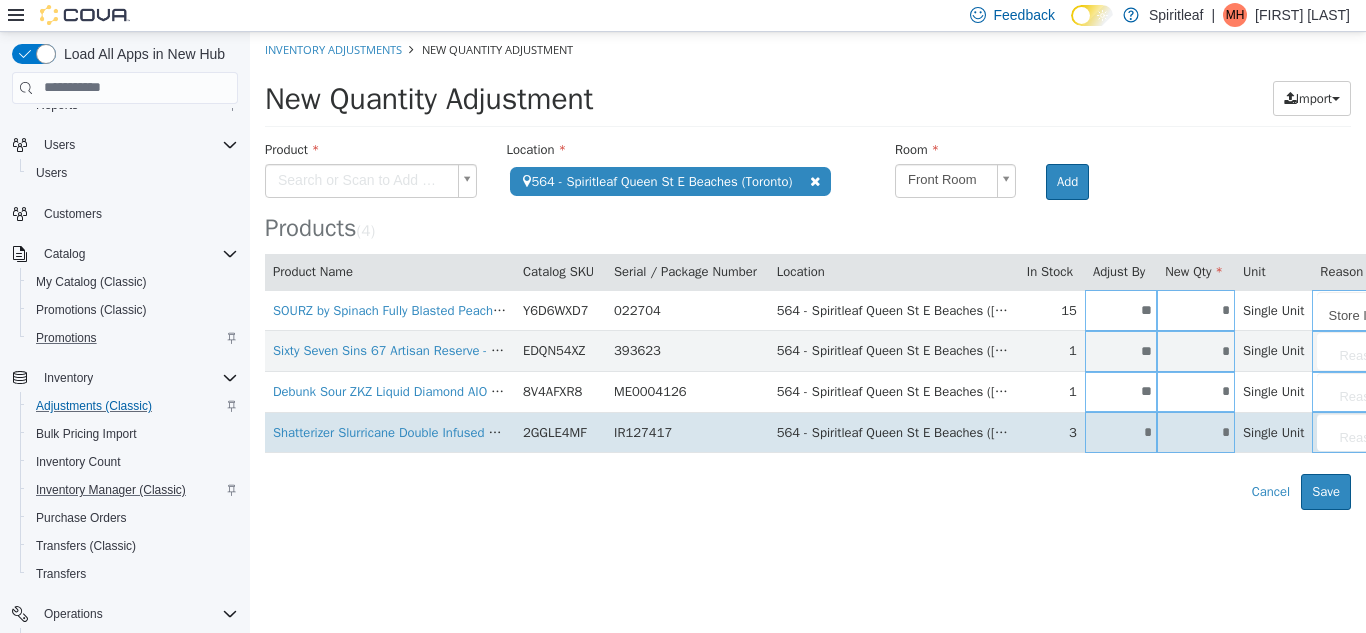 click on "*" at bounding box center [1121, 431] 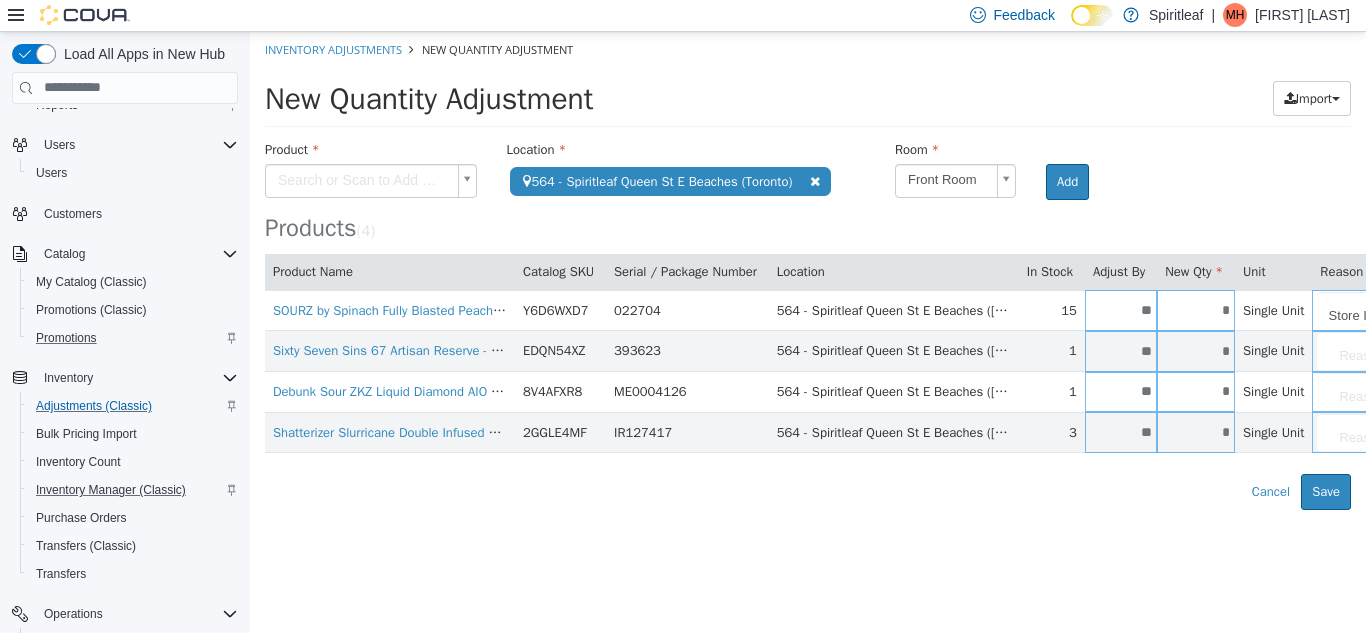 type on "**" 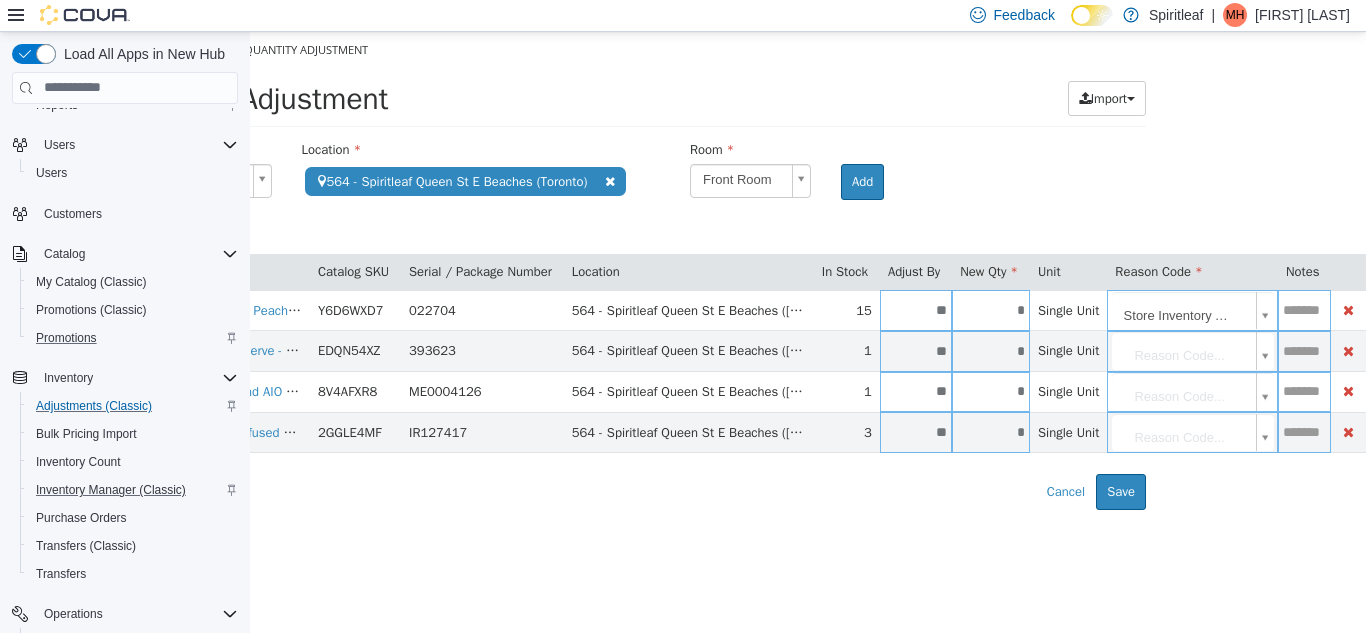 click on "**********" at bounding box center [603, 270] 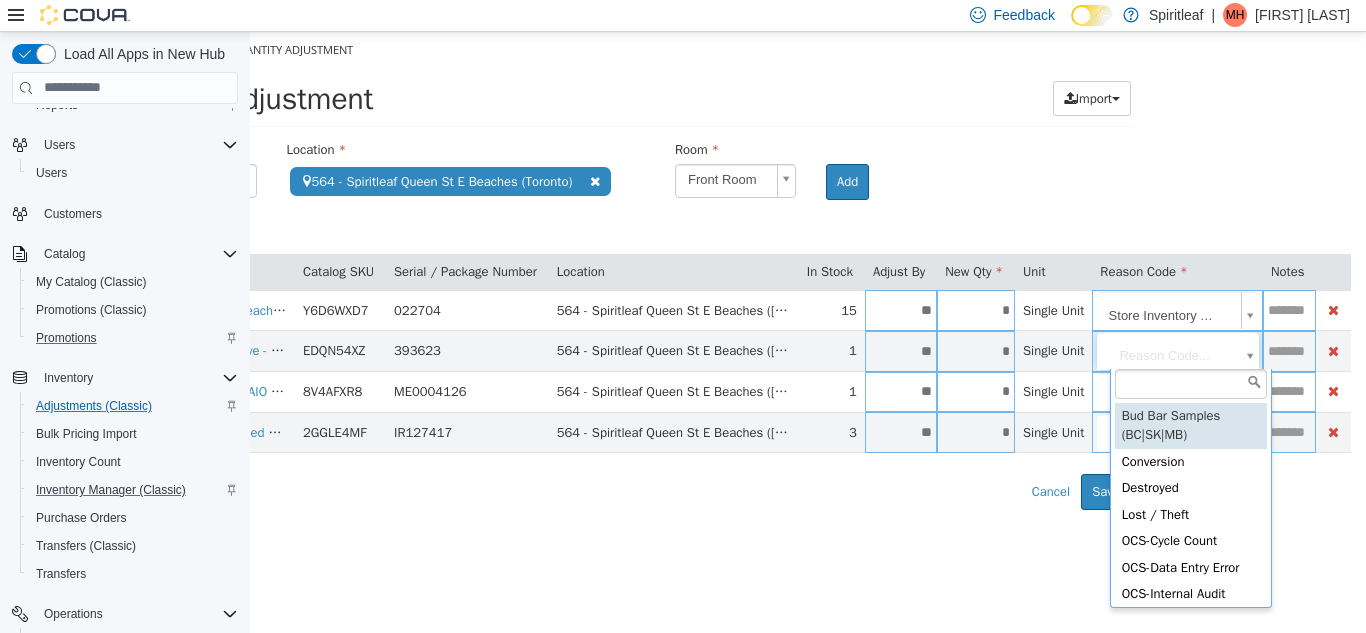 scroll, scrollTop: 0, scrollLeft: 146, axis: horizontal 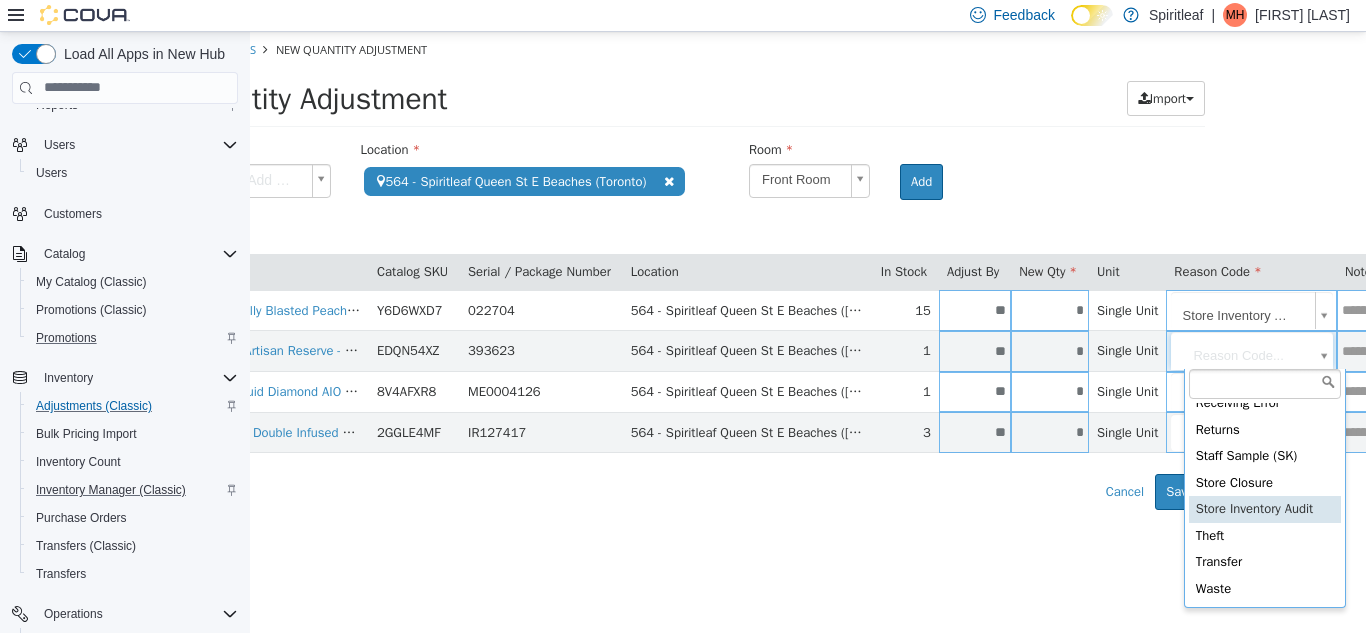 type on "**********" 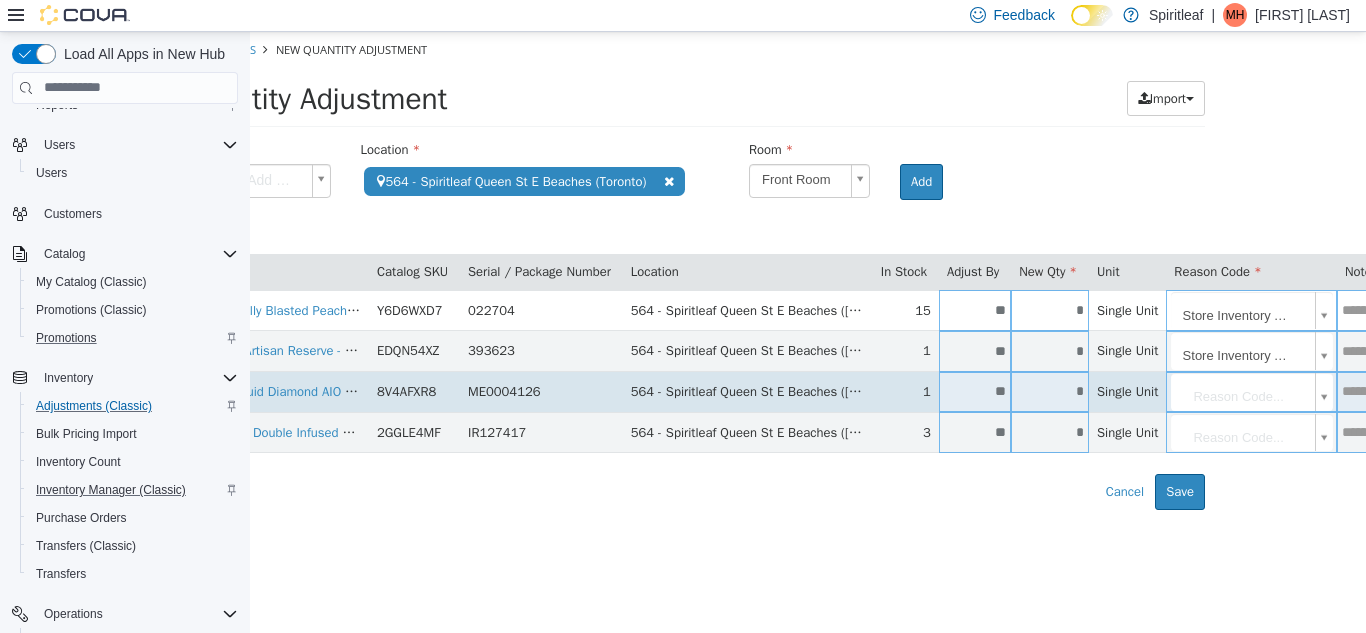 click on "**********" at bounding box center (662, 270) 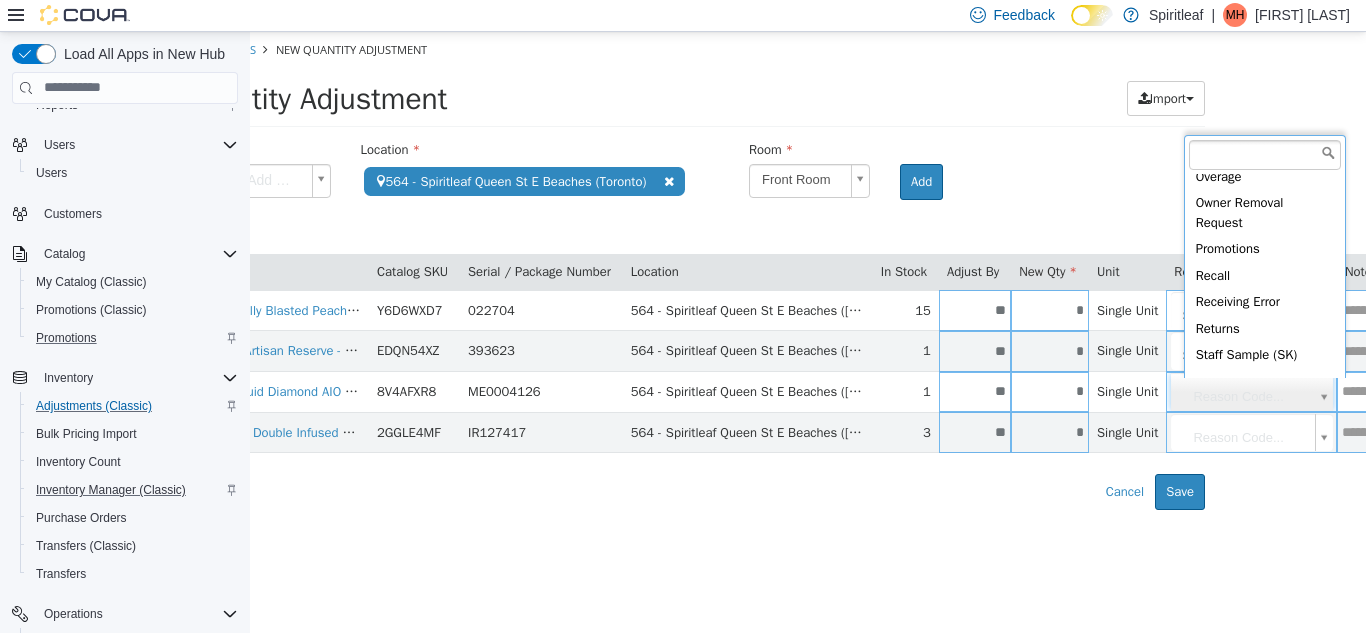 scroll, scrollTop: 565, scrollLeft: 0, axis: vertical 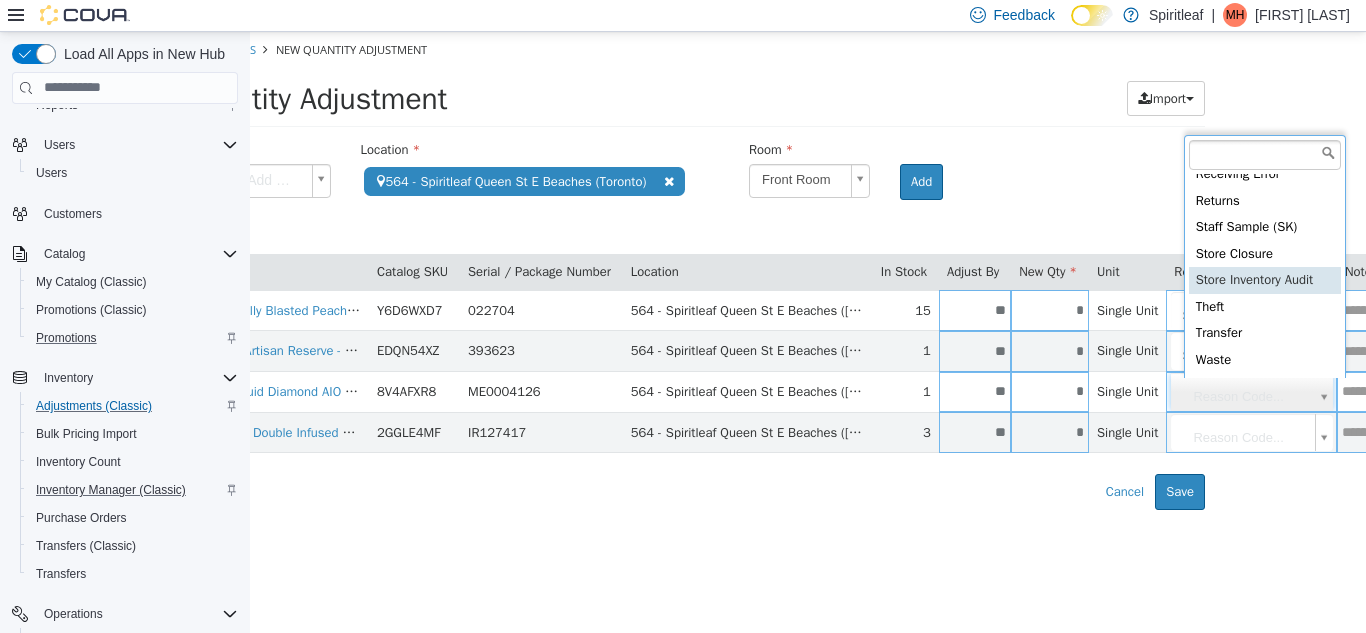 type on "**********" 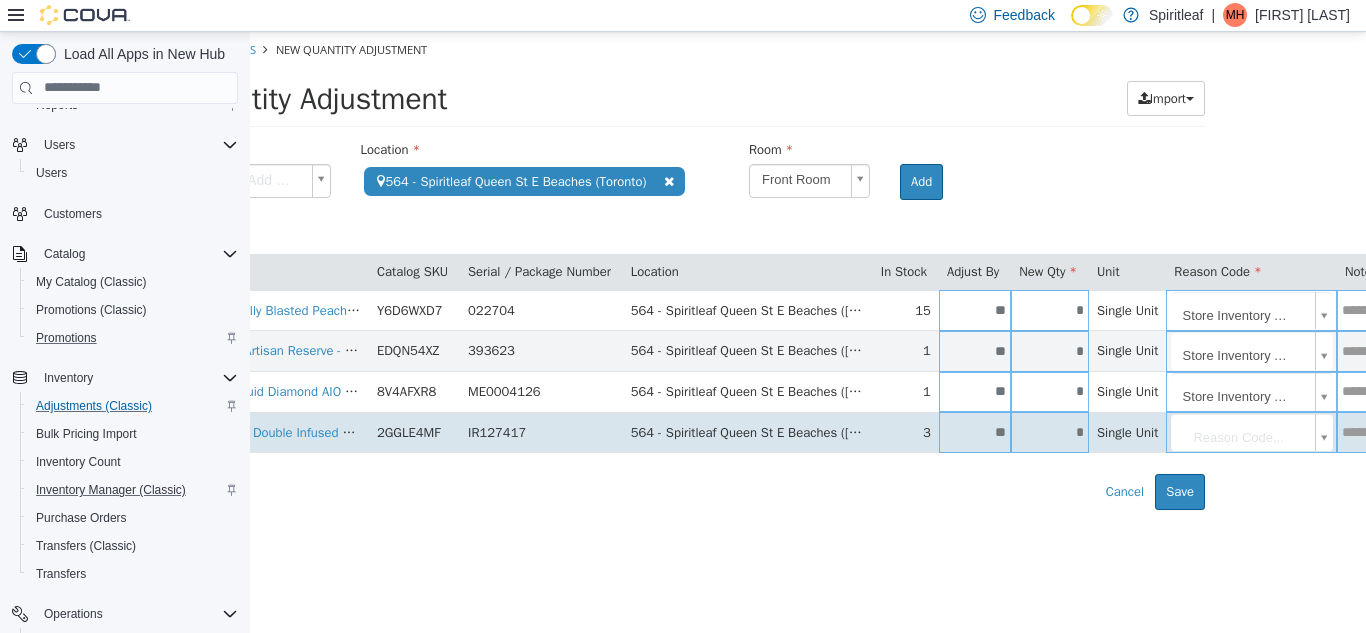 click on "**********" at bounding box center (662, 270) 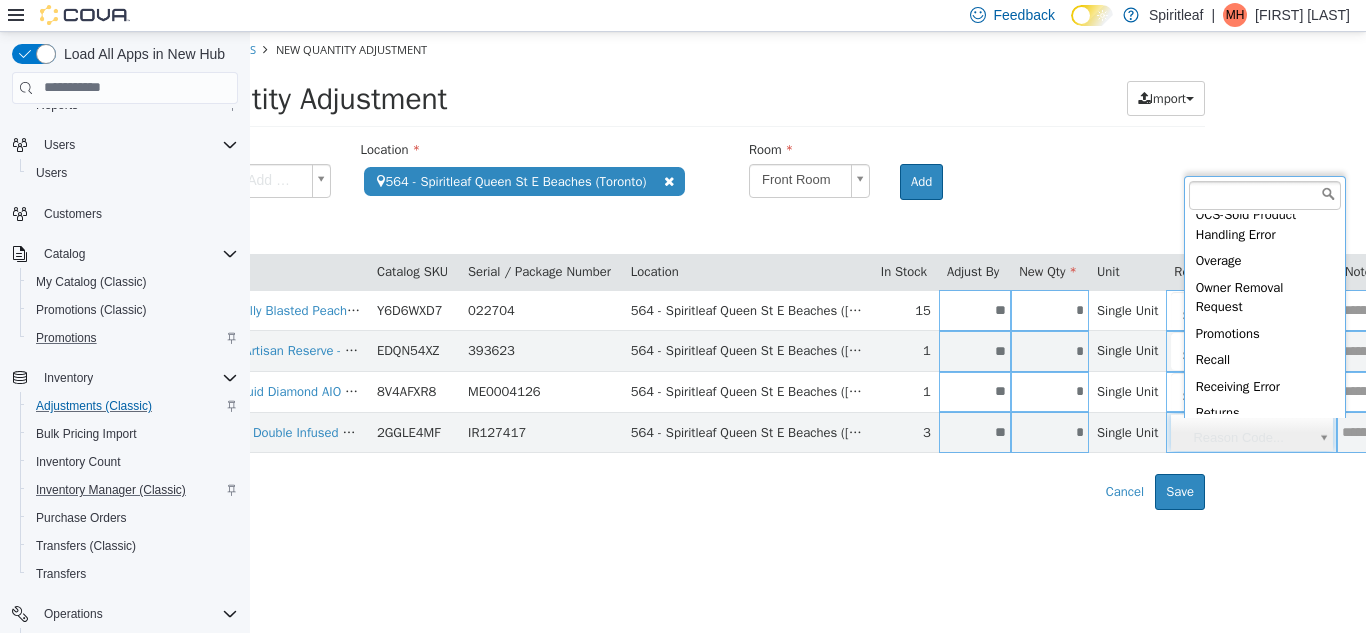 scroll, scrollTop: 566, scrollLeft: 0, axis: vertical 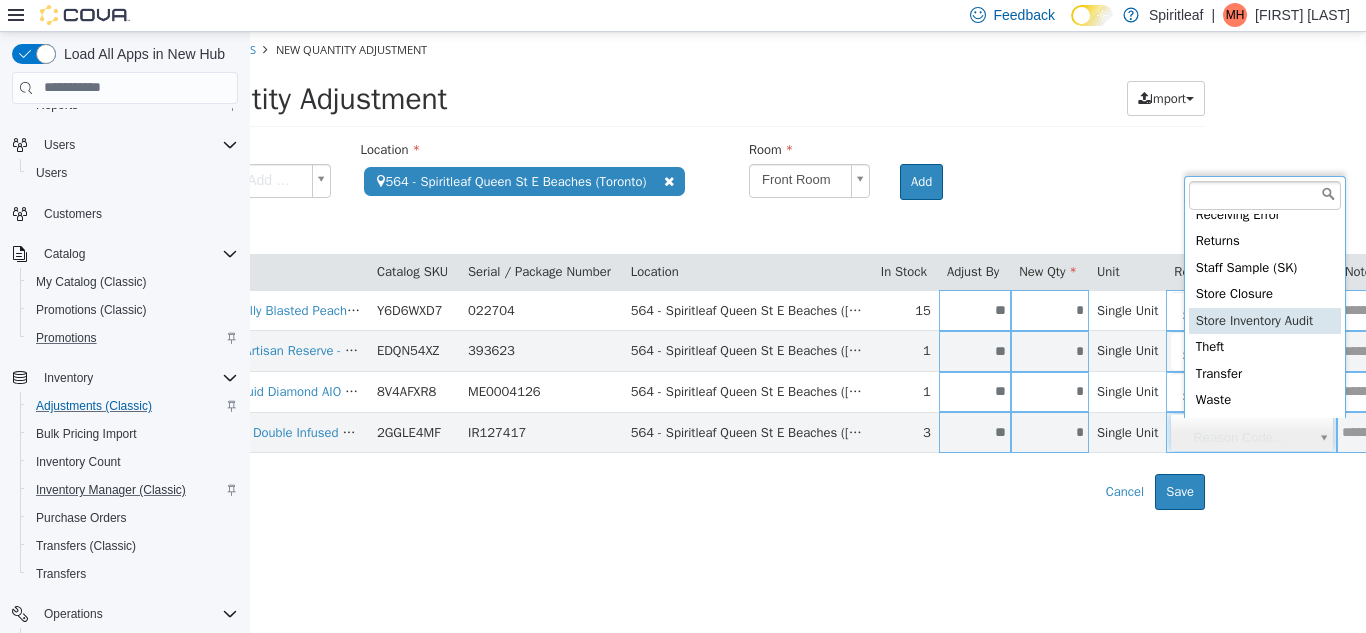 type on "**********" 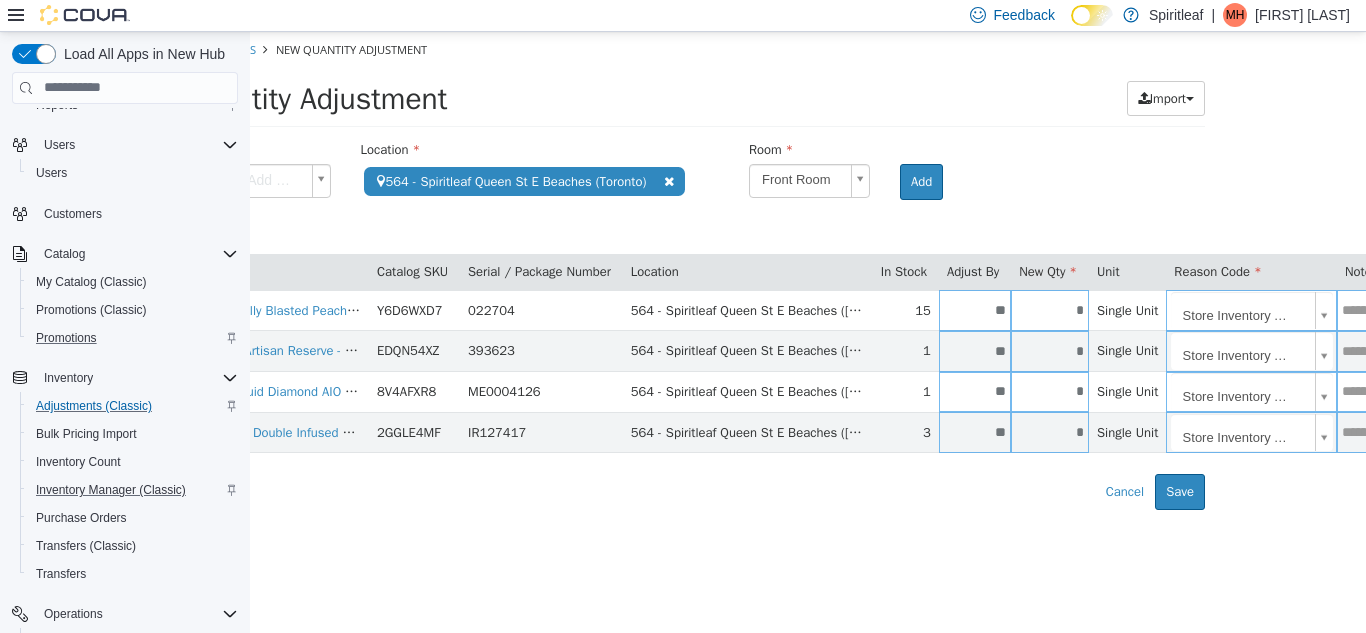 click on "**********" at bounding box center (662, 270) 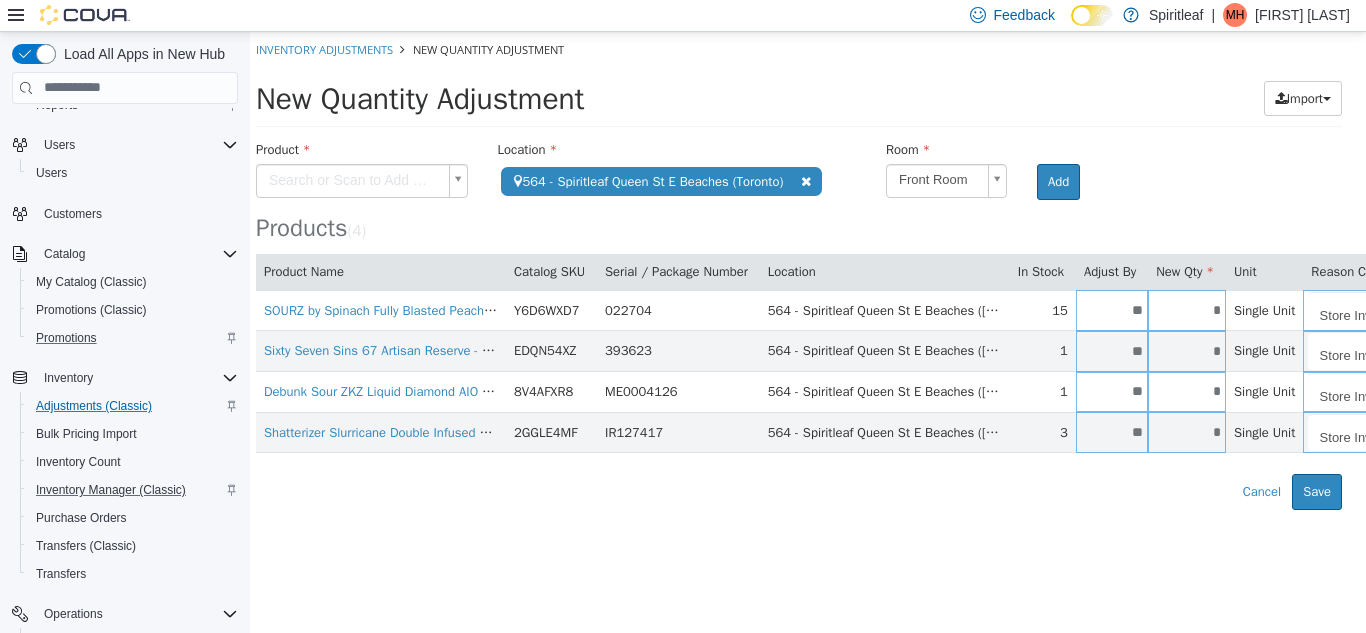 scroll, scrollTop: 0, scrollLeft: 0, axis: both 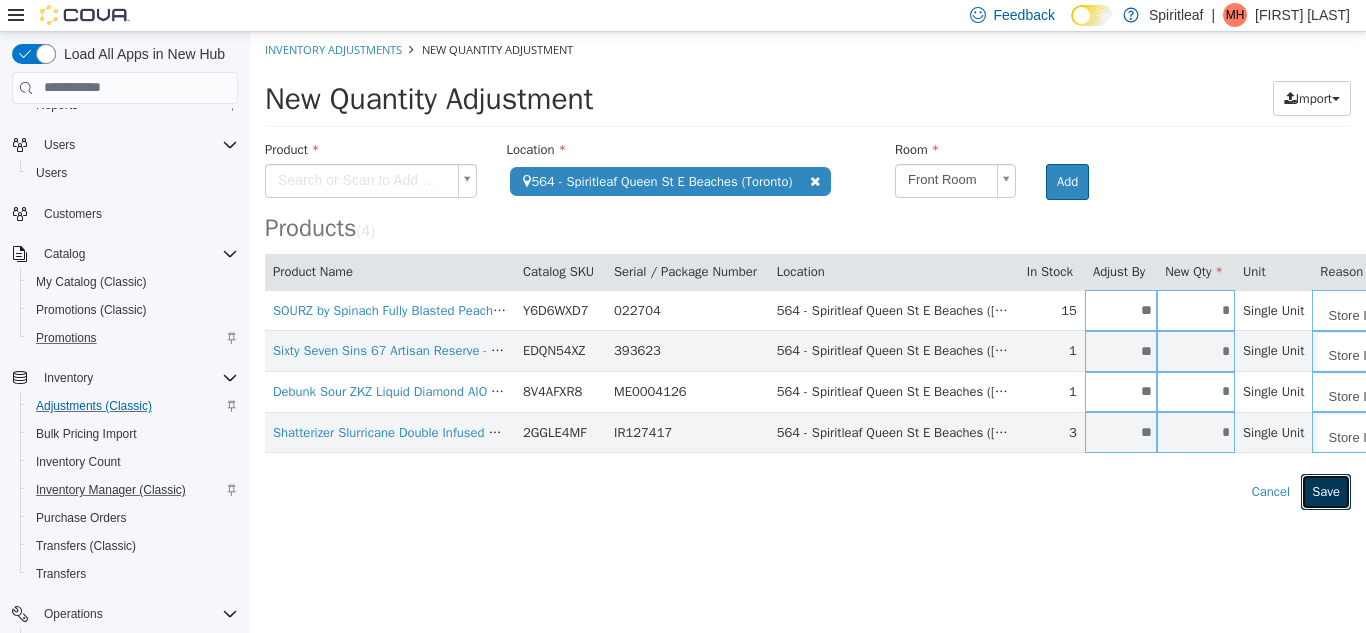 click on "Save" at bounding box center [1326, 491] 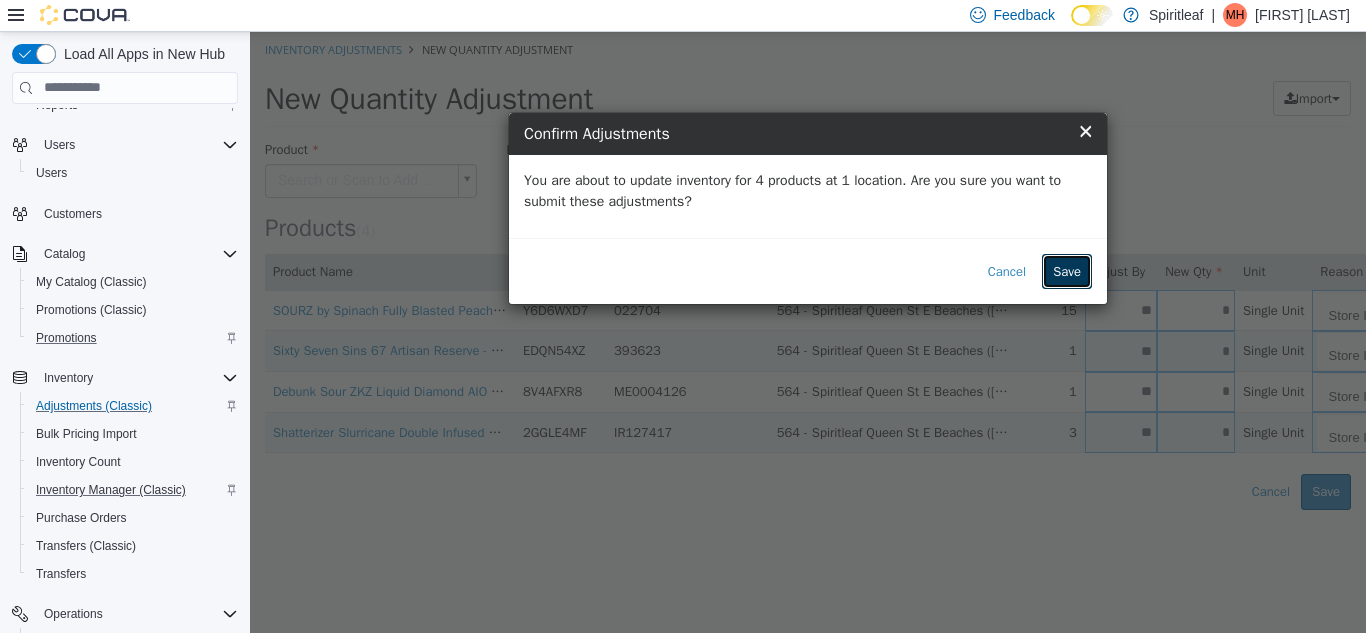click on "Save" at bounding box center [1067, 271] 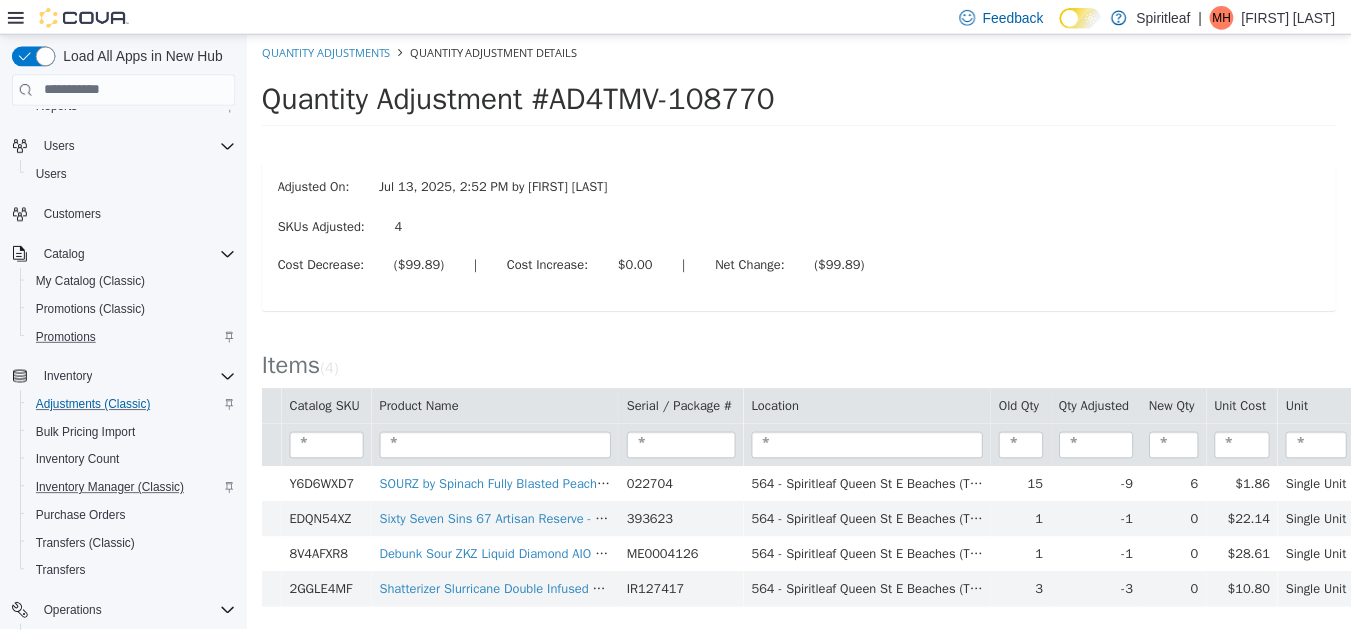 scroll, scrollTop: 0, scrollLeft: 0, axis: both 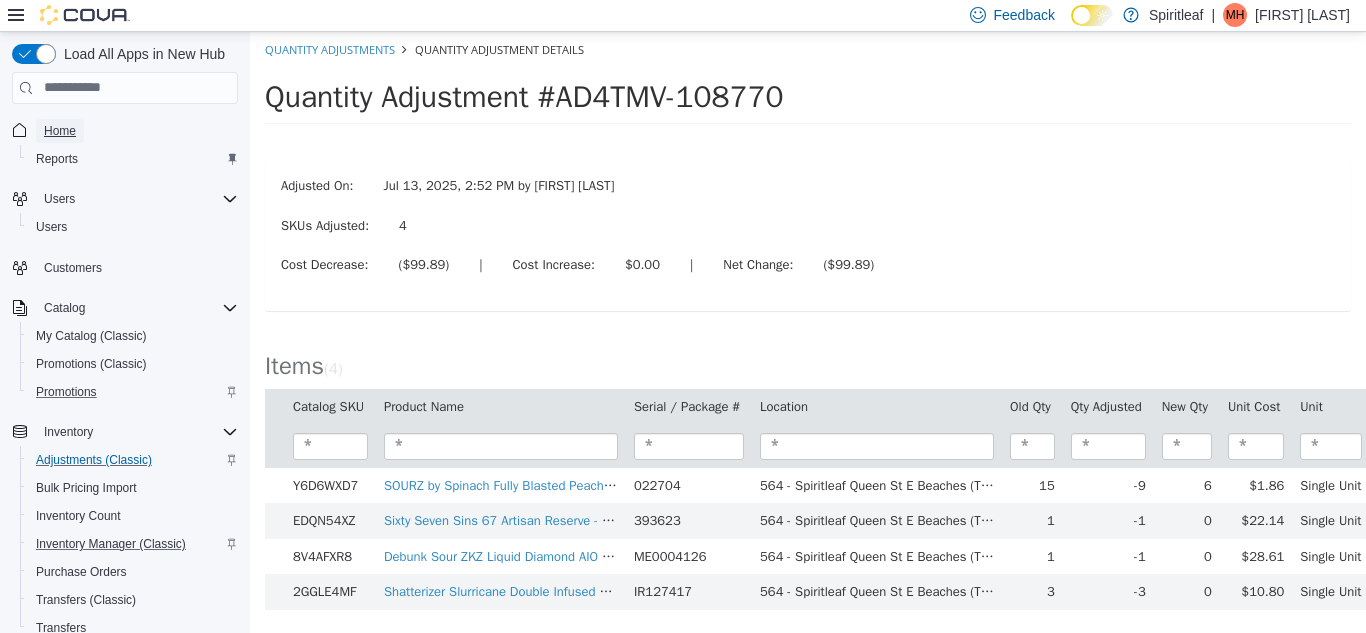 click on "Home" at bounding box center (60, 131) 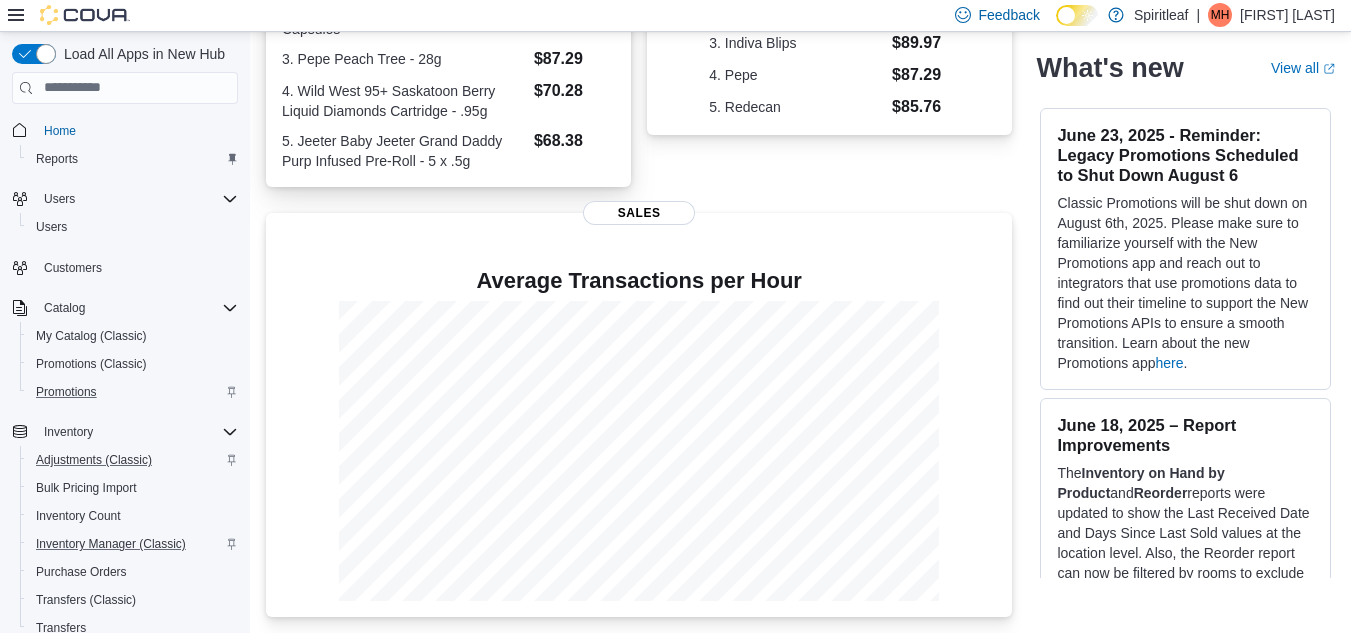 scroll, scrollTop: 0, scrollLeft: 0, axis: both 